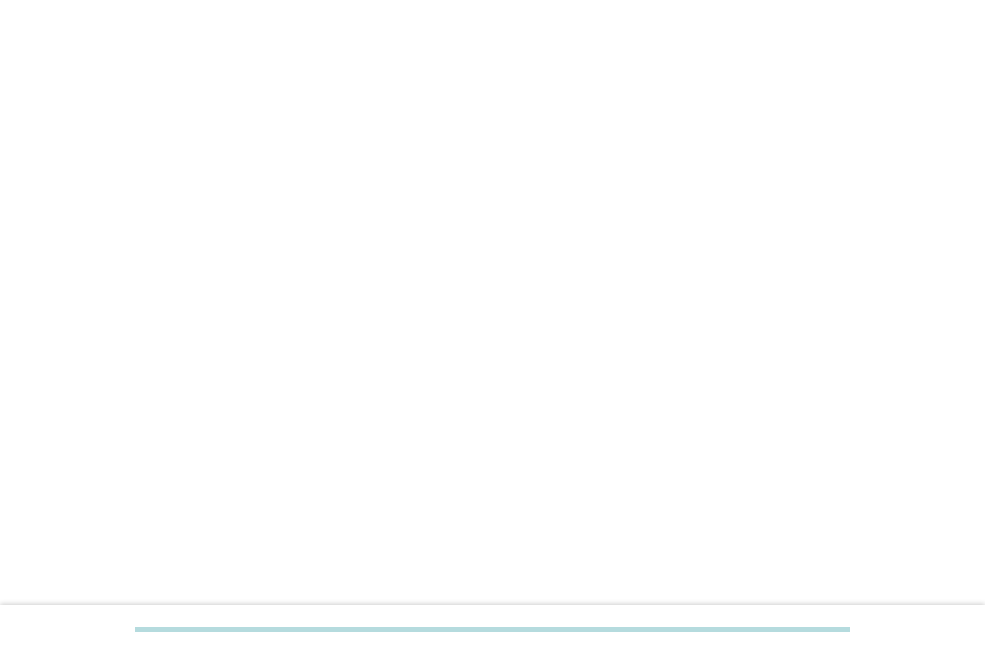 scroll, scrollTop: 0, scrollLeft: 0, axis: both 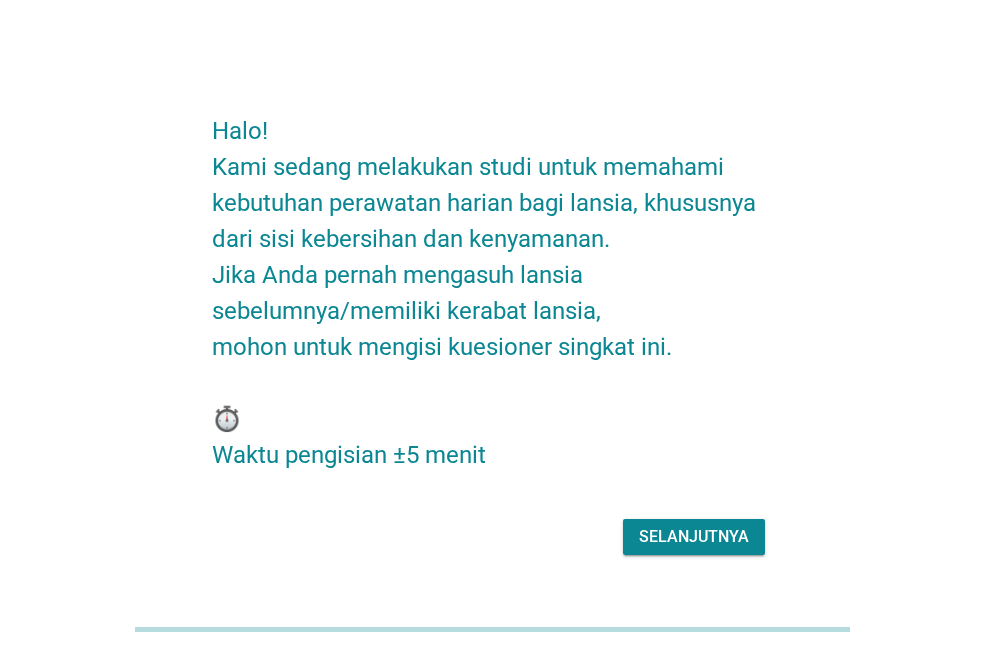 click on "Selanjutnya" at bounding box center [694, 537] 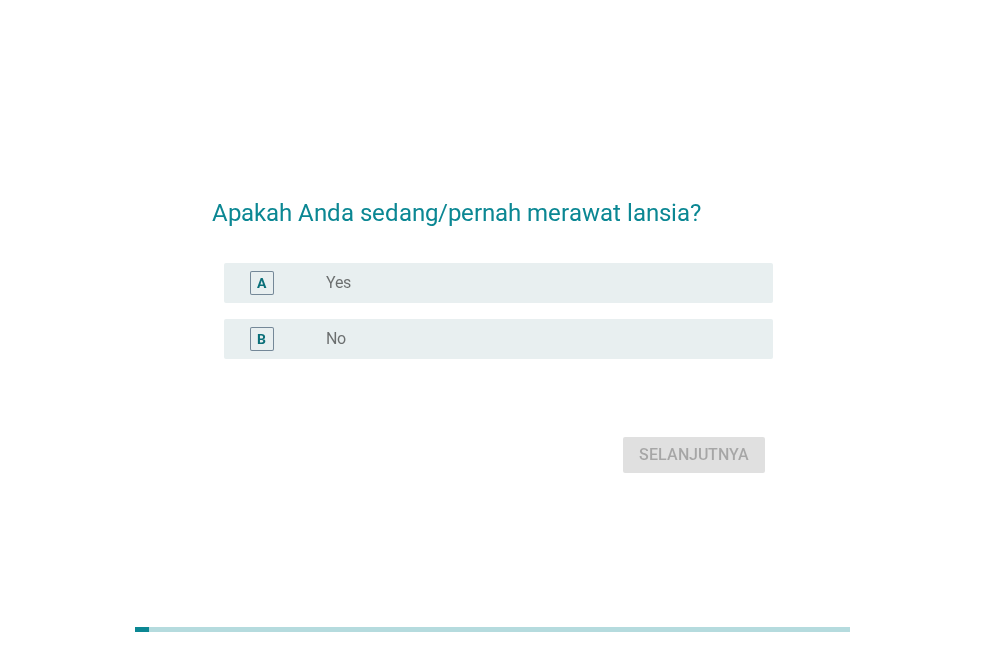 click on "radio_button_unchecked Yes" at bounding box center [533, 283] 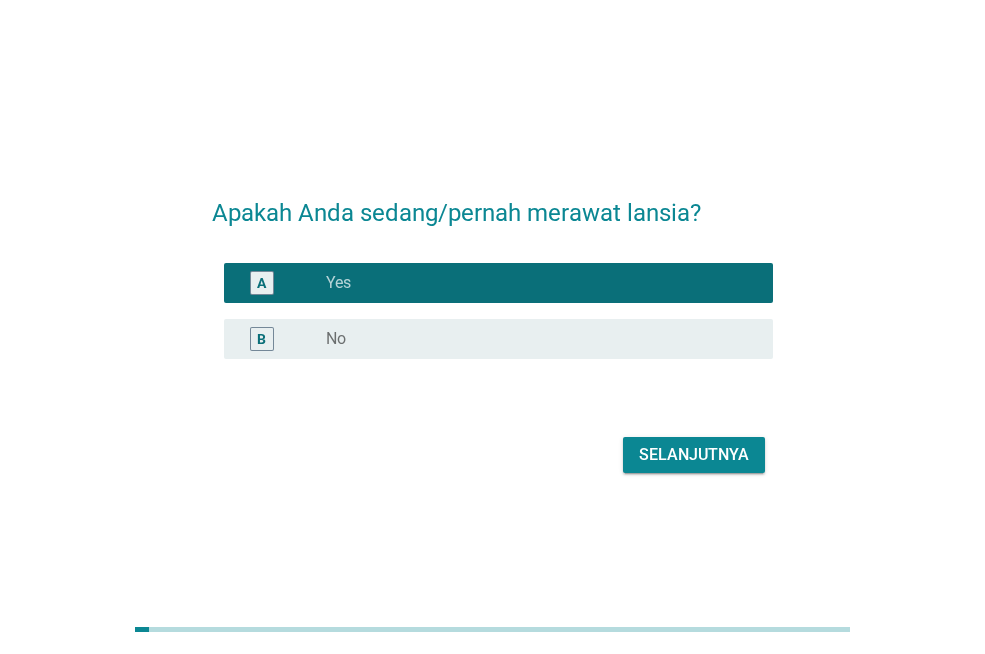 click on "Selanjutnya" at bounding box center (694, 455) 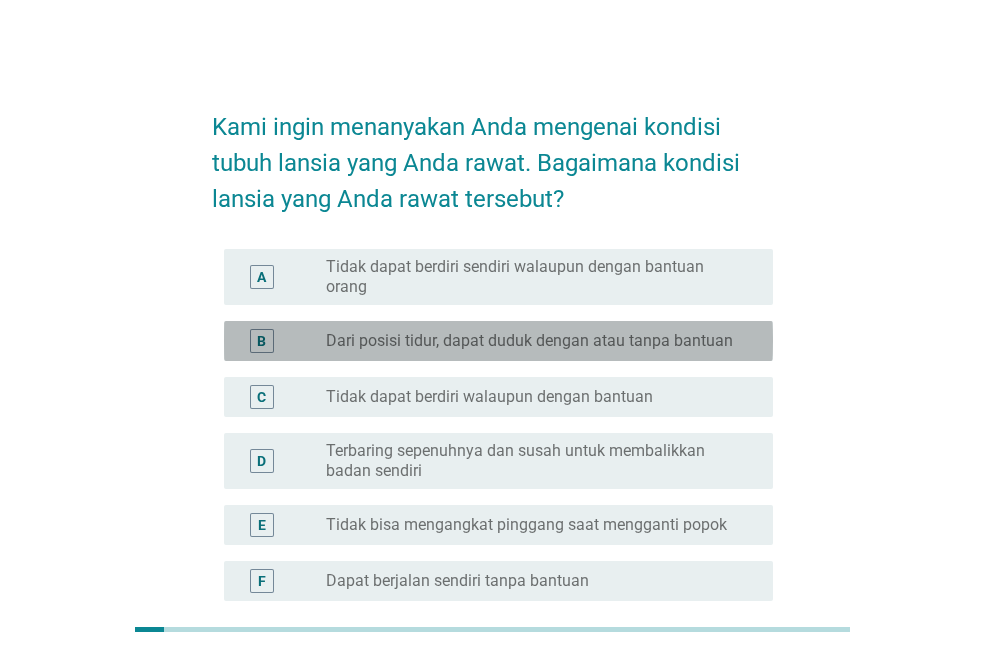click on "Dari posisi tidur, dapat duduk dengan atau tanpa bantuan" at bounding box center [529, 341] 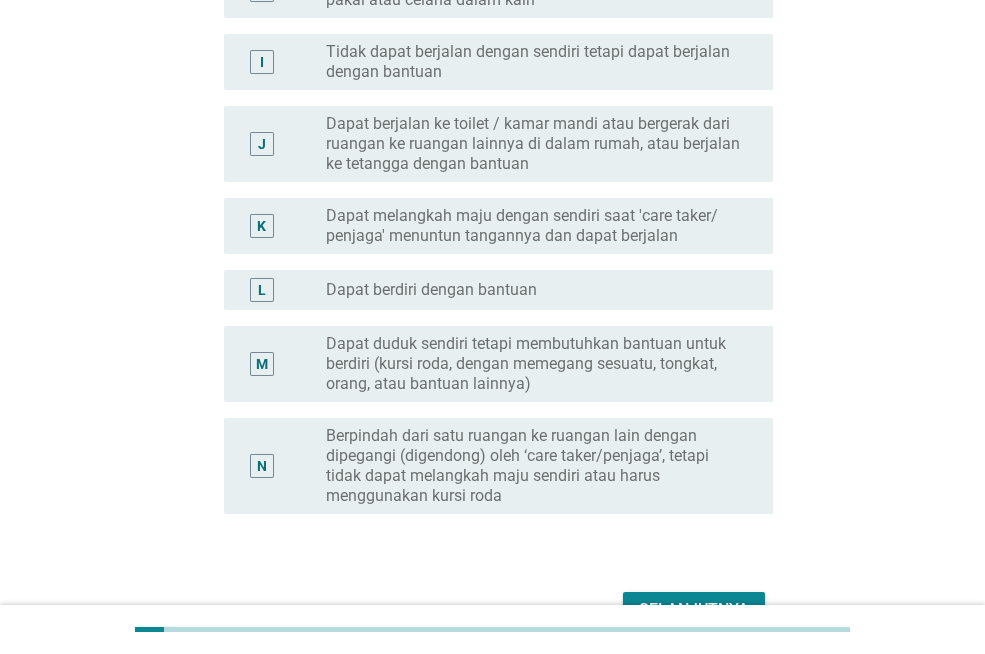 scroll, scrollTop: 828, scrollLeft: 0, axis: vertical 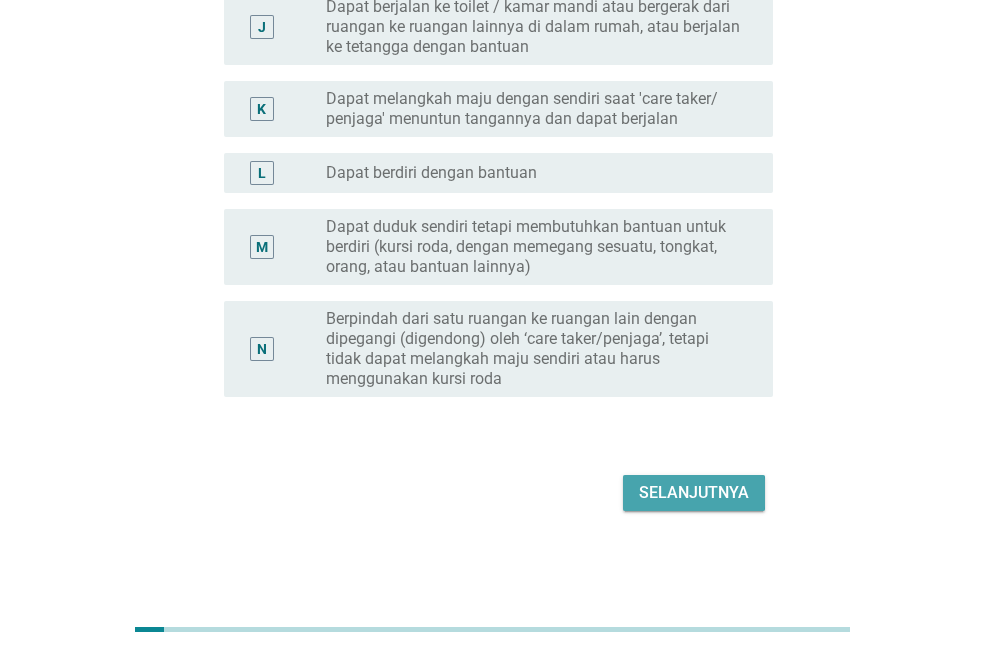 click on "Selanjutnya" at bounding box center (694, 493) 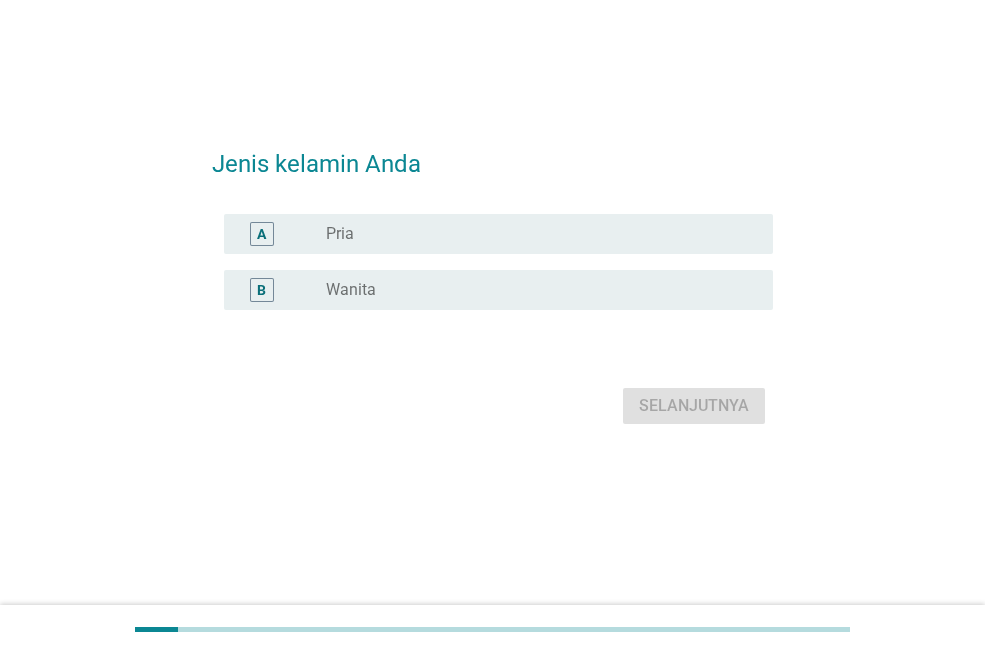 scroll, scrollTop: 0, scrollLeft: 0, axis: both 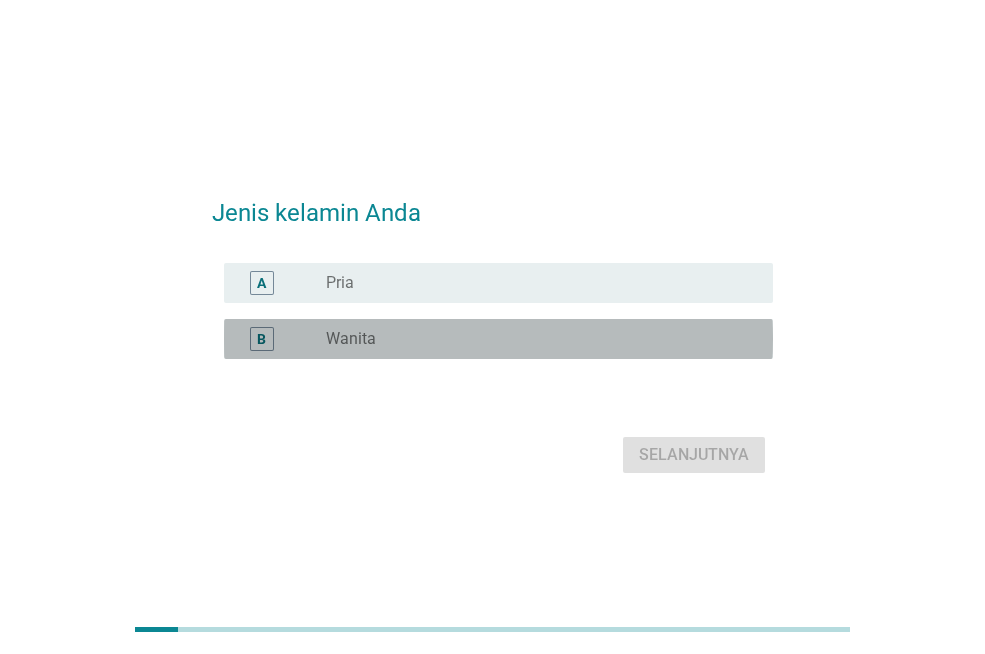 click on "radio_button_unchecked Wanita" at bounding box center [533, 339] 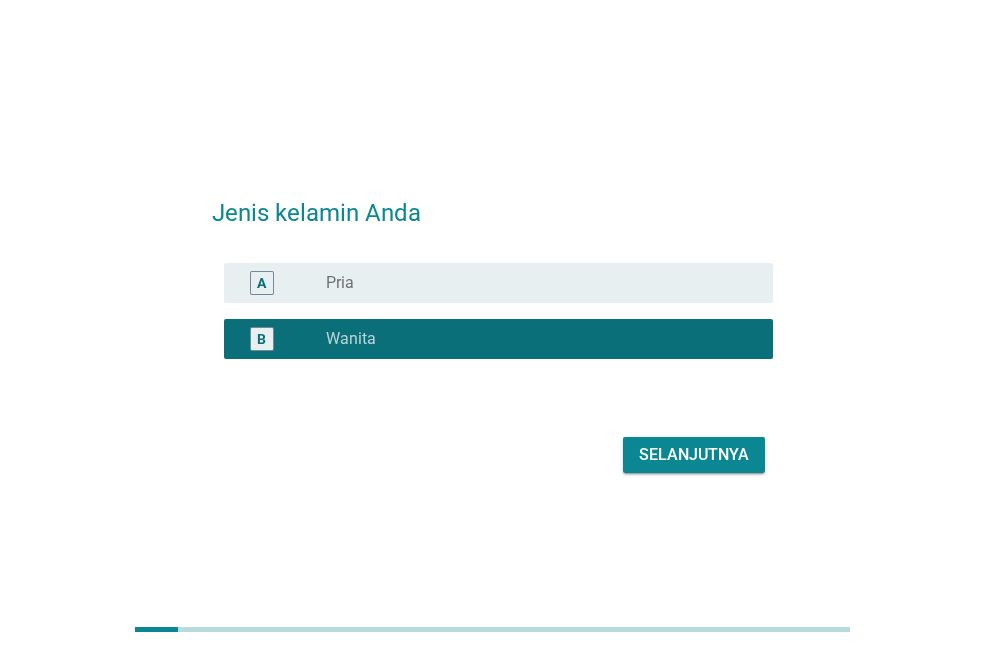 click on "Selanjutnya" at bounding box center [694, 455] 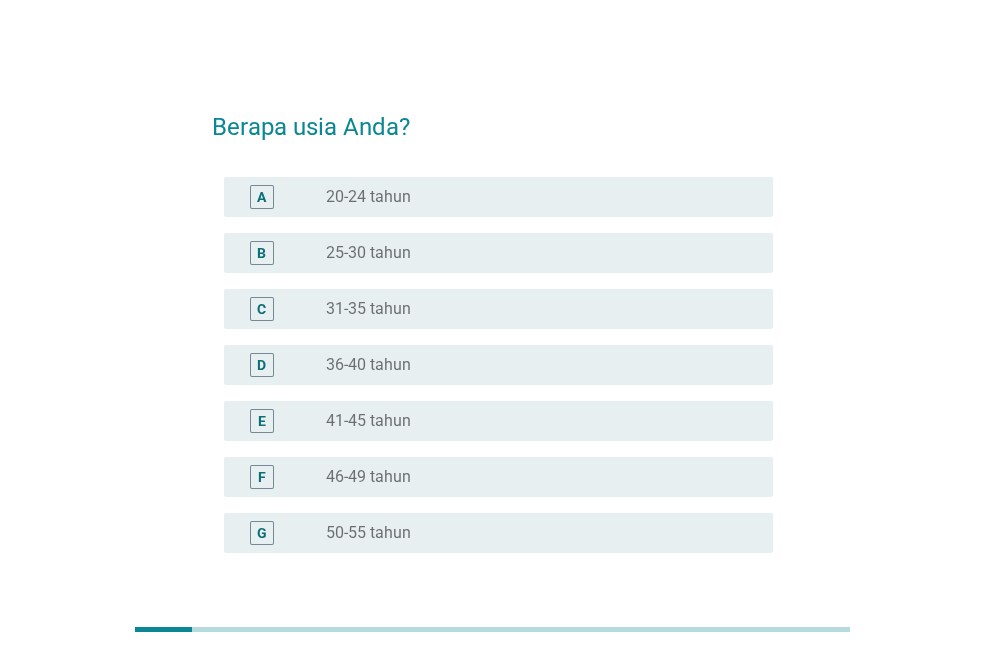 click on "25-30 tahun" at bounding box center [368, 253] 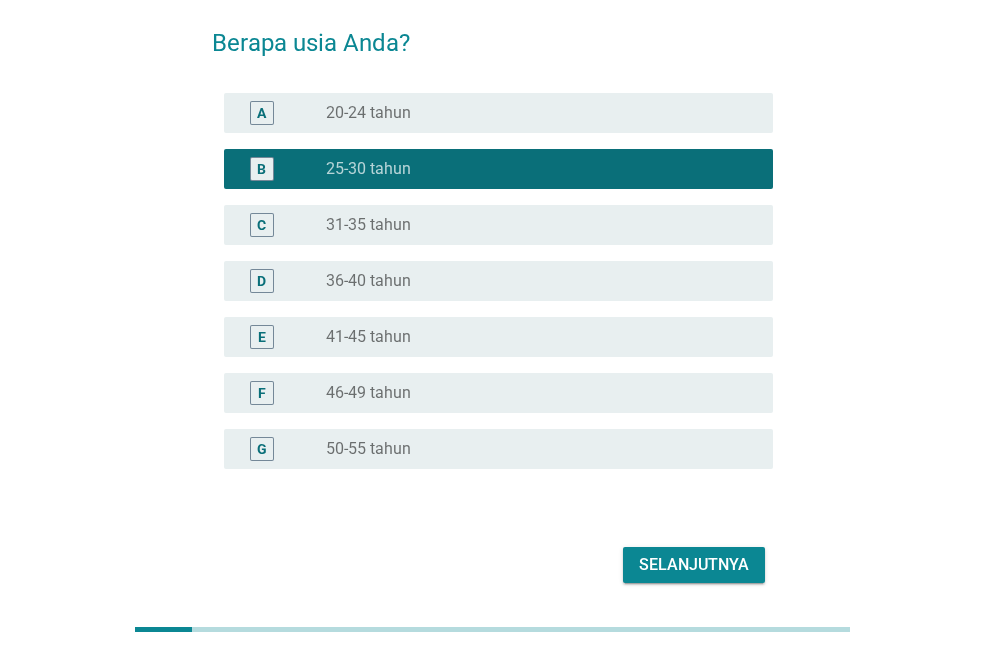 scroll, scrollTop: 156, scrollLeft: 0, axis: vertical 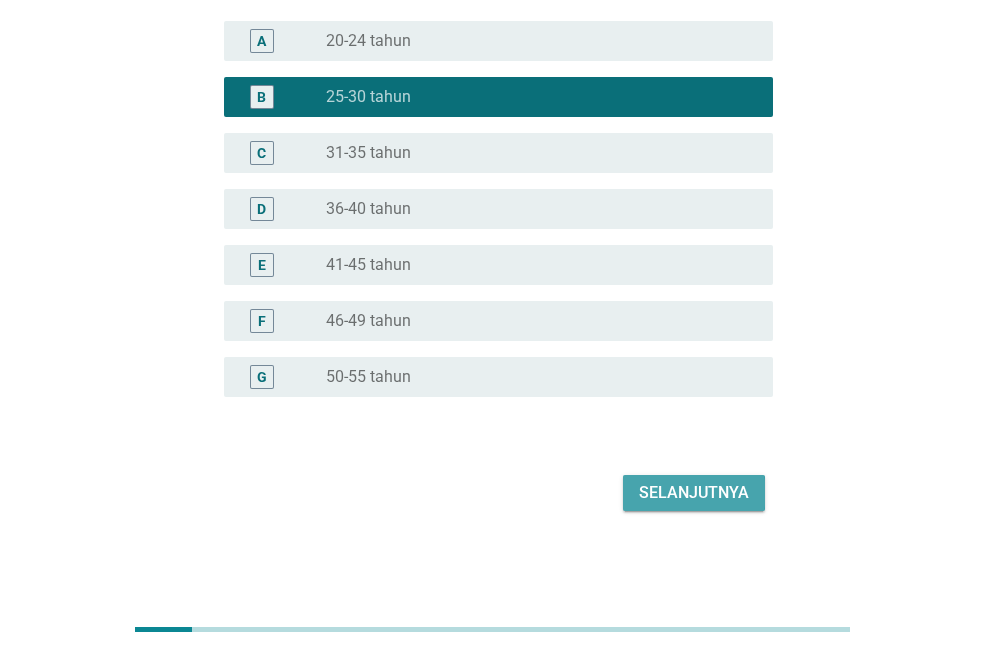 click on "Selanjutnya" at bounding box center [694, 493] 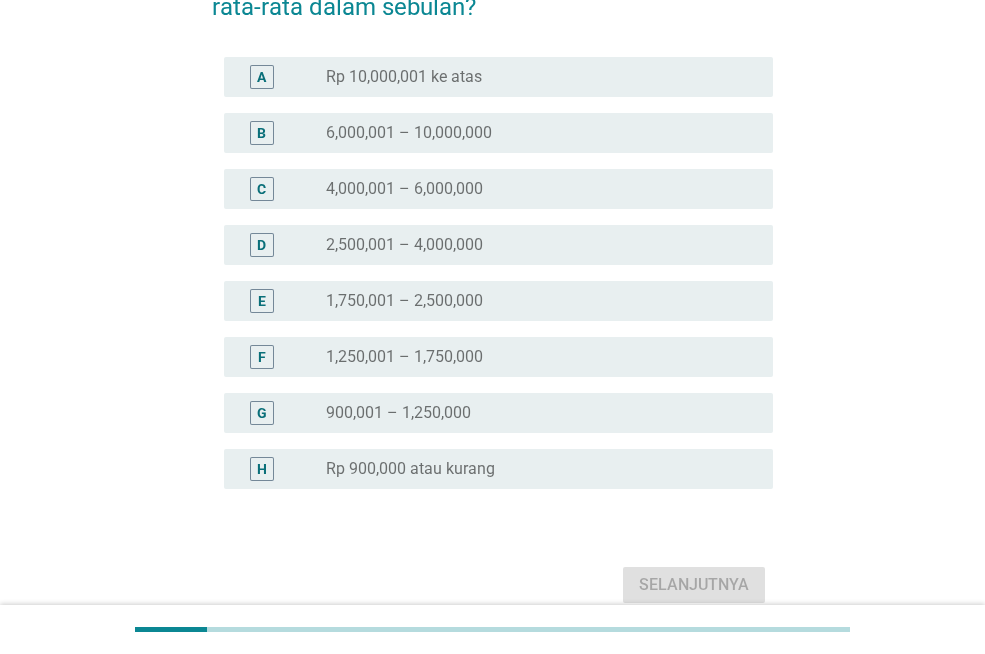 scroll, scrollTop: 0, scrollLeft: 0, axis: both 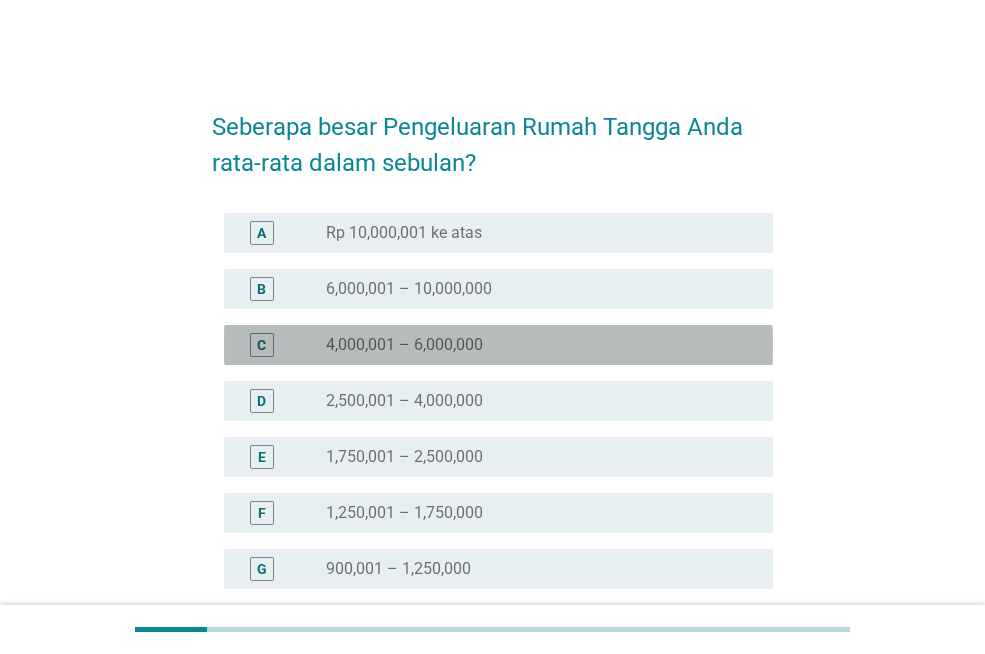 click on "4,000,001 – 6,000,000" at bounding box center [404, 345] 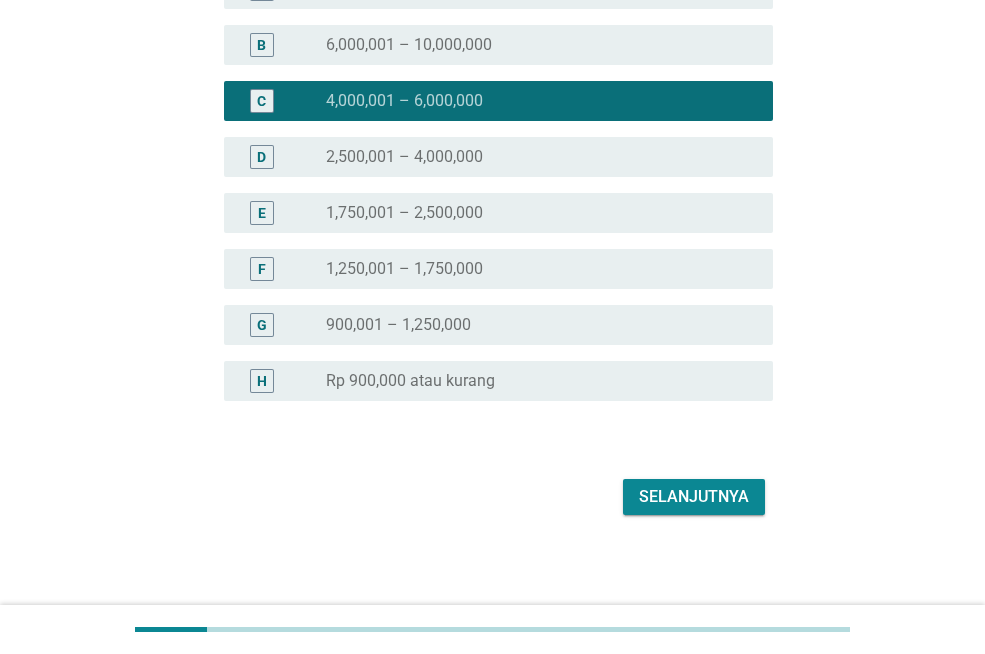 scroll, scrollTop: 248, scrollLeft: 0, axis: vertical 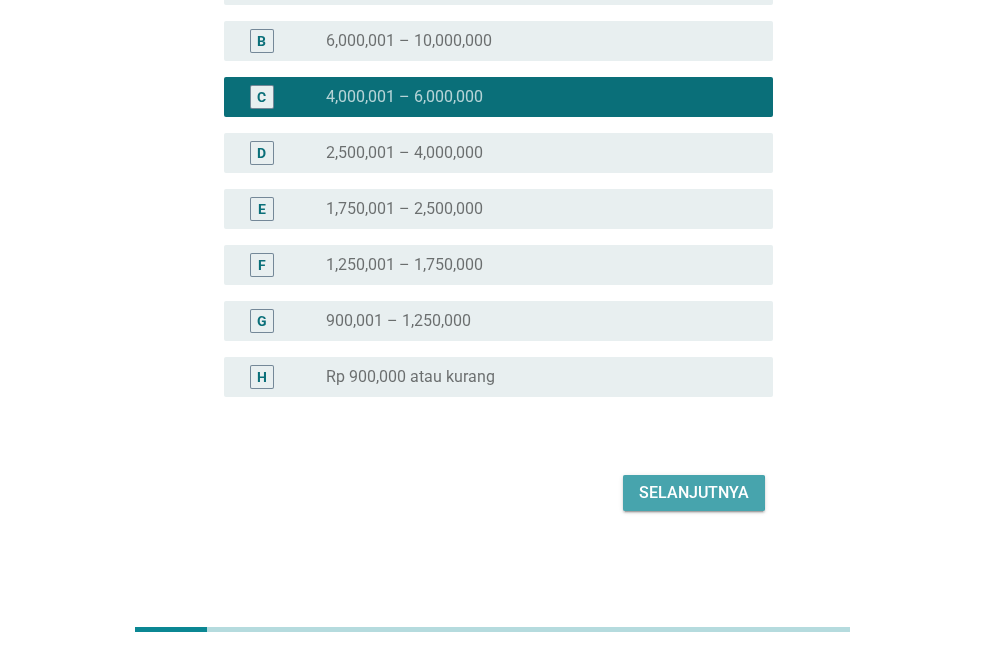 click on "Selanjutnya" at bounding box center [694, 493] 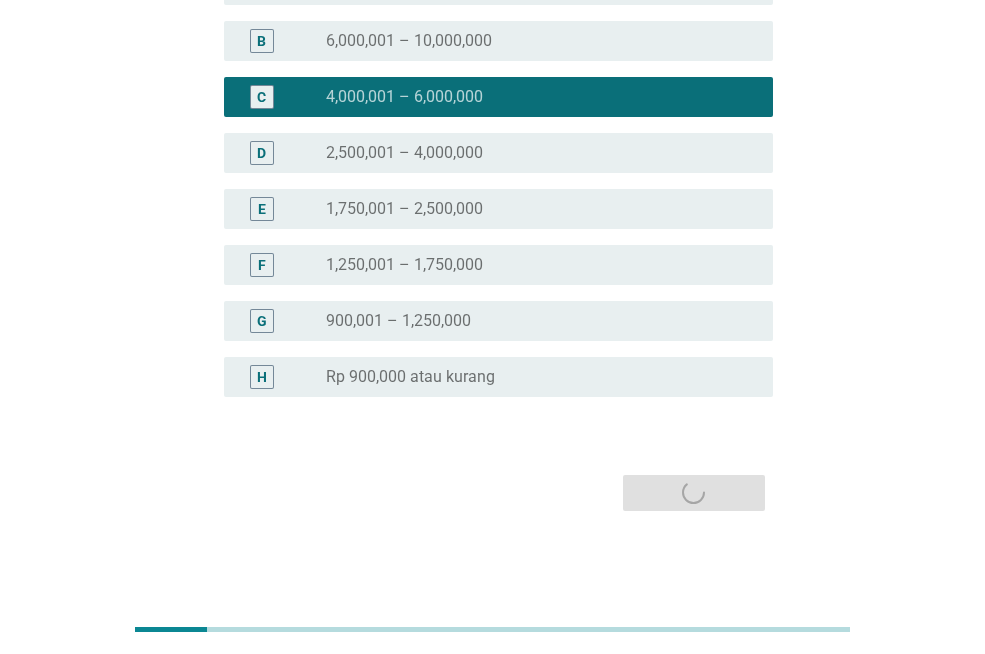 scroll, scrollTop: 0, scrollLeft: 0, axis: both 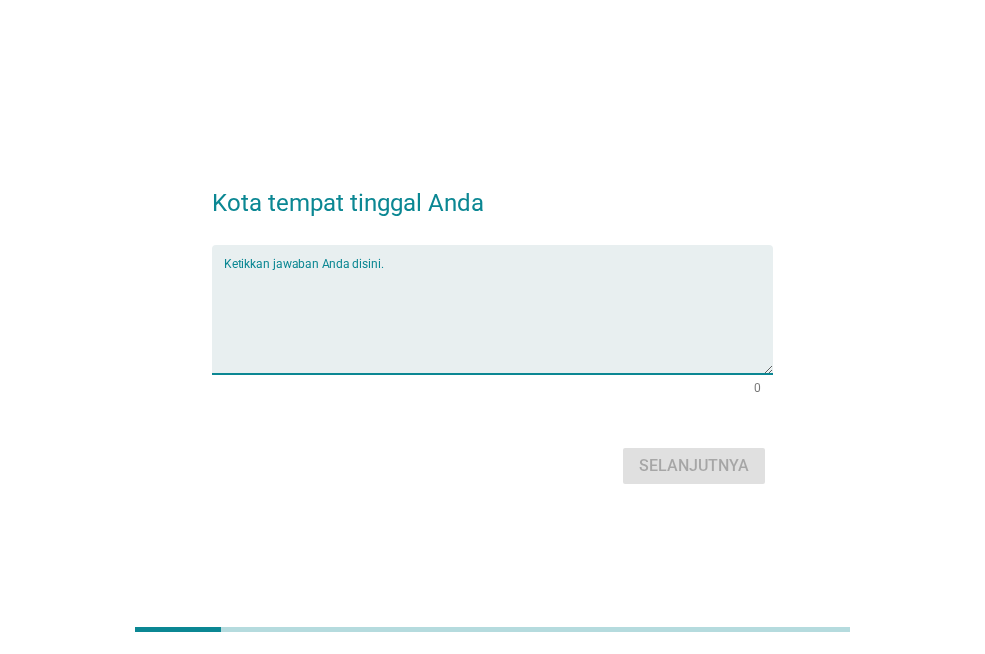 click at bounding box center (498, 321) 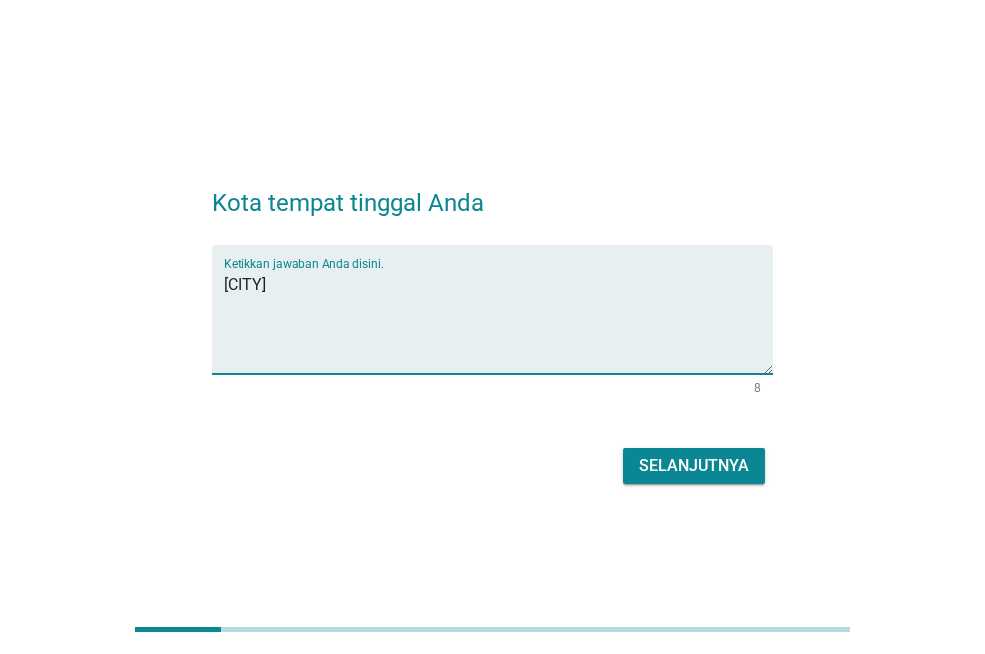 type on "[CITY]" 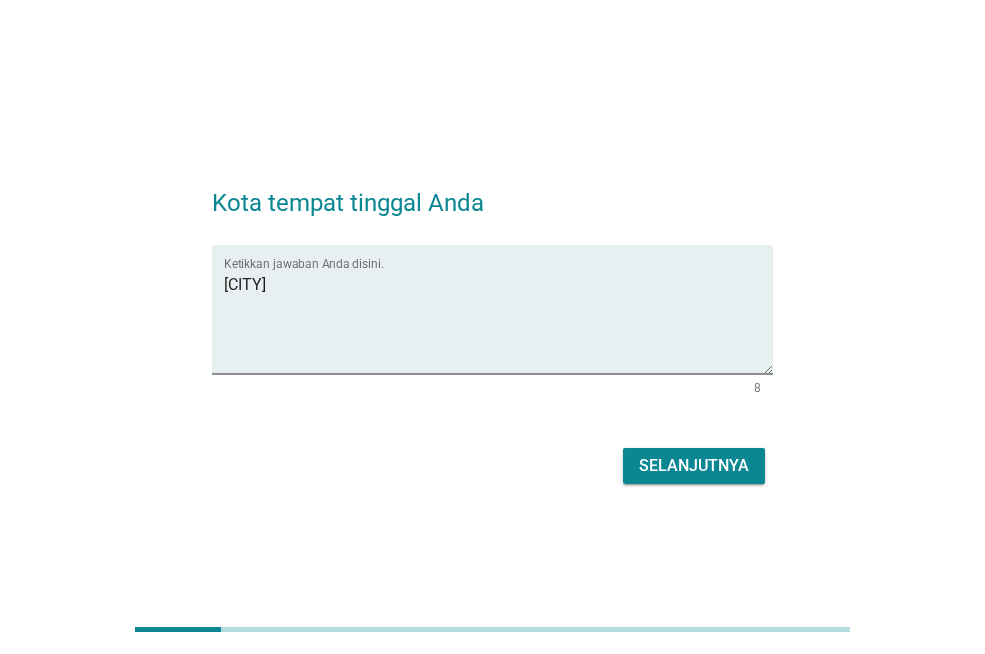 click on "Selanjutnya" at bounding box center [492, 466] 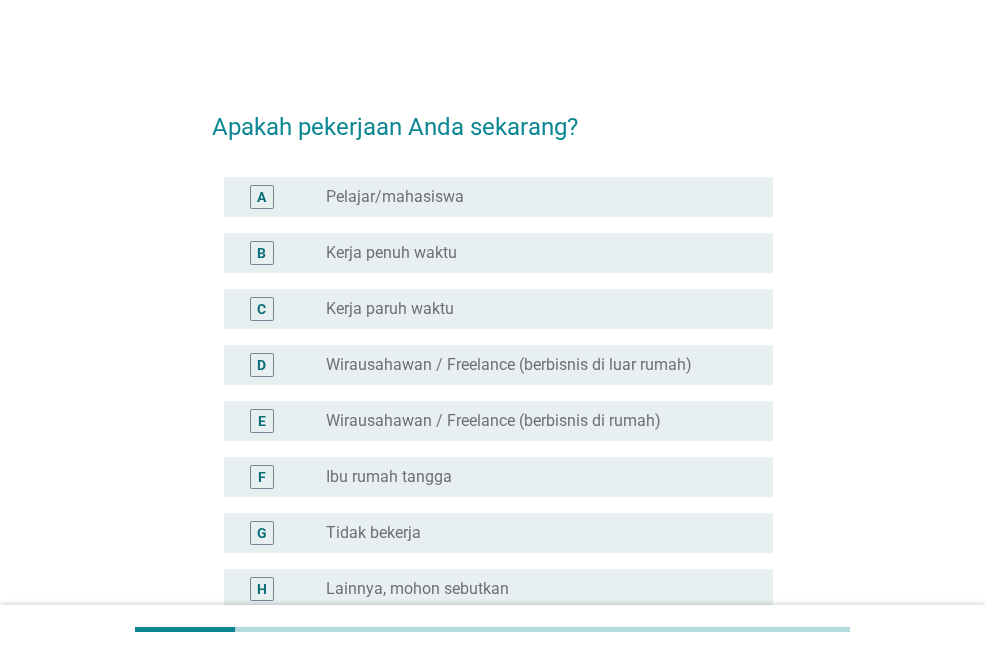 click on "Kerja penuh waktu" at bounding box center [391, 253] 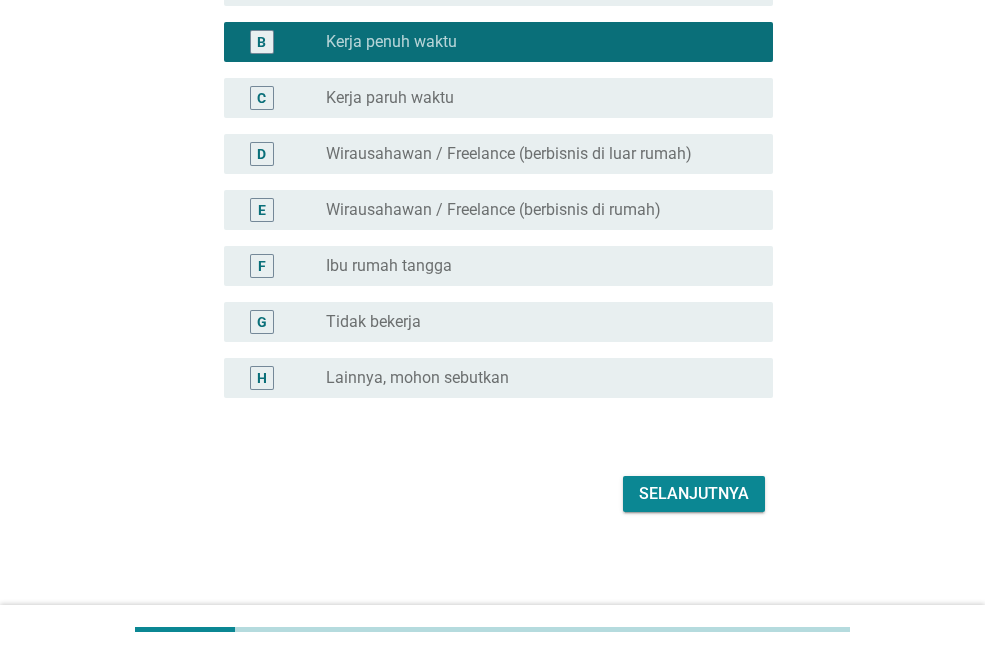 scroll, scrollTop: 212, scrollLeft: 0, axis: vertical 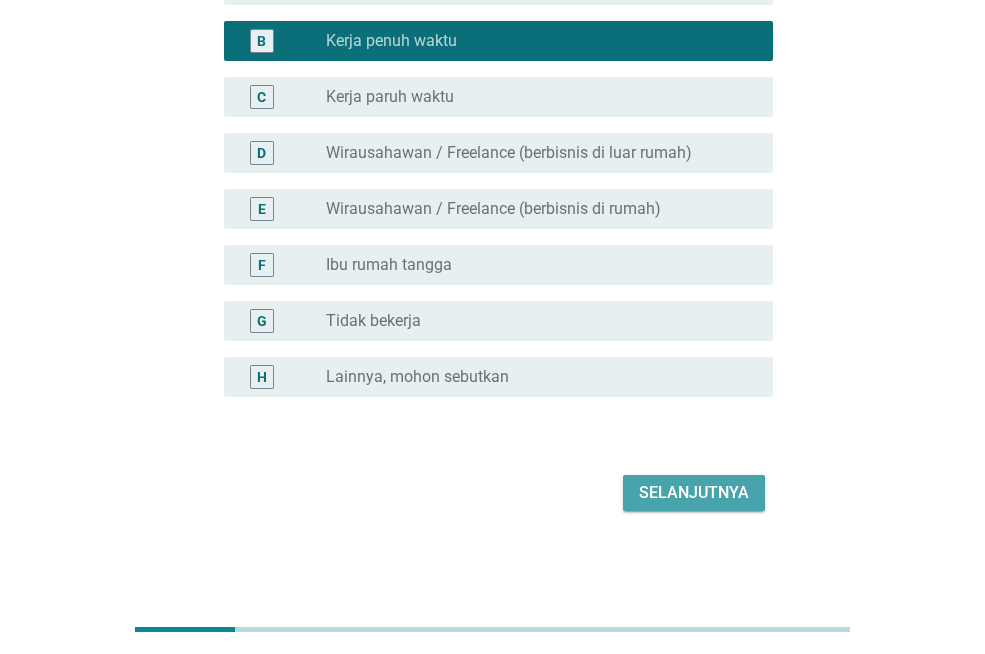 click on "Selanjutnya" at bounding box center (694, 493) 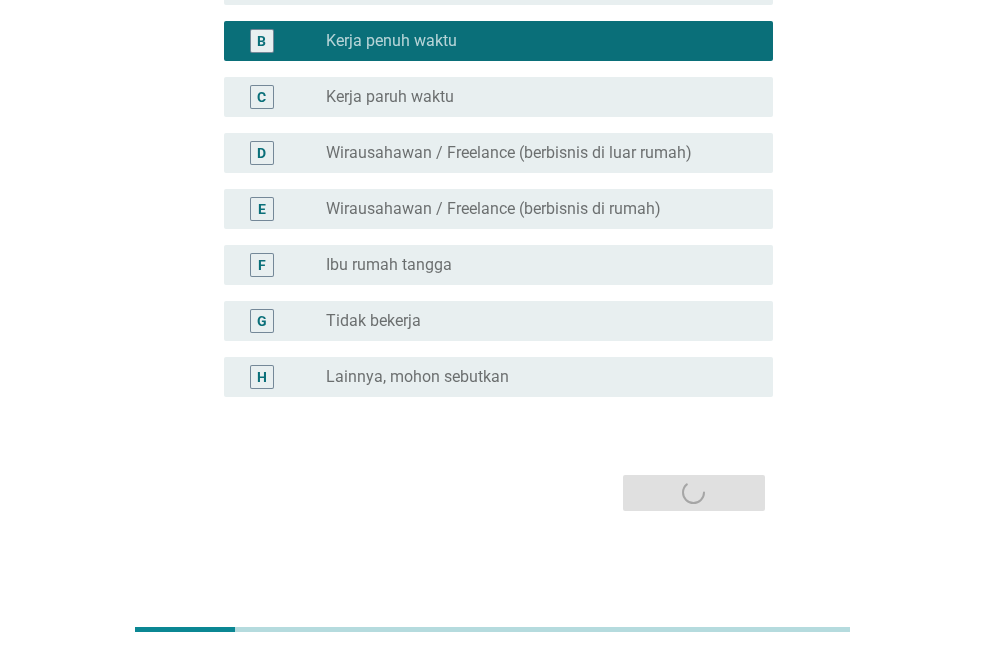scroll, scrollTop: 0, scrollLeft: 0, axis: both 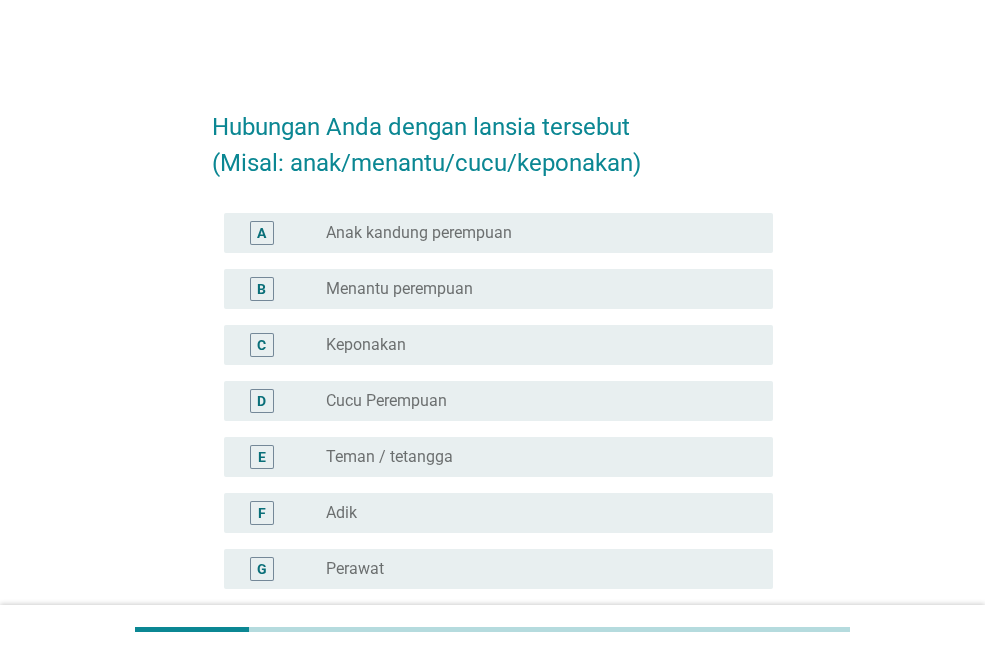 click on "Cucu Perempuan" at bounding box center (386, 401) 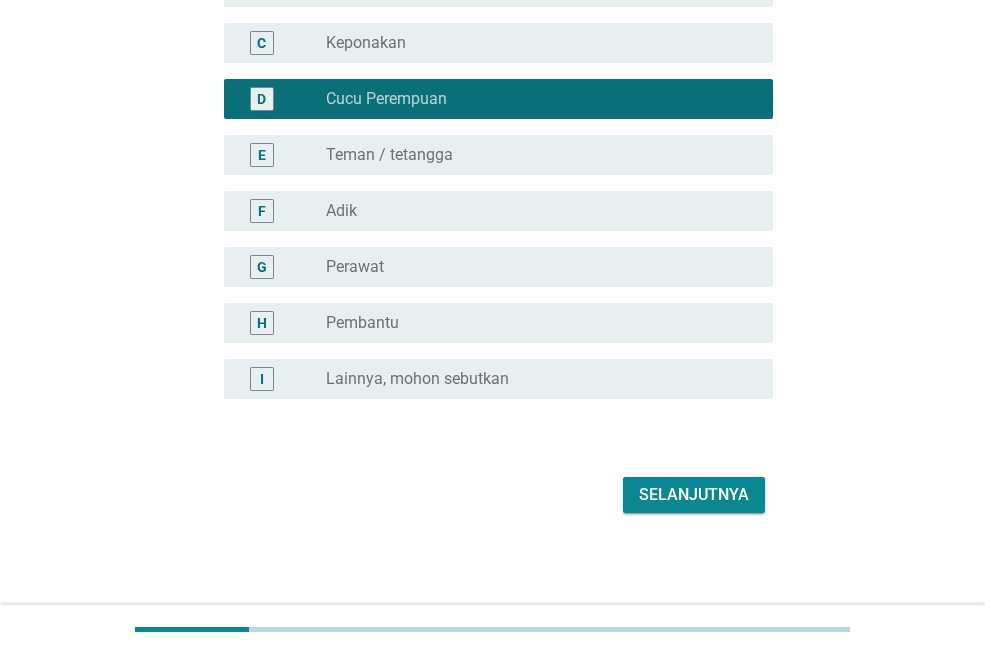 scroll, scrollTop: 304, scrollLeft: 0, axis: vertical 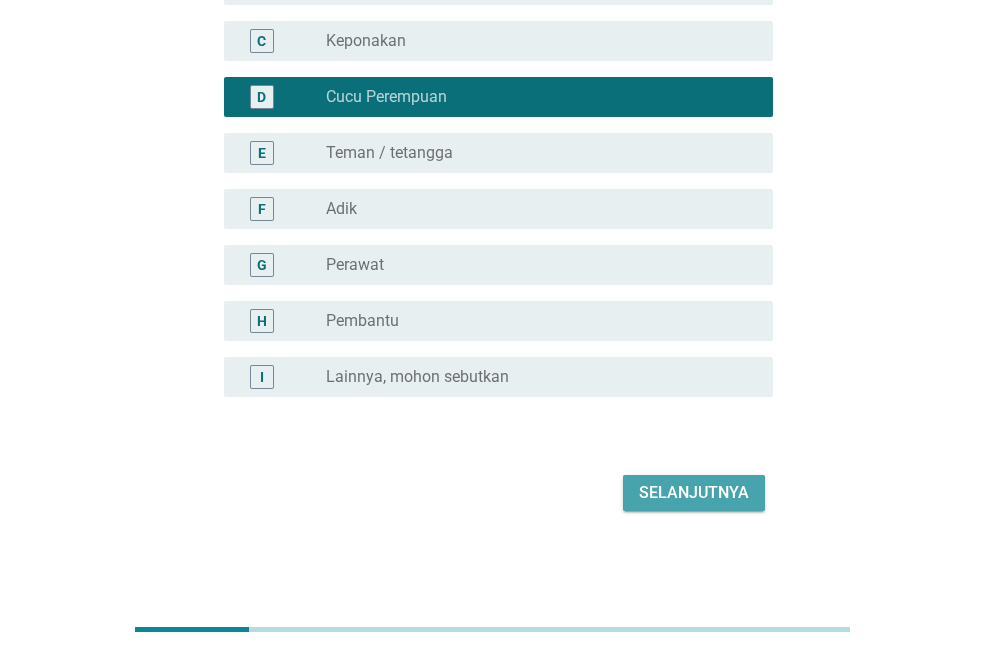 click on "Selanjutnya" at bounding box center (694, 493) 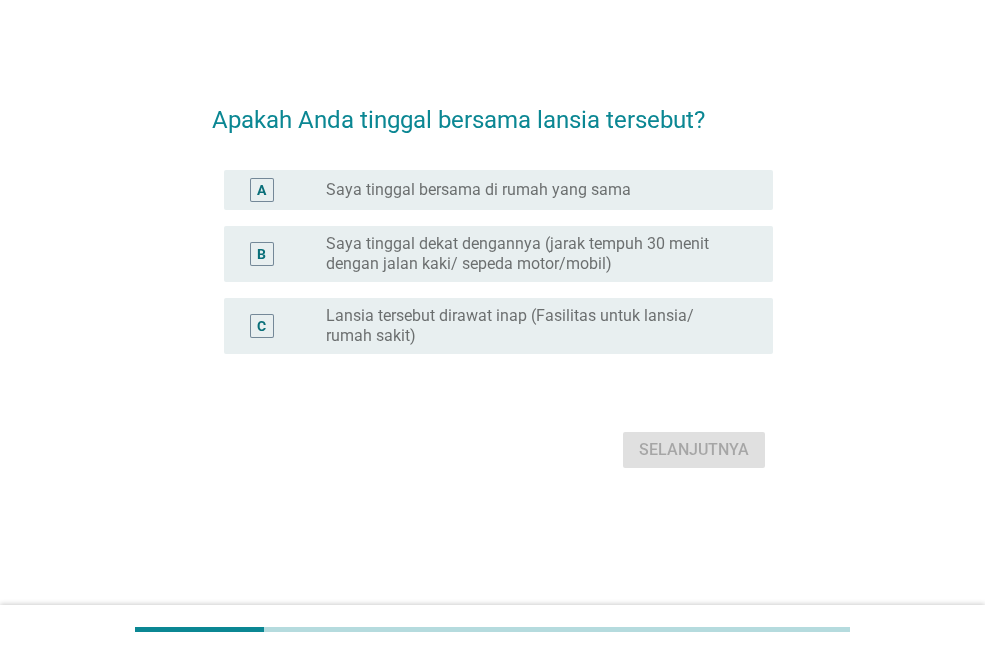 scroll, scrollTop: 0, scrollLeft: 0, axis: both 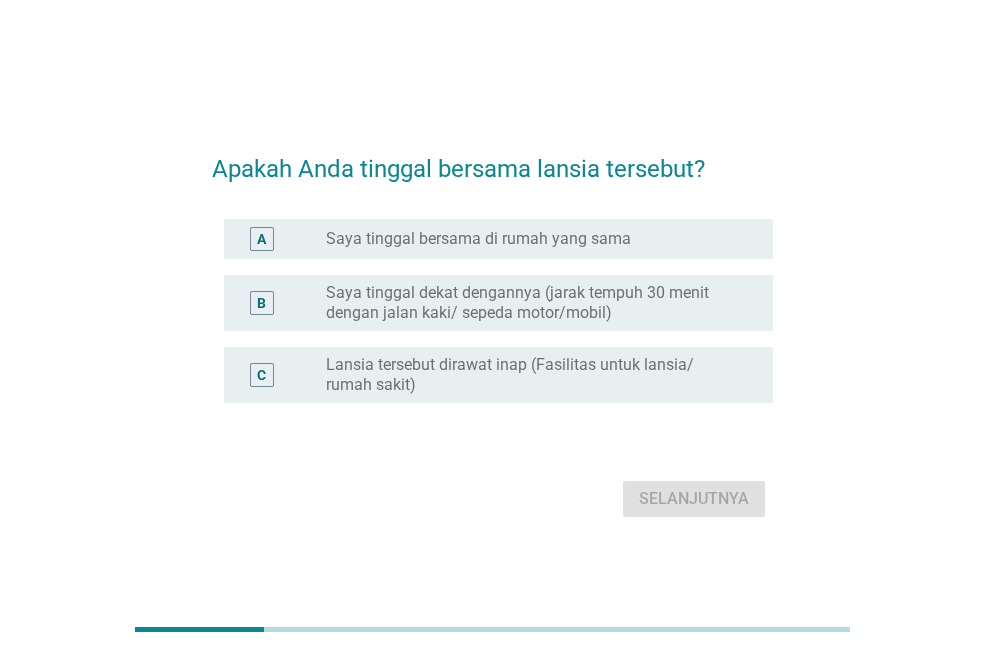 click on "Saya tinggal bersama di rumah yang sama" at bounding box center [478, 239] 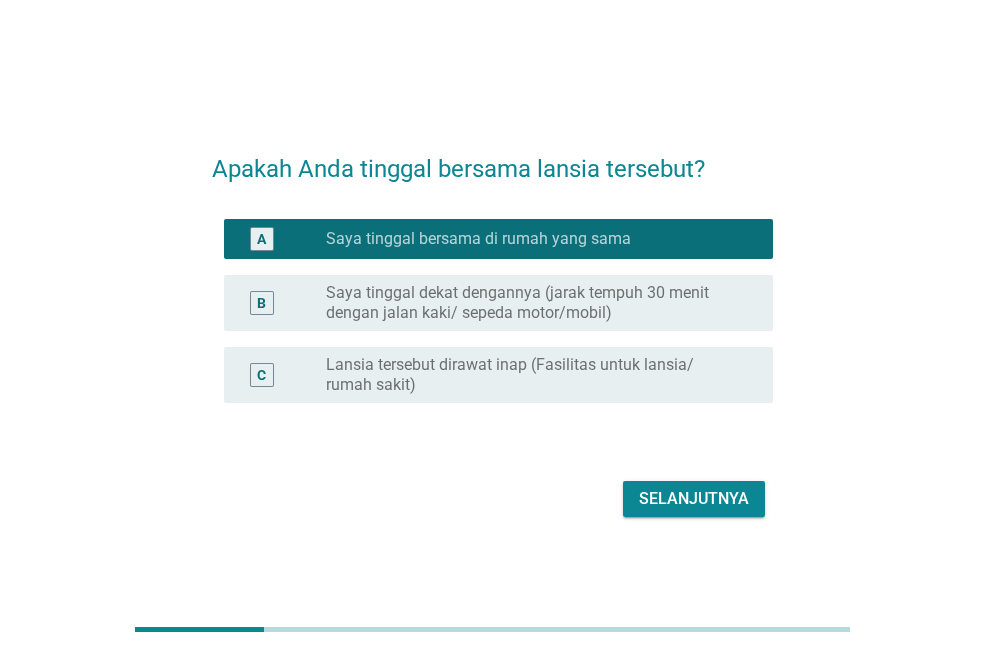 click on "Selanjutnya" at bounding box center (694, 499) 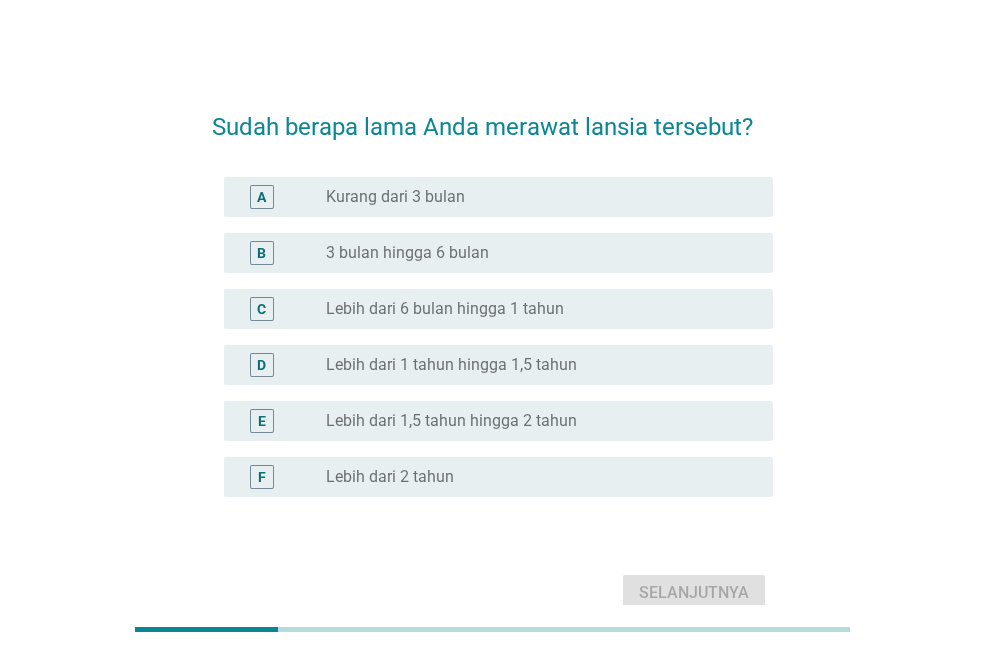 click on "Lebih dari 6 bulan hingga 1 tahun" at bounding box center [445, 309] 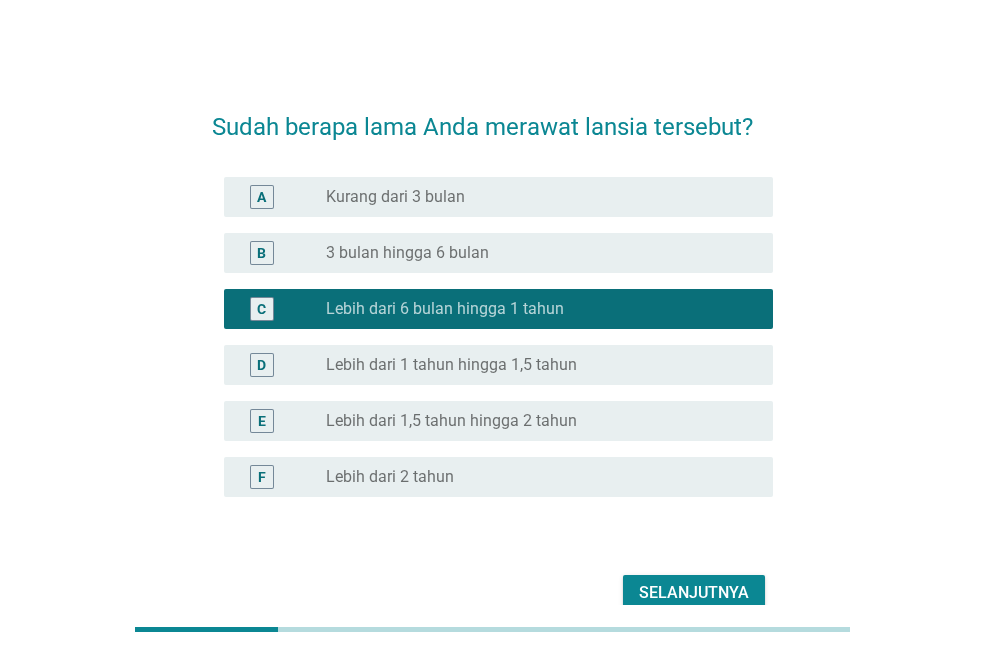 click on "Selanjutnya" at bounding box center (694, 593) 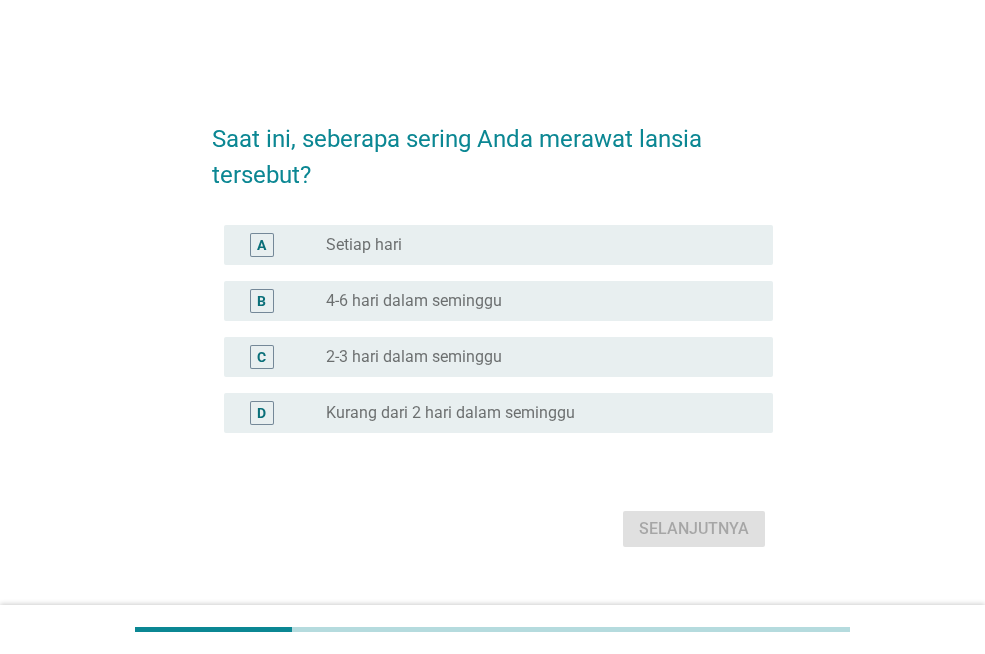 click on "Setiap hari" at bounding box center [364, 245] 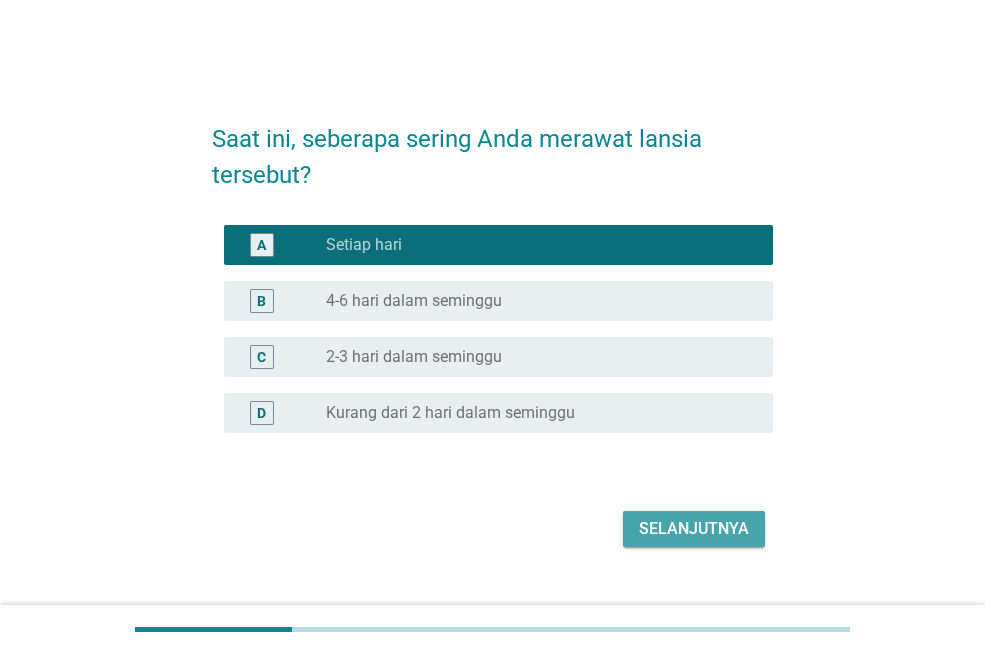 click on "Selanjutnya" at bounding box center [694, 529] 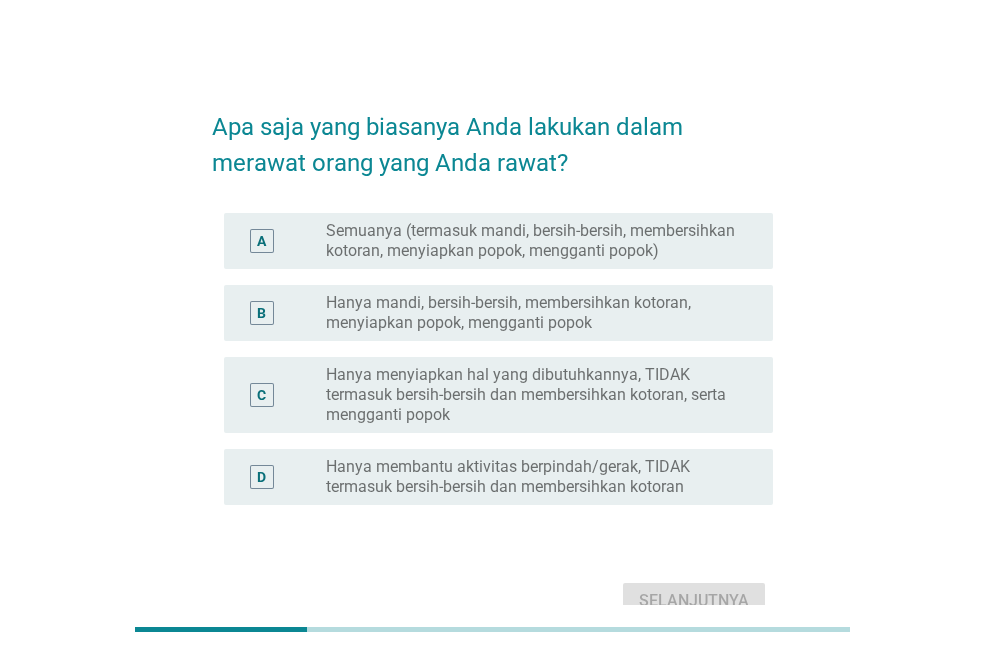click on "Semuanya (termasuk mandi, bersih-bersih, membersihkan kotoran, menyiapkan popok, mengganti popok)" at bounding box center (533, 241) 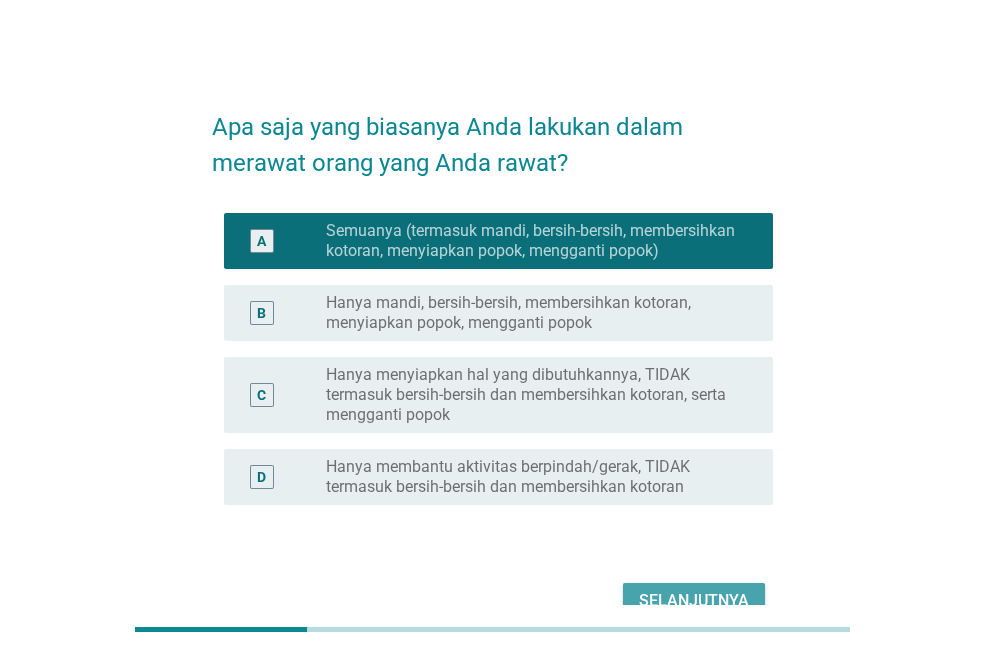 click on "Selanjutnya" at bounding box center [694, 601] 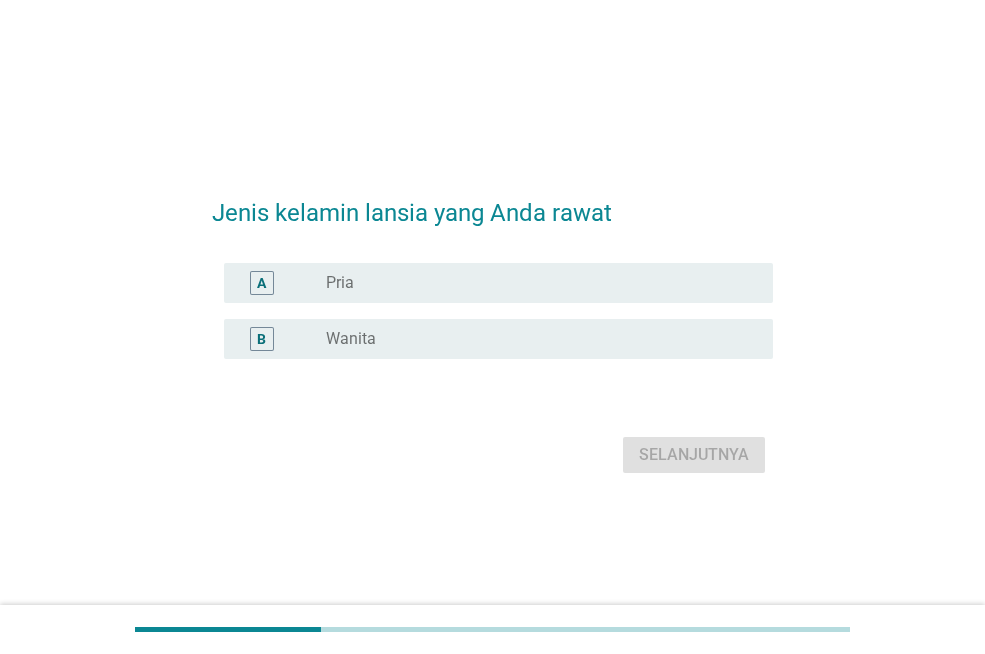 click on "radio_button_unchecked Wanita" at bounding box center (541, 339) 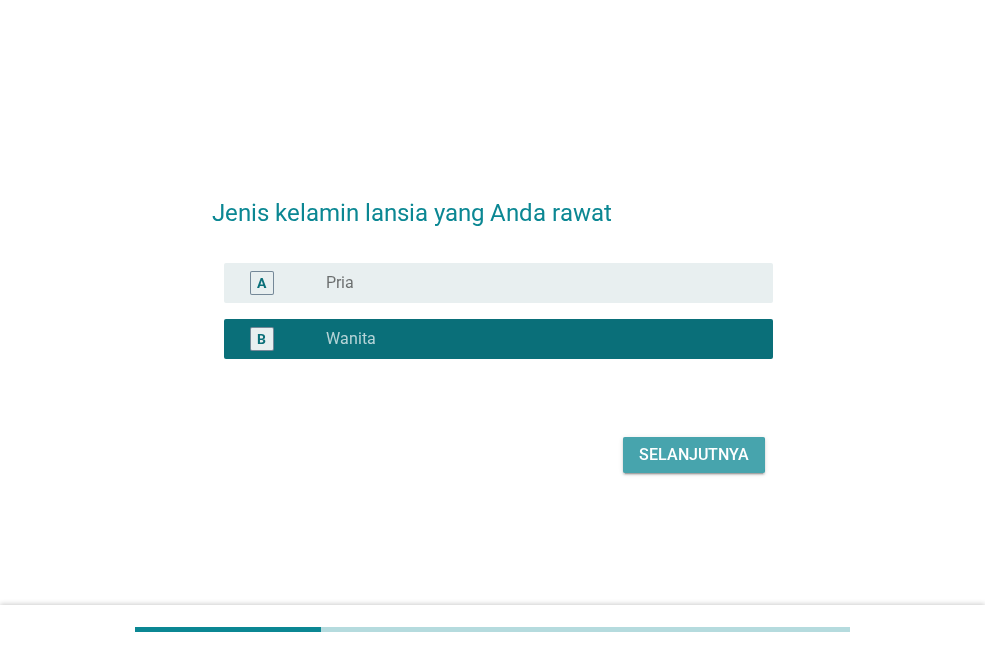 click on "Selanjutnya" at bounding box center (694, 455) 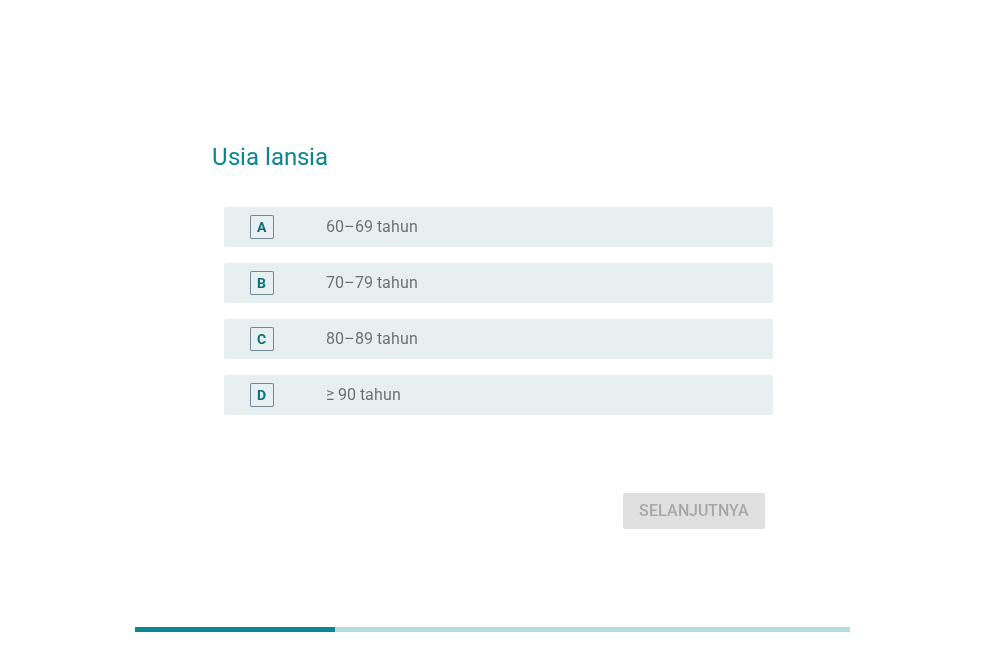 click on "A     radio_button_unchecked 60–69 tahun" at bounding box center (498, 227) 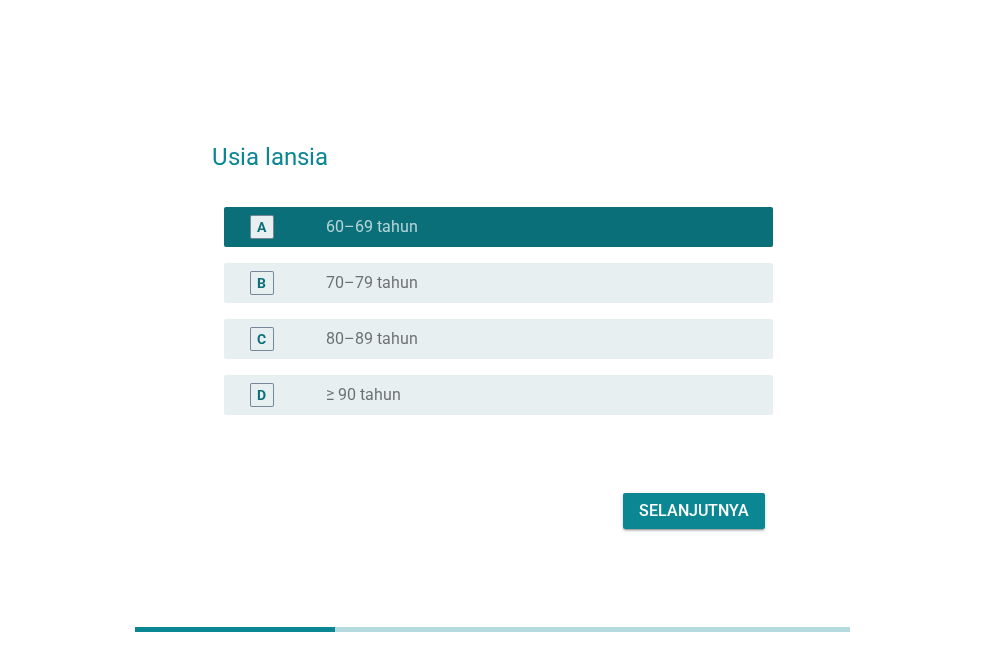 click on "70–79 tahun" at bounding box center [372, 283] 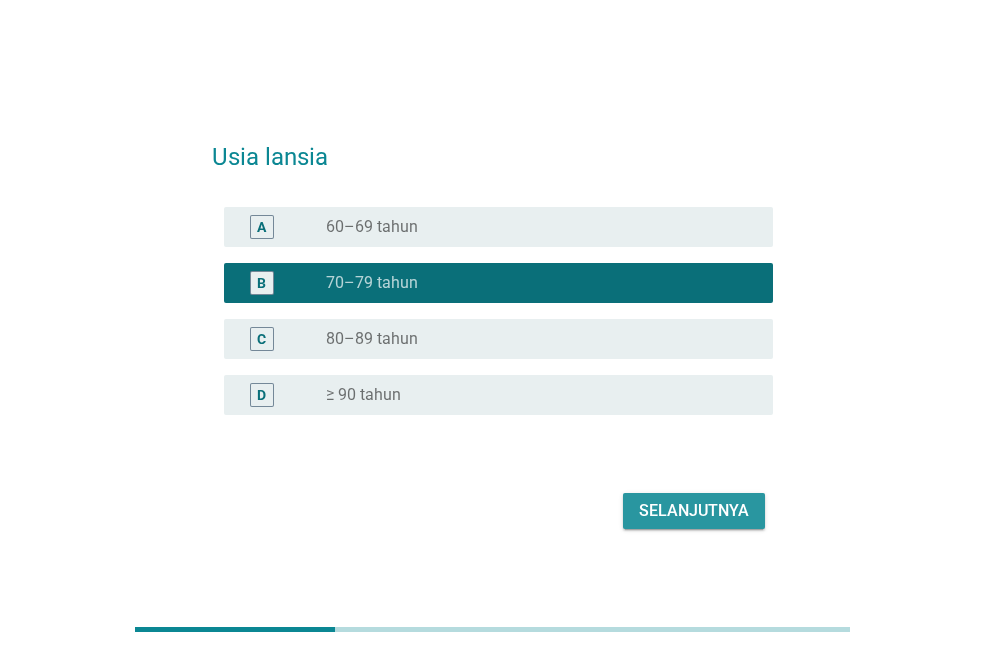 click on "Selanjutnya" at bounding box center (694, 511) 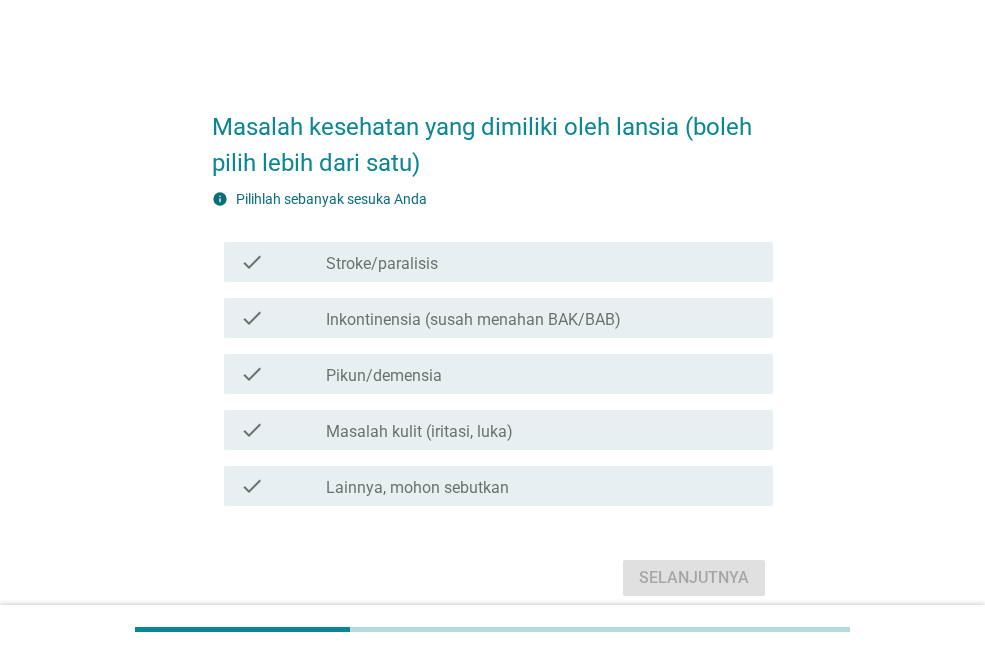 click on "check" at bounding box center [283, 262] 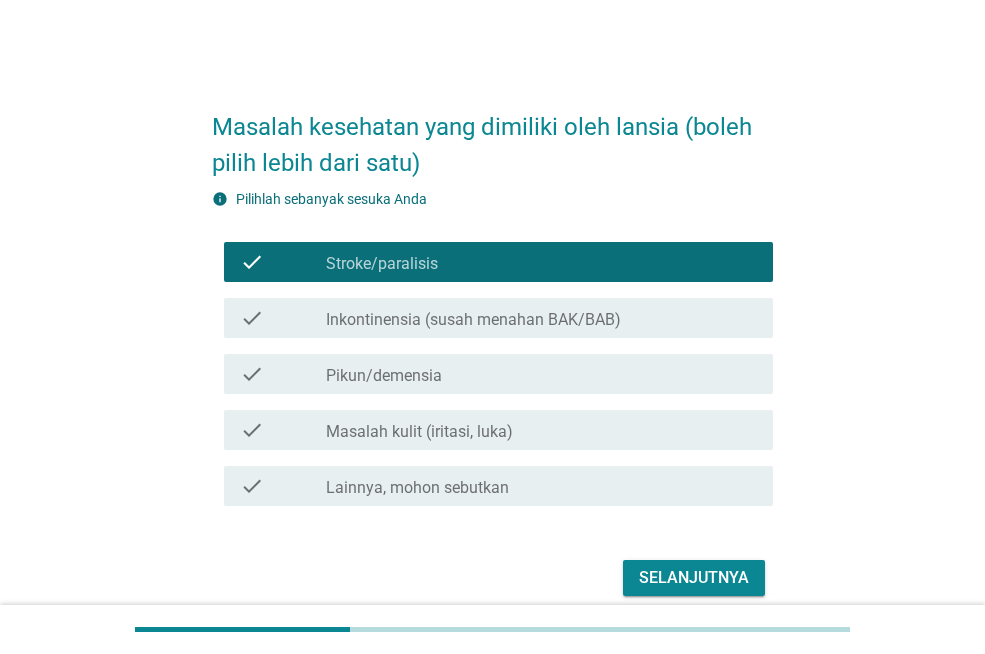 click on "Selanjutnya" at bounding box center [694, 578] 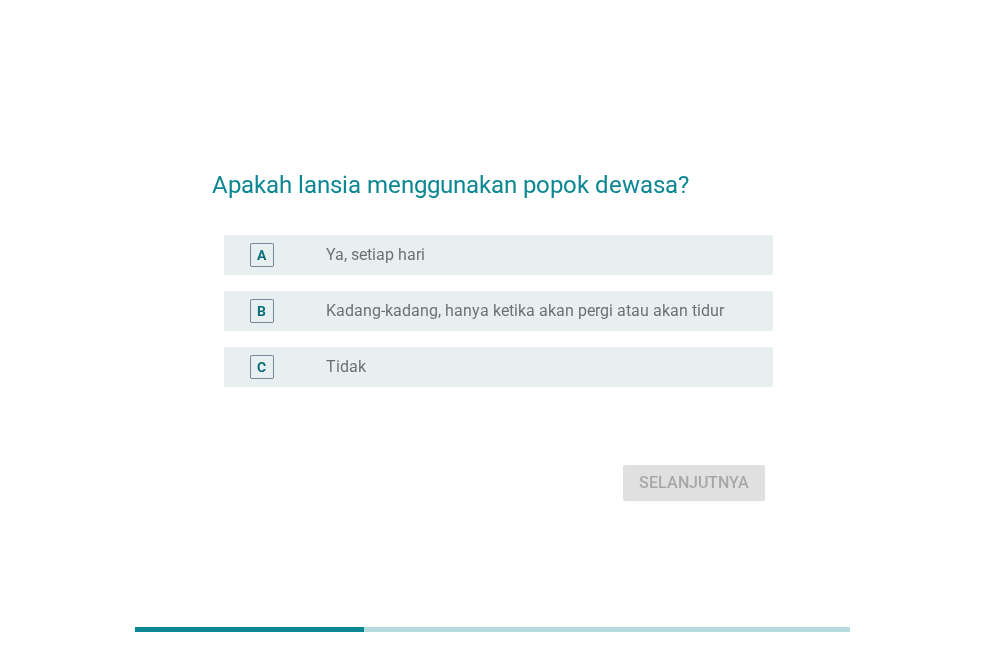 click on "Ya, setiap hari" at bounding box center (375, 255) 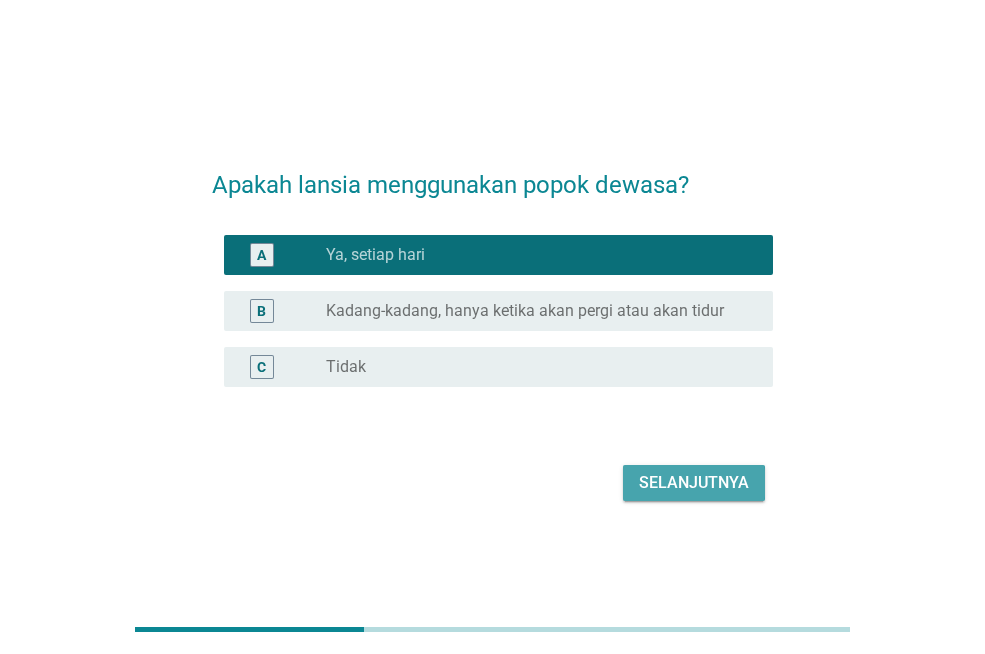 click on "Selanjutnya" at bounding box center [694, 483] 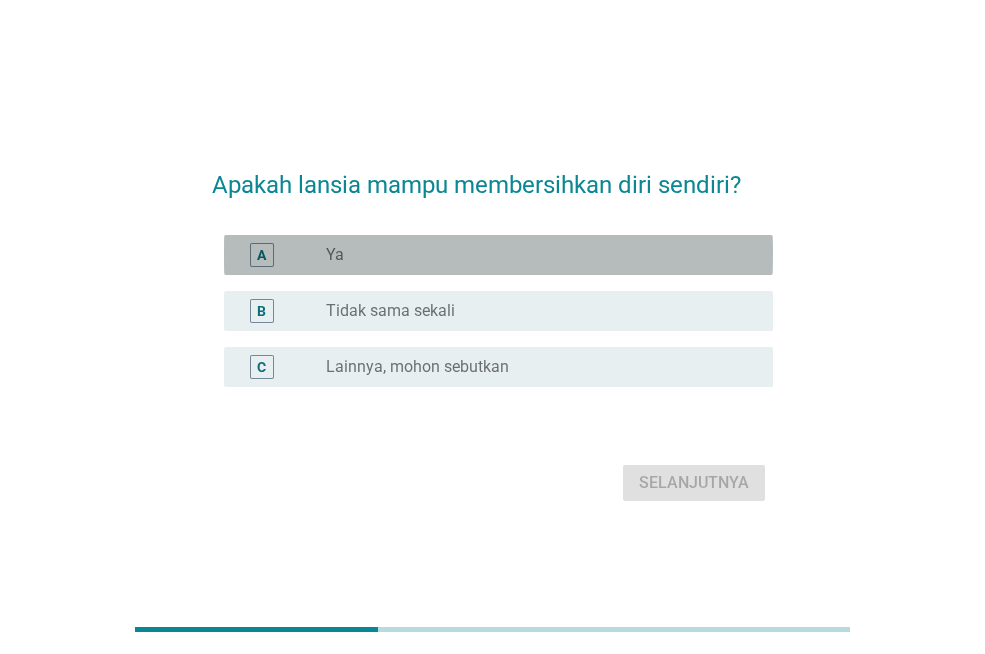 click on "radio_button_unchecked Ya" at bounding box center (533, 255) 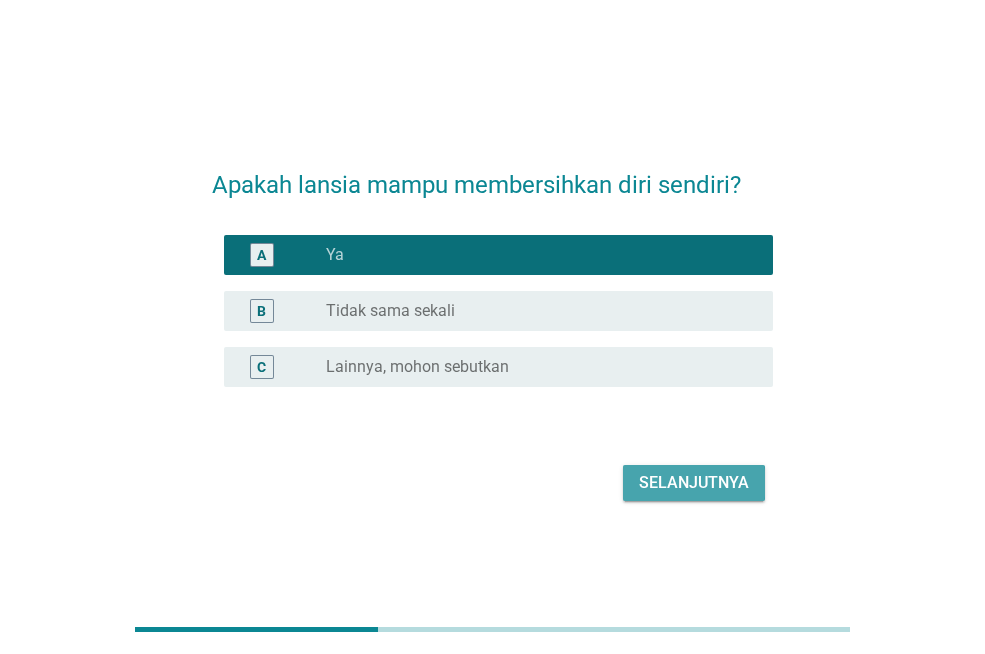 click on "Selanjutnya" at bounding box center [694, 483] 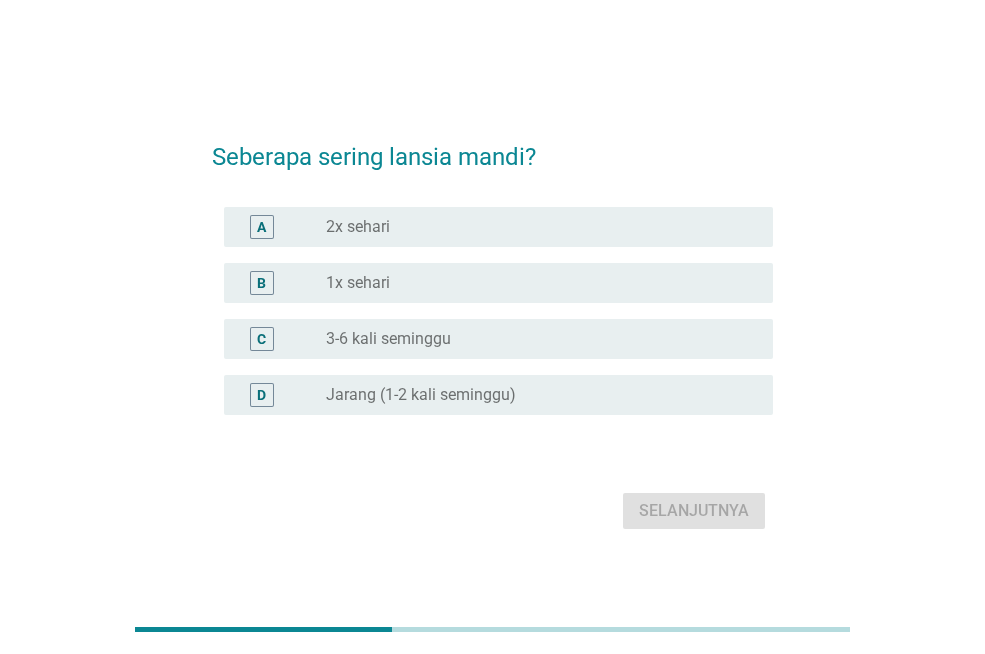click on "2x sehari" at bounding box center (358, 227) 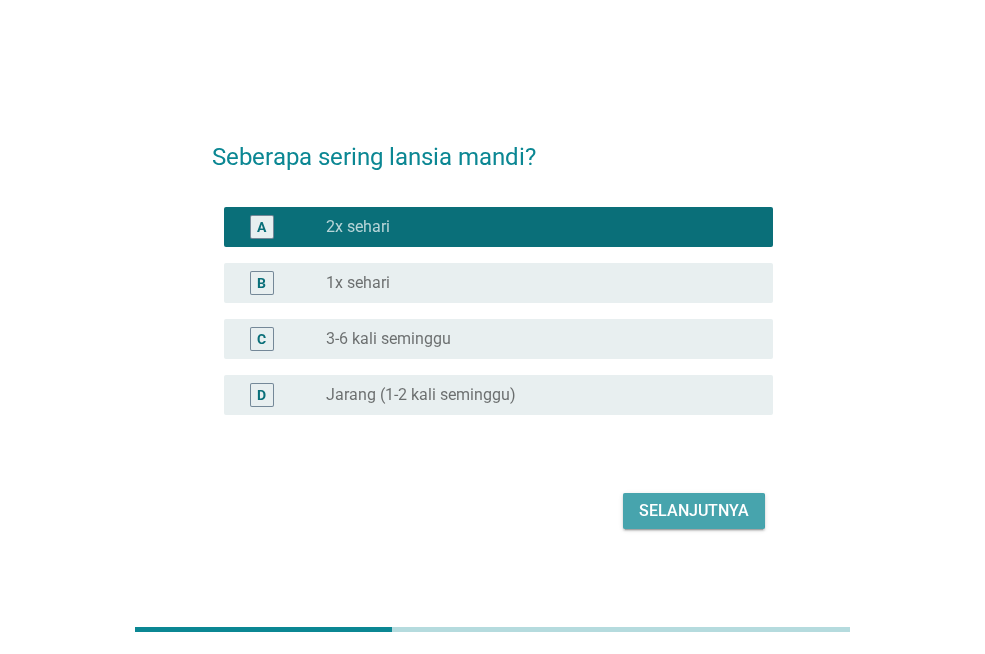 click on "Selanjutnya" at bounding box center (694, 511) 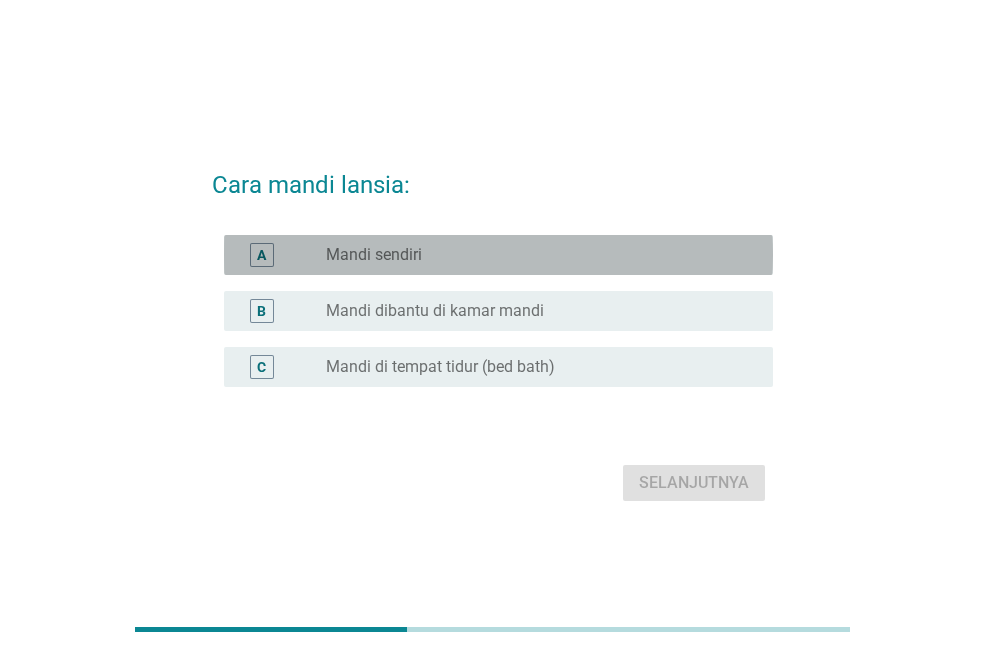 click on "Mandi sendiri" at bounding box center [374, 255] 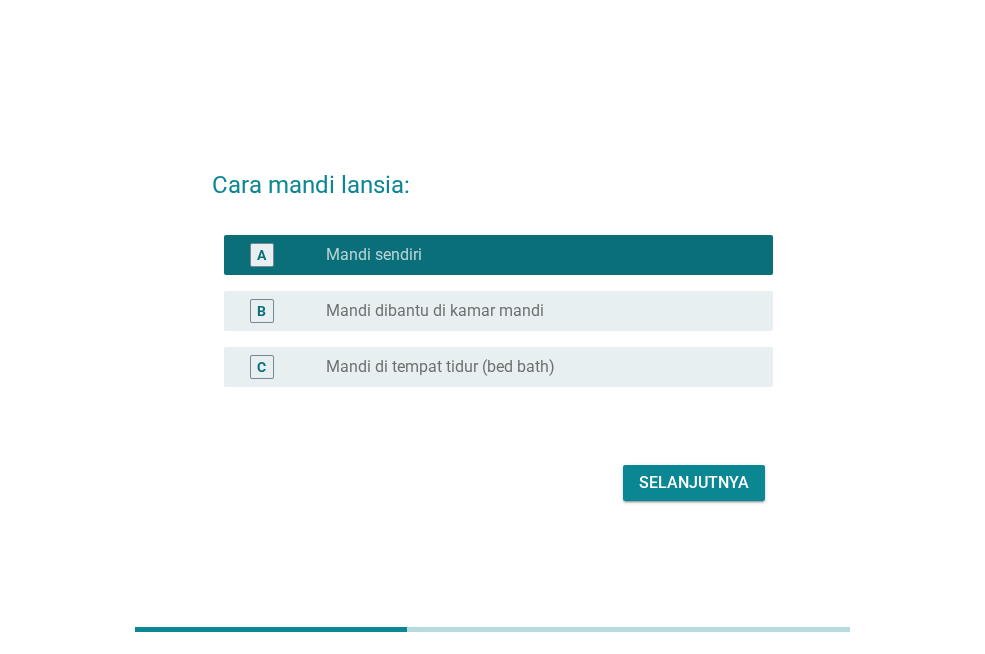 click on "Mandi dibantu di kamar mandi" at bounding box center (435, 311) 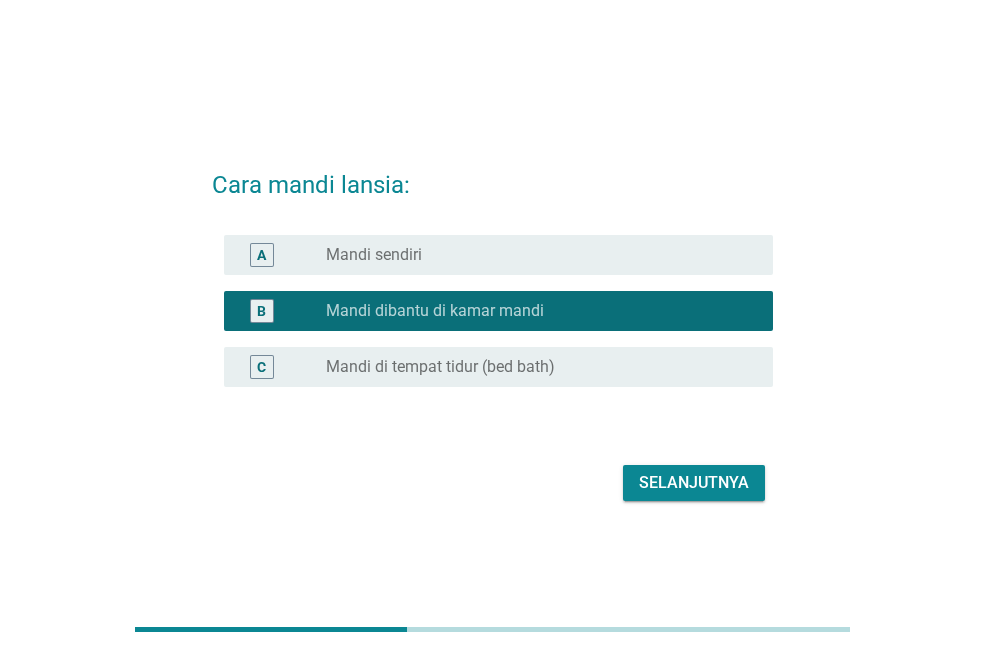 click on "Selanjutnya" at bounding box center (694, 483) 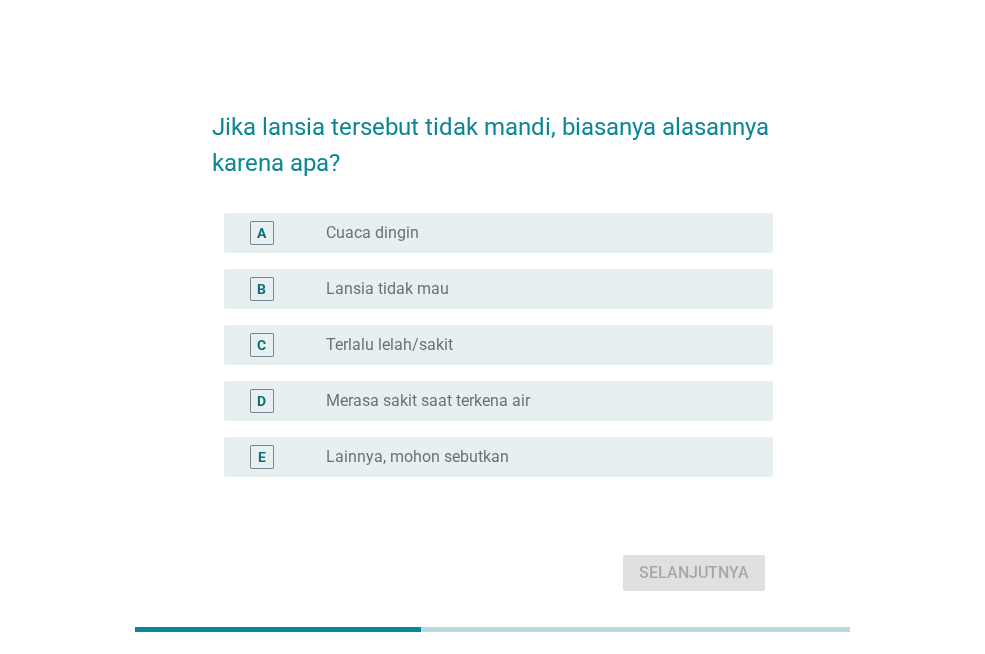 click on "Cuaca dingin" at bounding box center (372, 233) 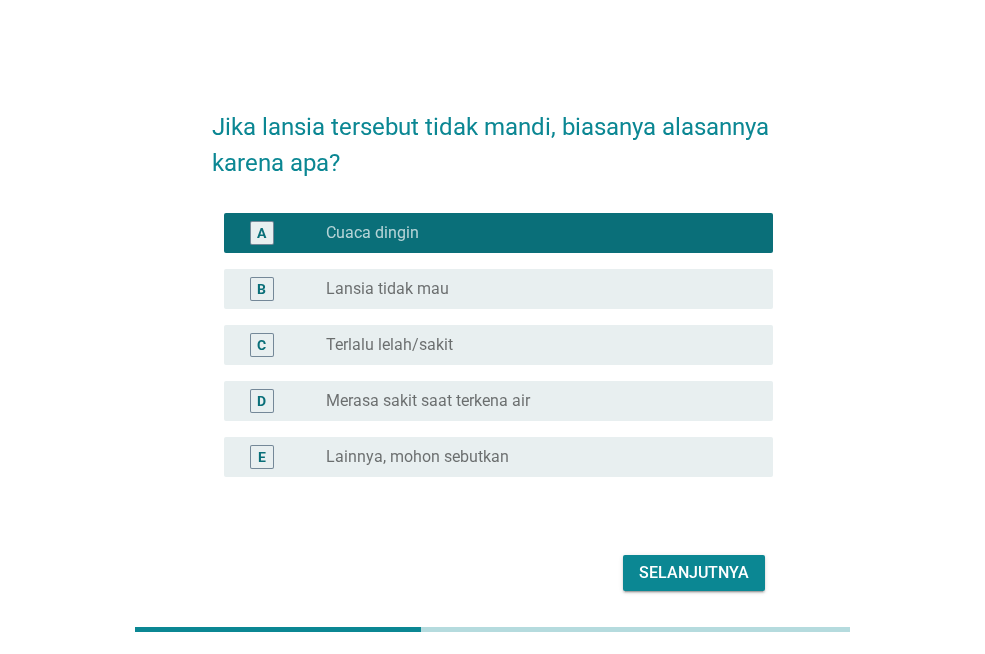 click on "Selanjutnya" at bounding box center [694, 573] 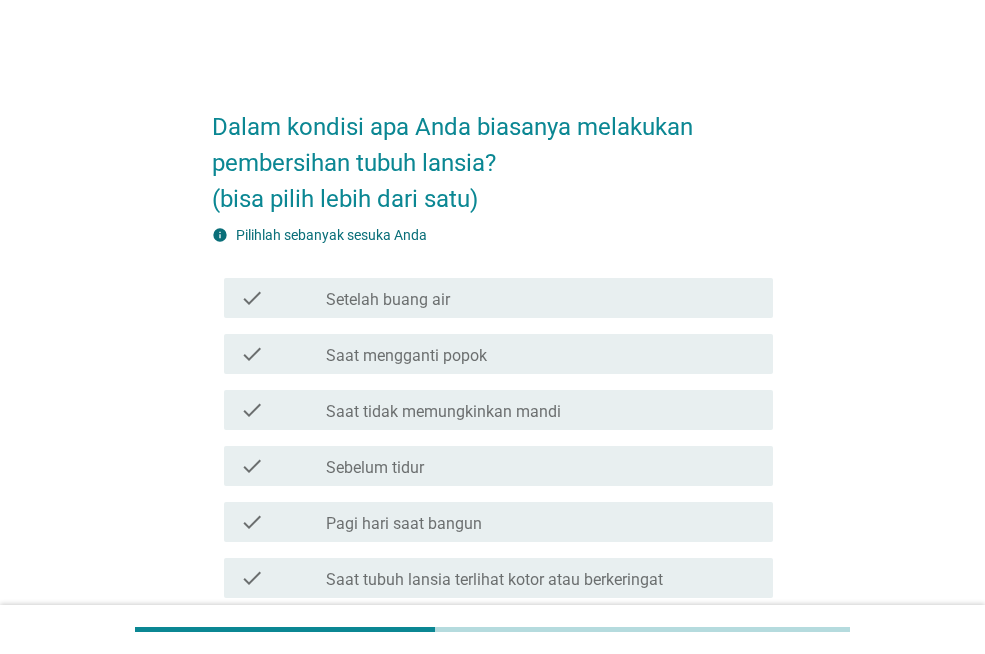 click on "Saat mengganti popok" at bounding box center (406, 356) 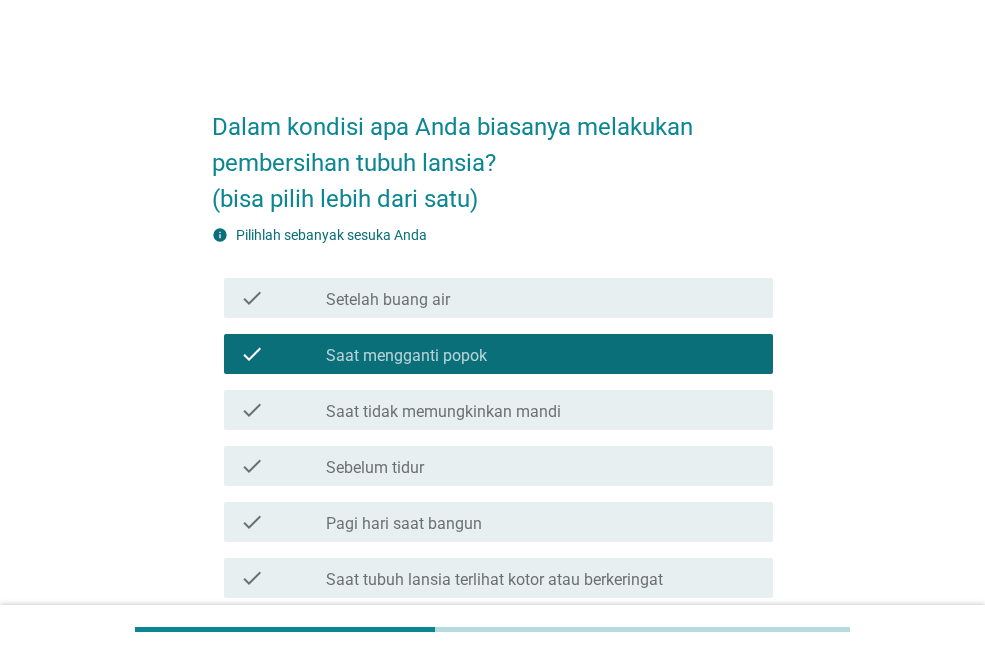 click on "check_box_outline_blank Sebelum tidur" at bounding box center (541, 466) 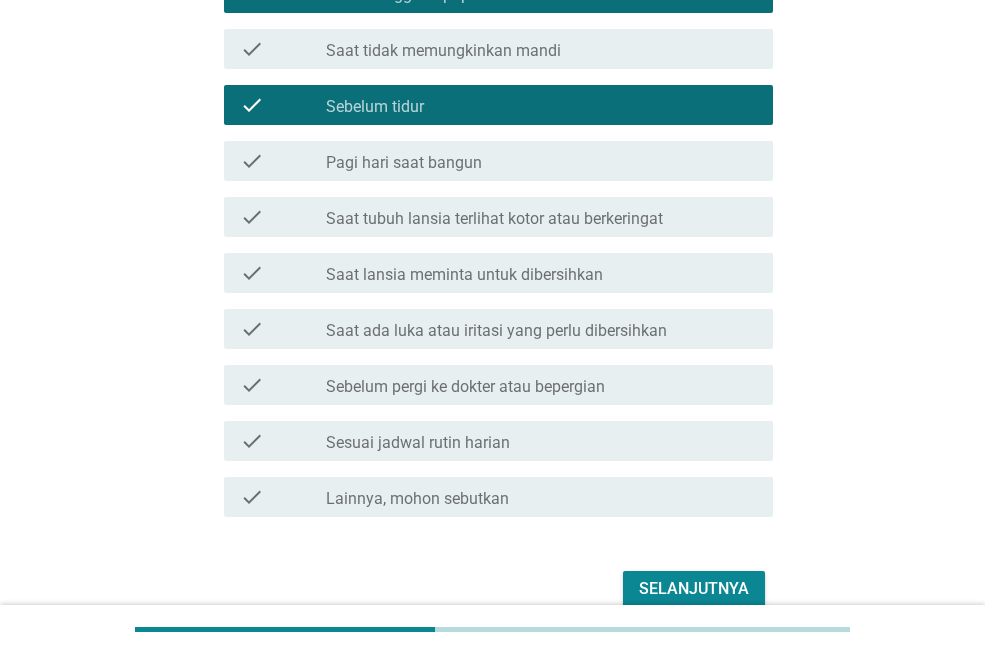 scroll, scrollTop: 400, scrollLeft: 0, axis: vertical 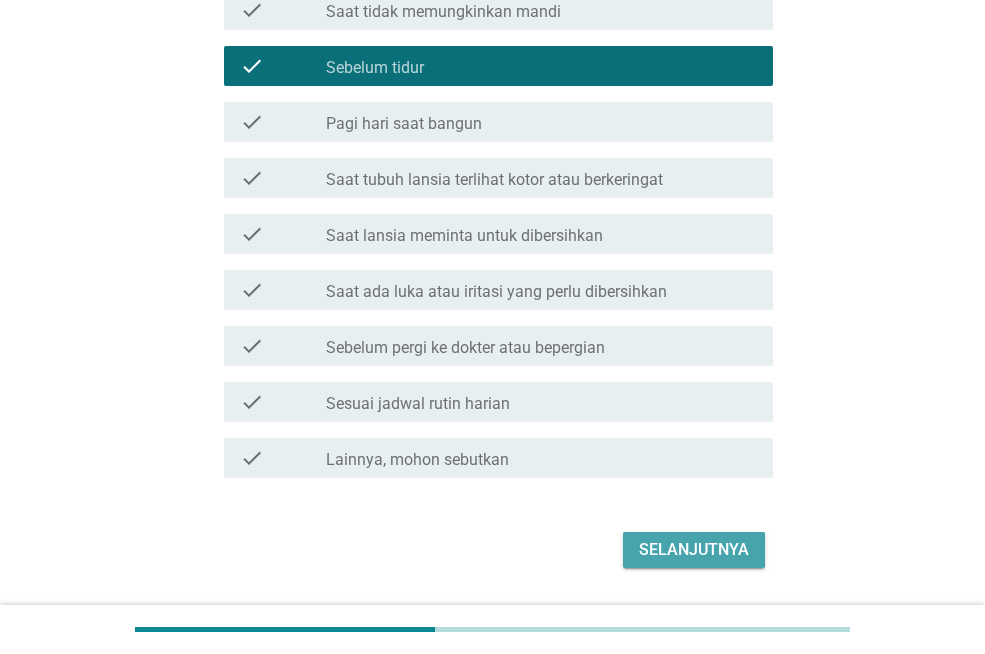 click on "Selanjutnya" at bounding box center (694, 550) 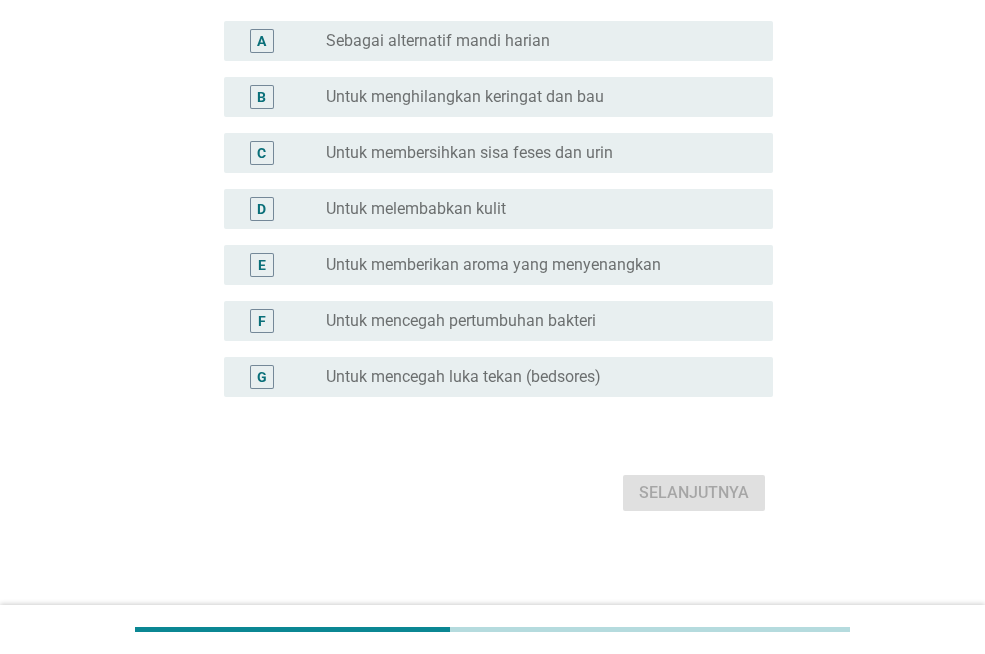 scroll, scrollTop: 0, scrollLeft: 0, axis: both 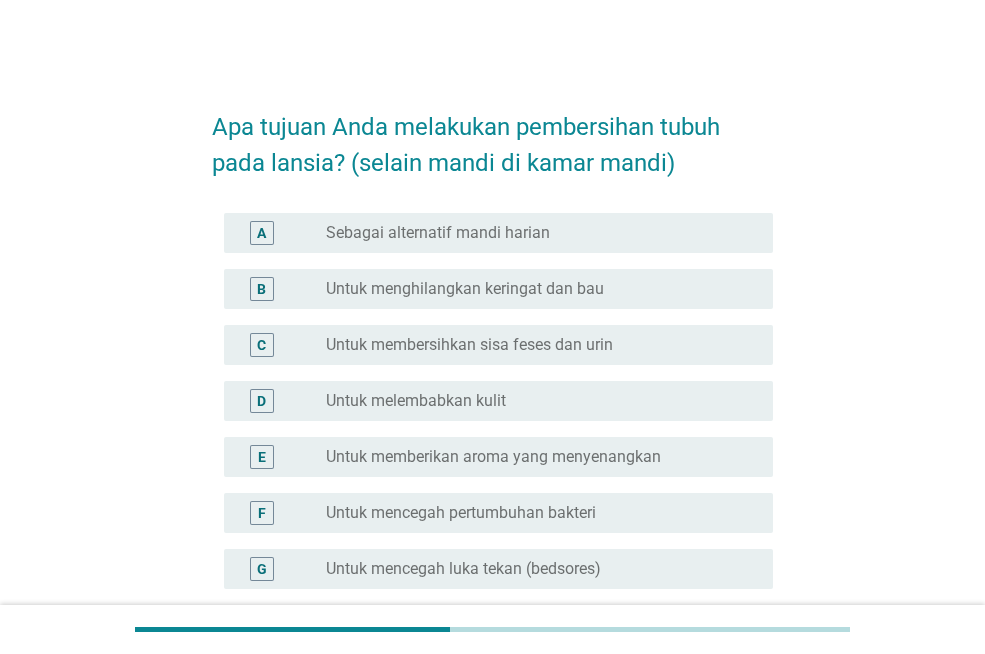 click on "D     radio_button_unchecked Untuk melembabkan kulit" at bounding box center [492, 401] 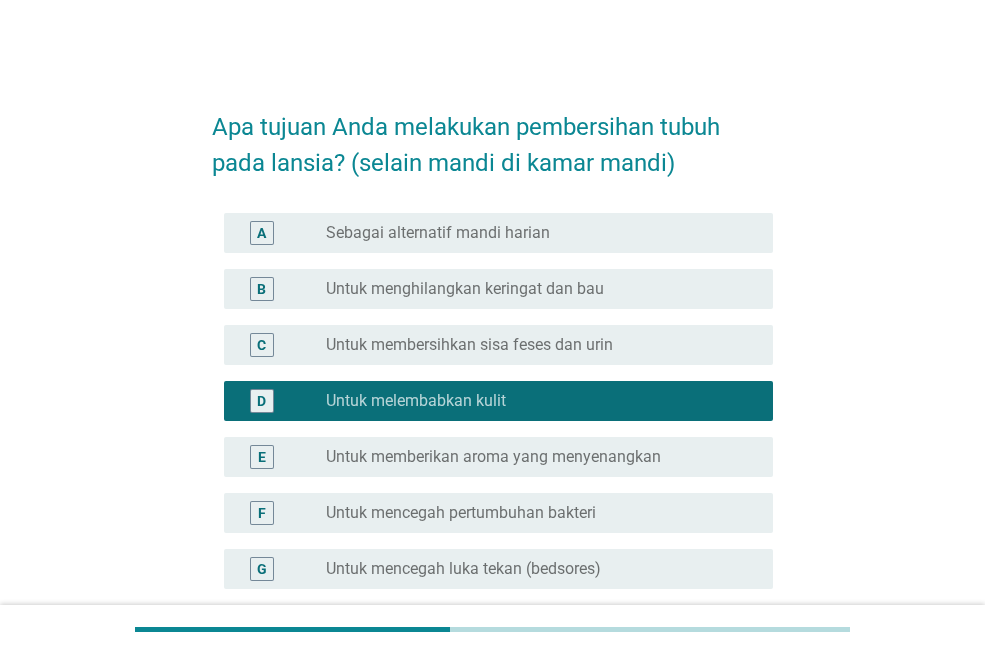 click on "Untuk membersihkan sisa feses dan urin" at bounding box center (469, 345) 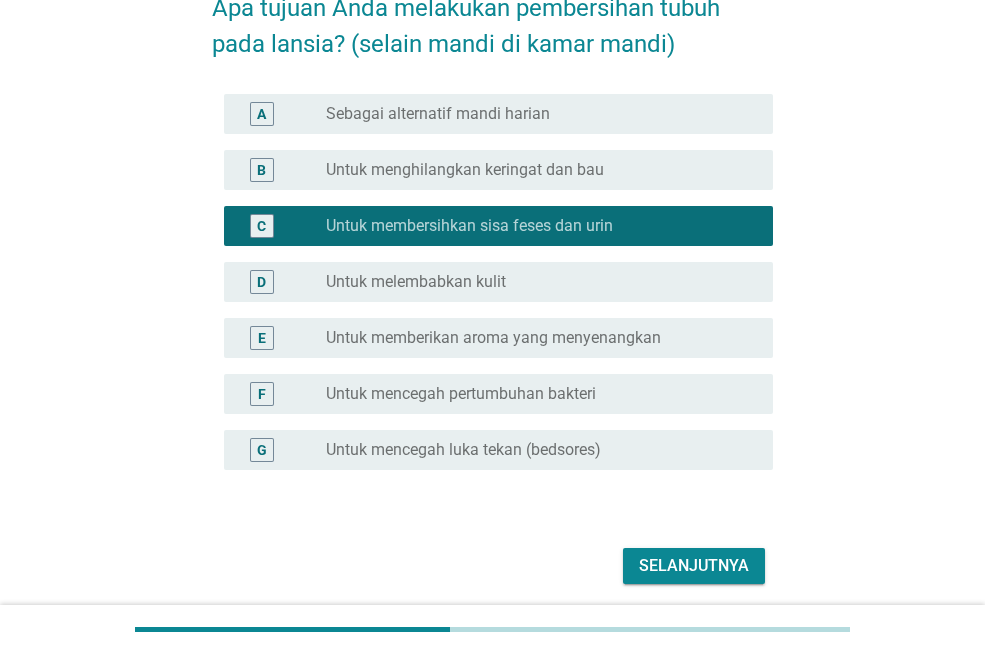 scroll, scrollTop: 192, scrollLeft: 0, axis: vertical 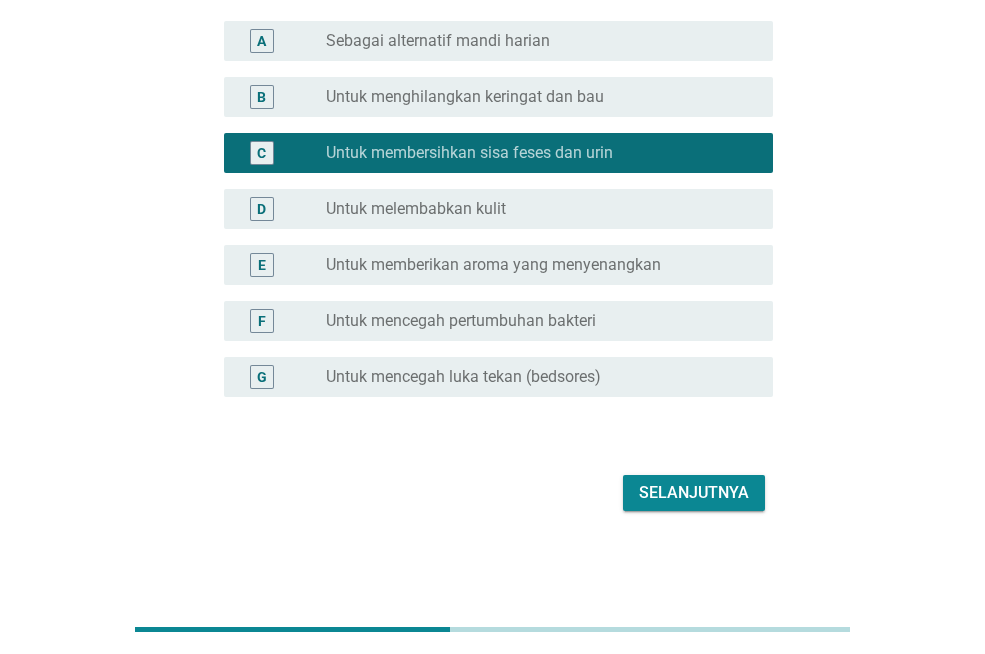 click on "Selanjutnya" at bounding box center [694, 493] 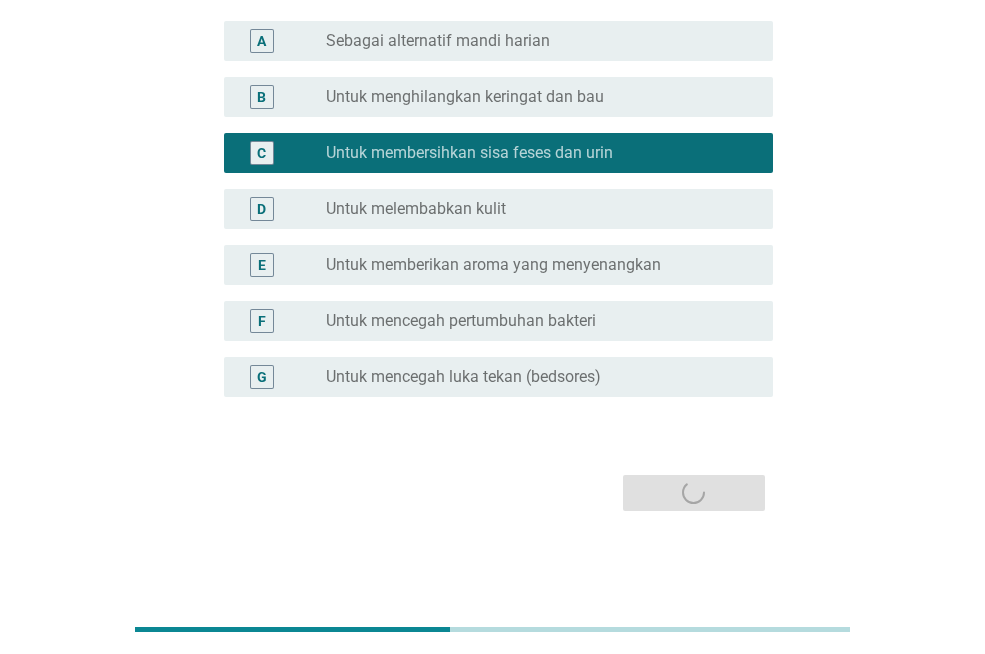 scroll, scrollTop: 0, scrollLeft: 0, axis: both 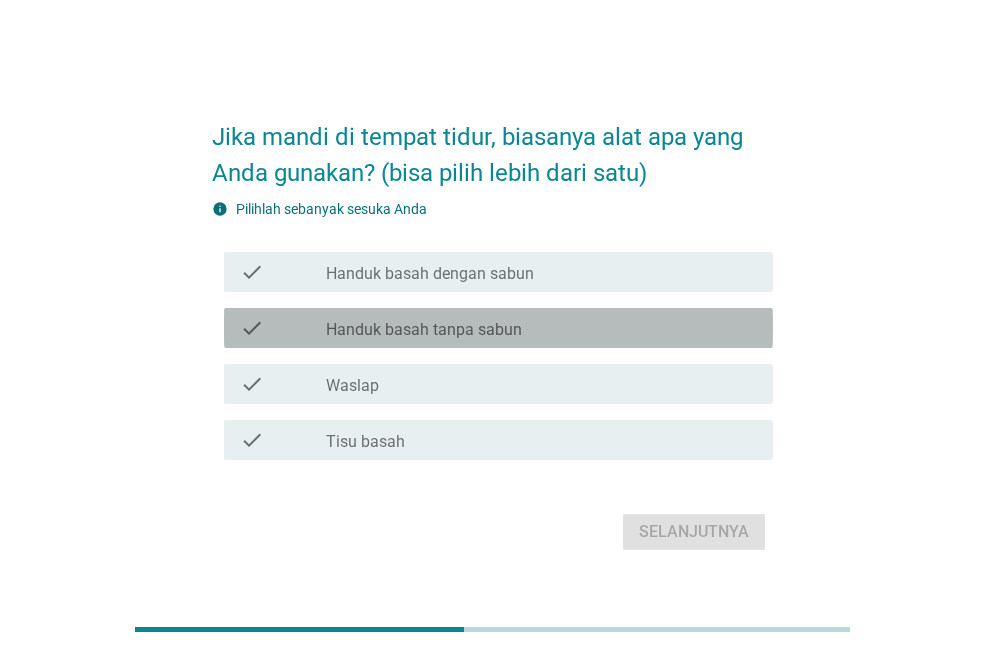 click on "Handuk basah tanpa sabun" at bounding box center [424, 330] 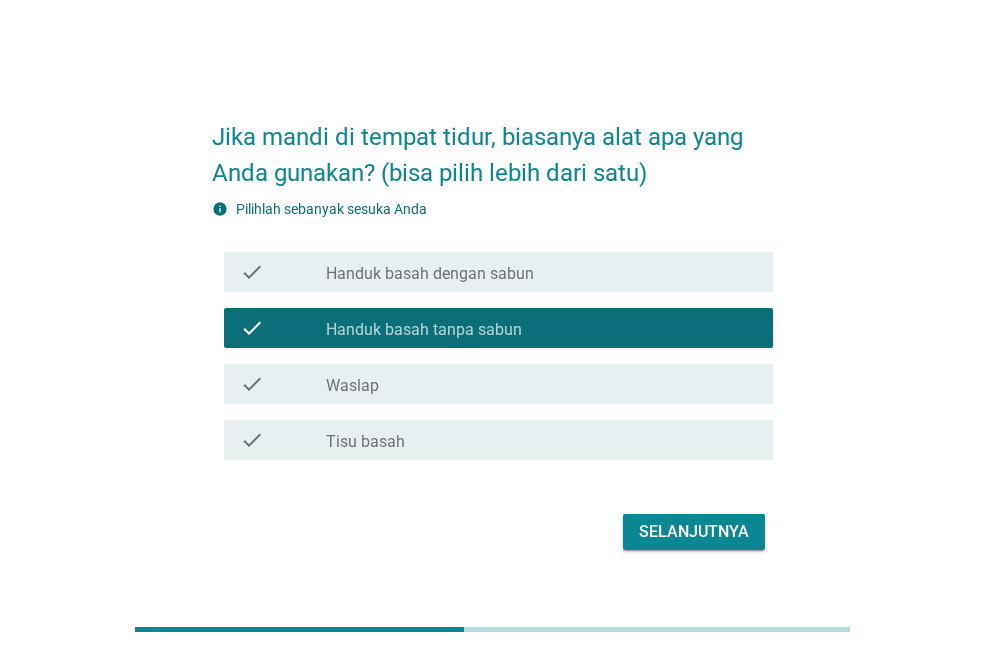 click on "Selanjutnya" at bounding box center [694, 532] 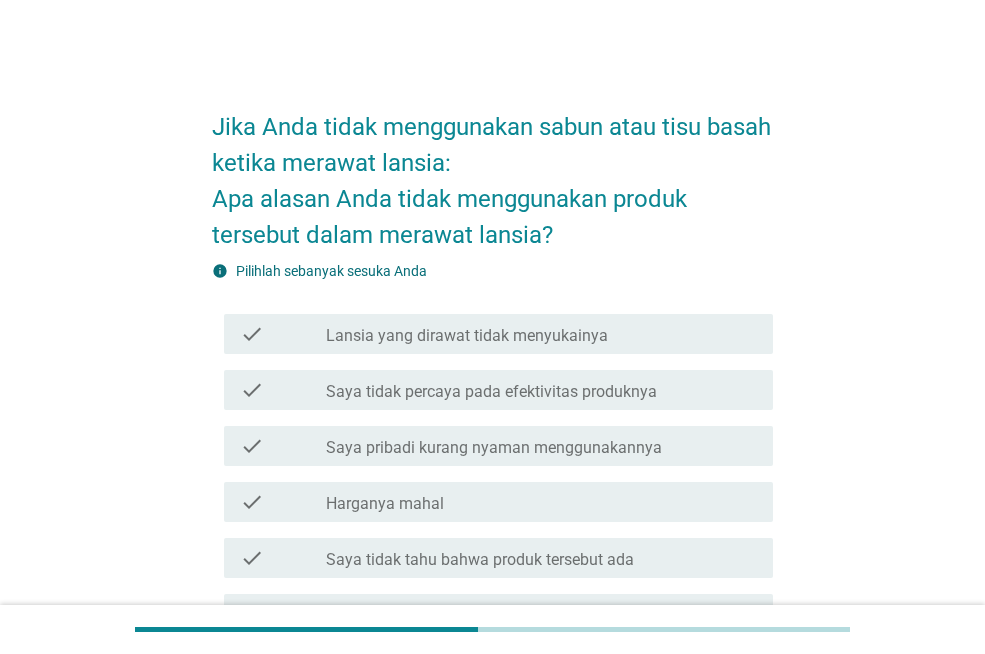 click on "Lansia yang dirawat tidak menyukainya" at bounding box center [467, 336] 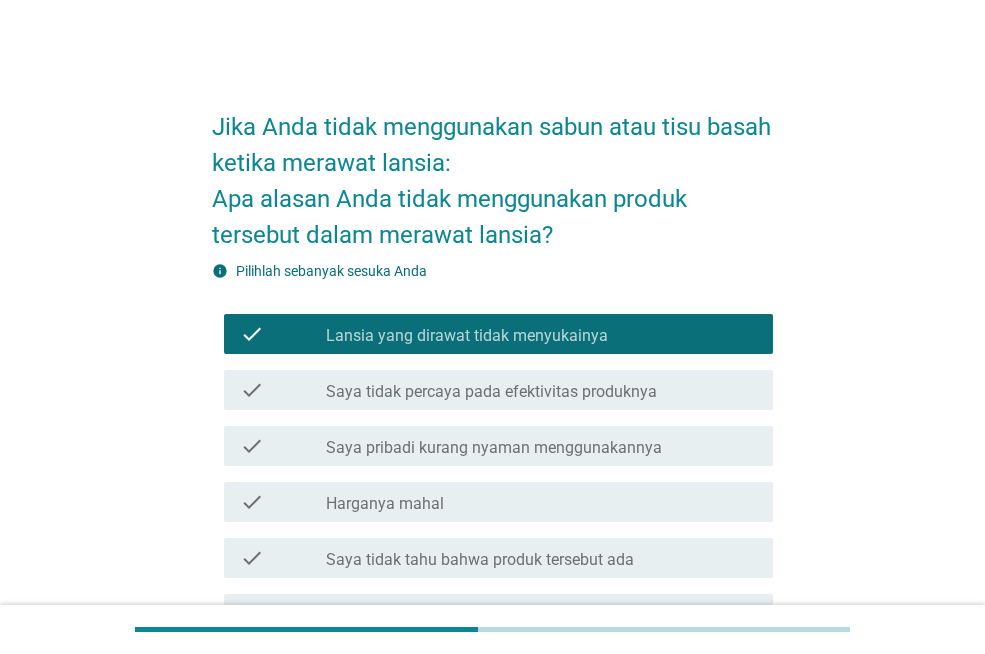 scroll, scrollTop: 213, scrollLeft: 0, axis: vertical 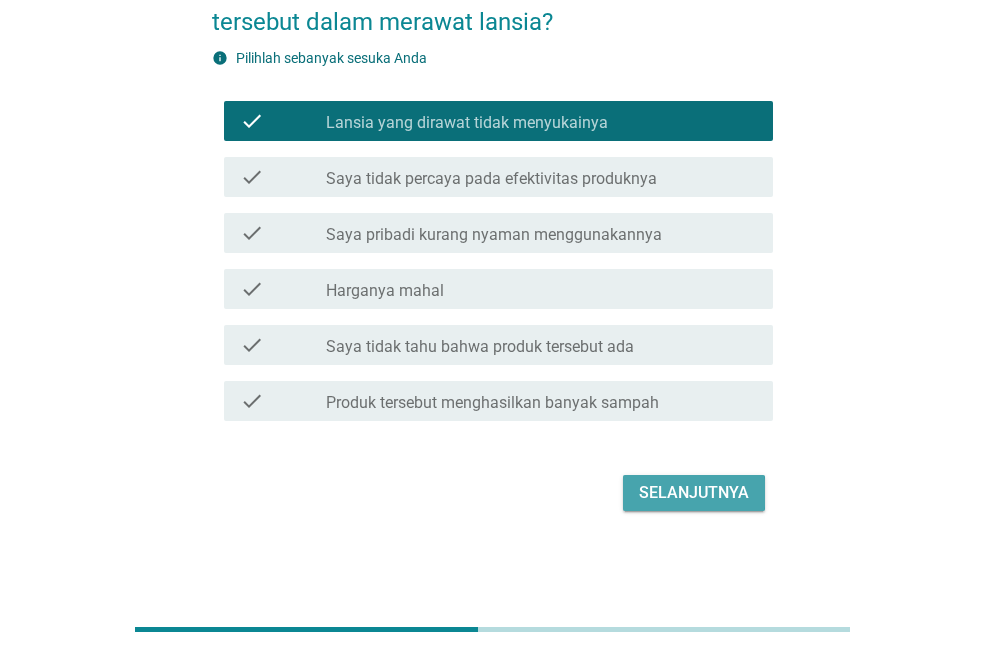 click on "Selanjutnya" at bounding box center (694, 493) 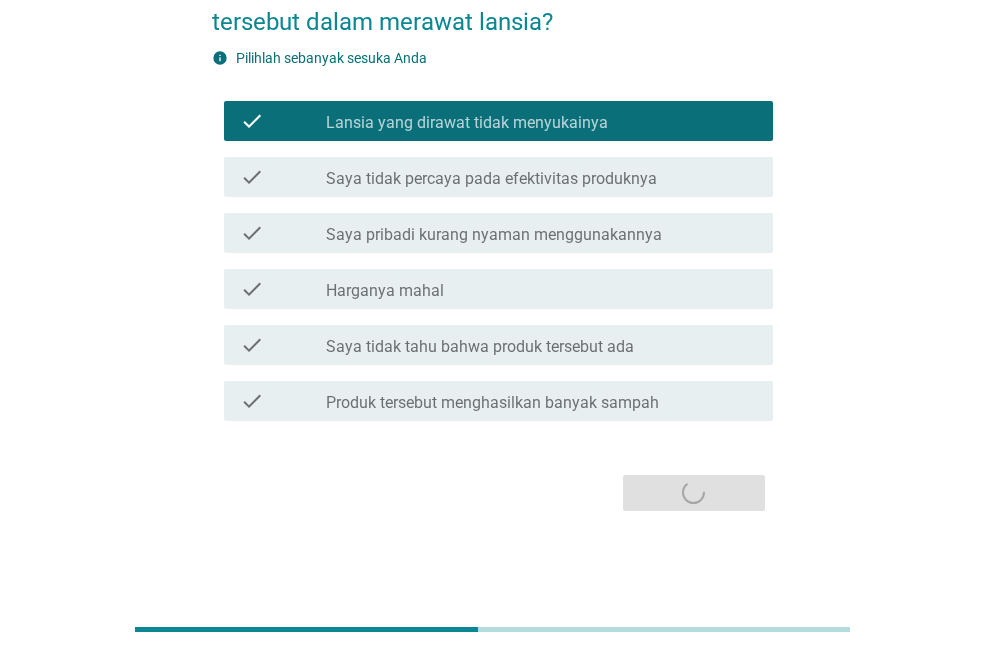 scroll, scrollTop: 0, scrollLeft: 0, axis: both 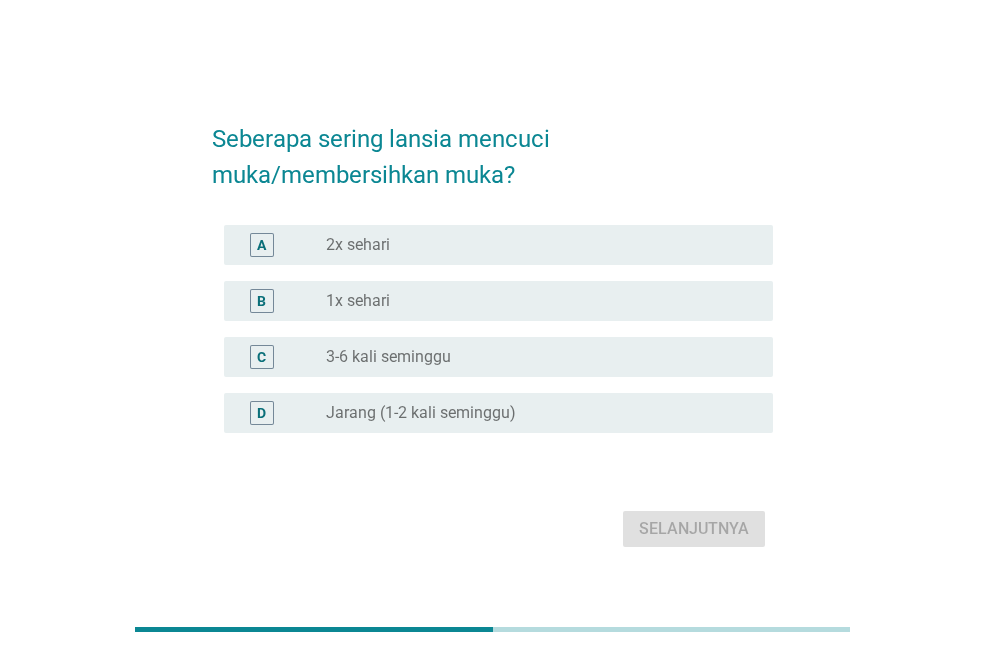 click on "1x sehari" at bounding box center [358, 301] 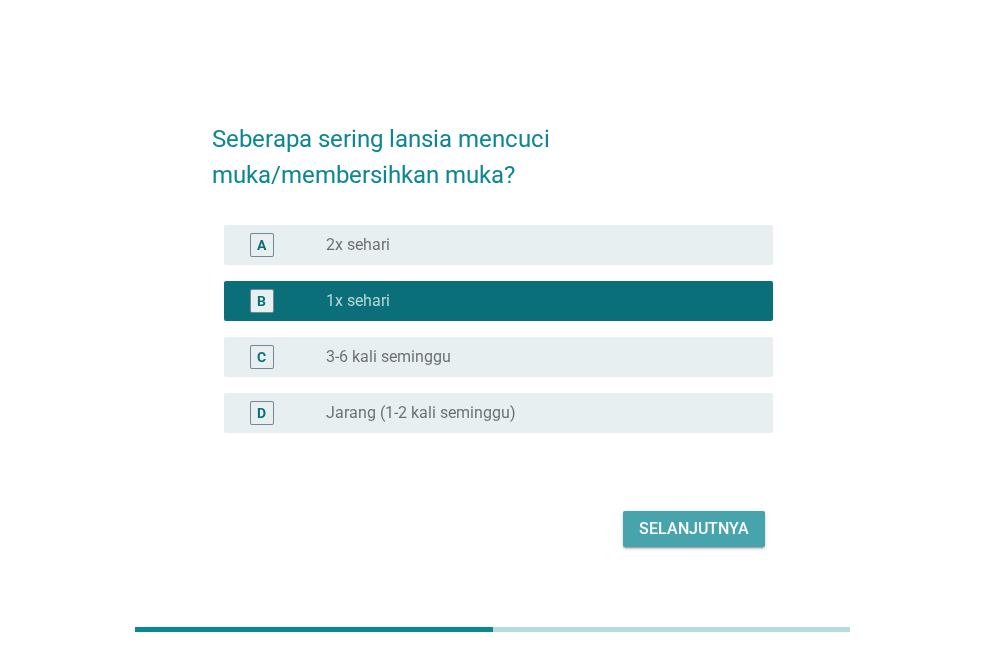 click on "Selanjutnya" at bounding box center [694, 529] 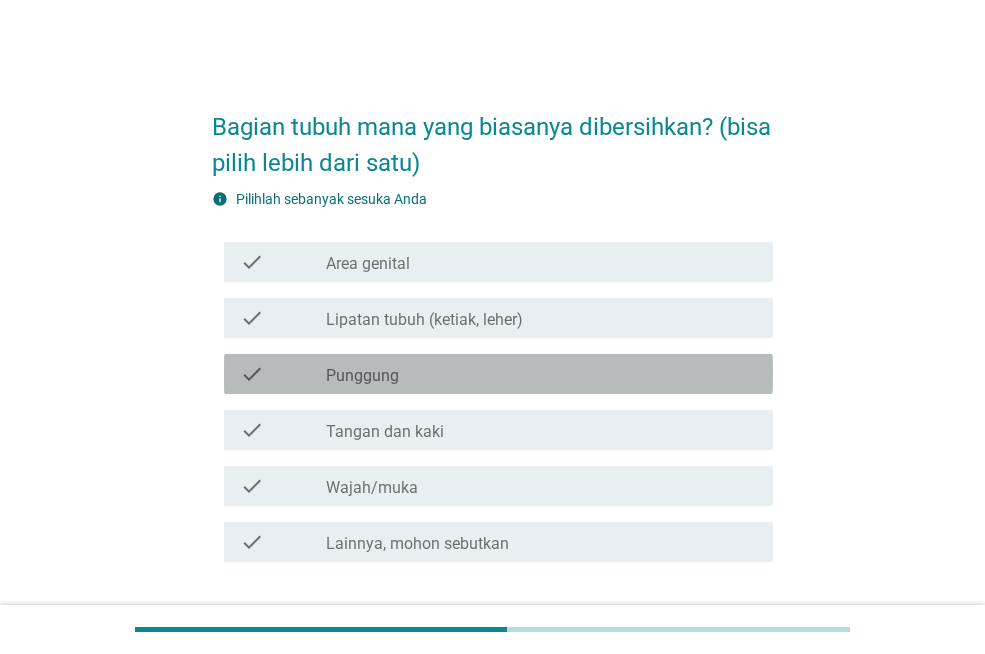 click on "check_box_outline_blank Punggung" at bounding box center [541, 374] 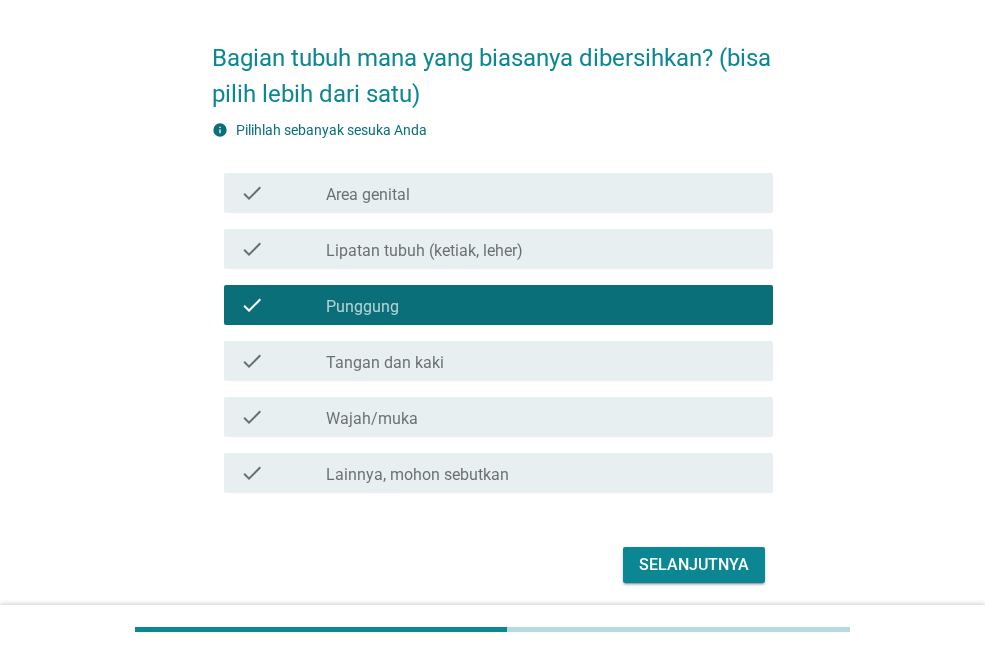 scroll, scrollTop: 141, scrollLeft: 0, axis: vertical 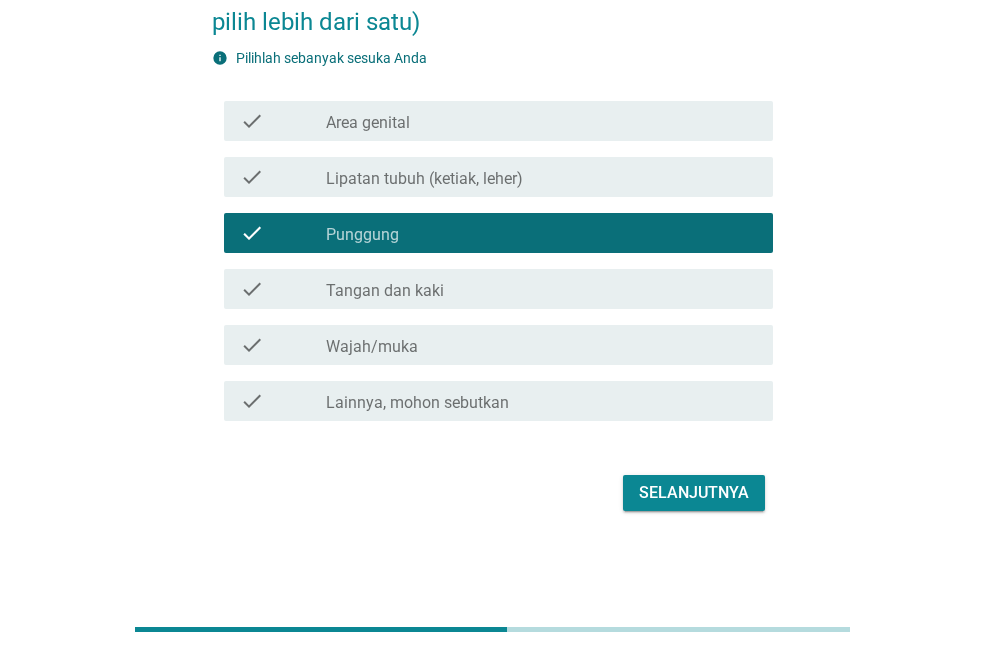 click on "Selanjutnya" at bounding box center [694, 493] 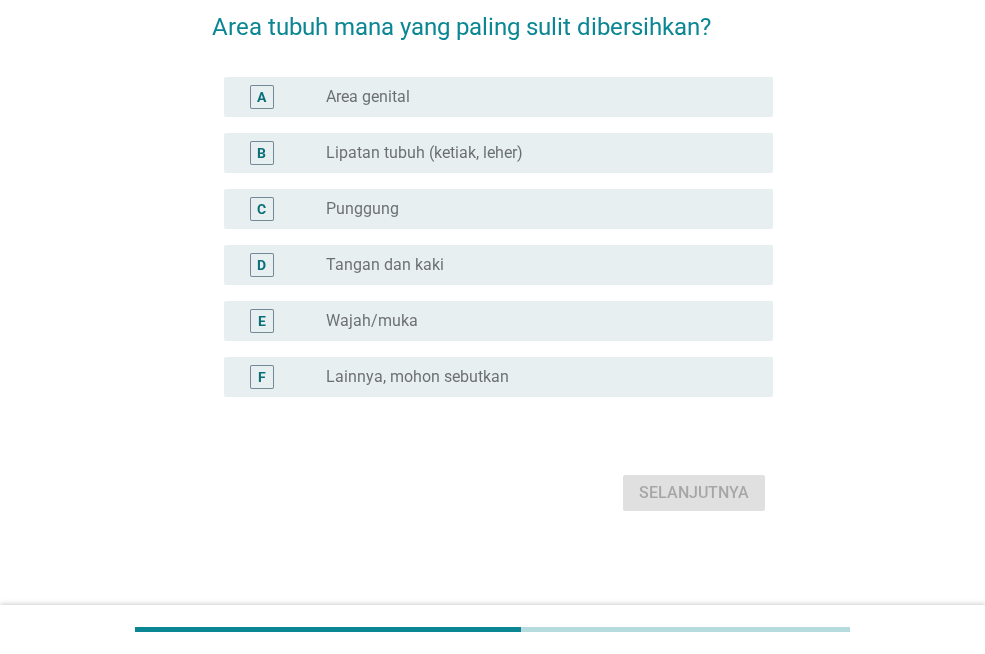 scroll, scrollTop: 0, scrollLeft: 0, axis: both 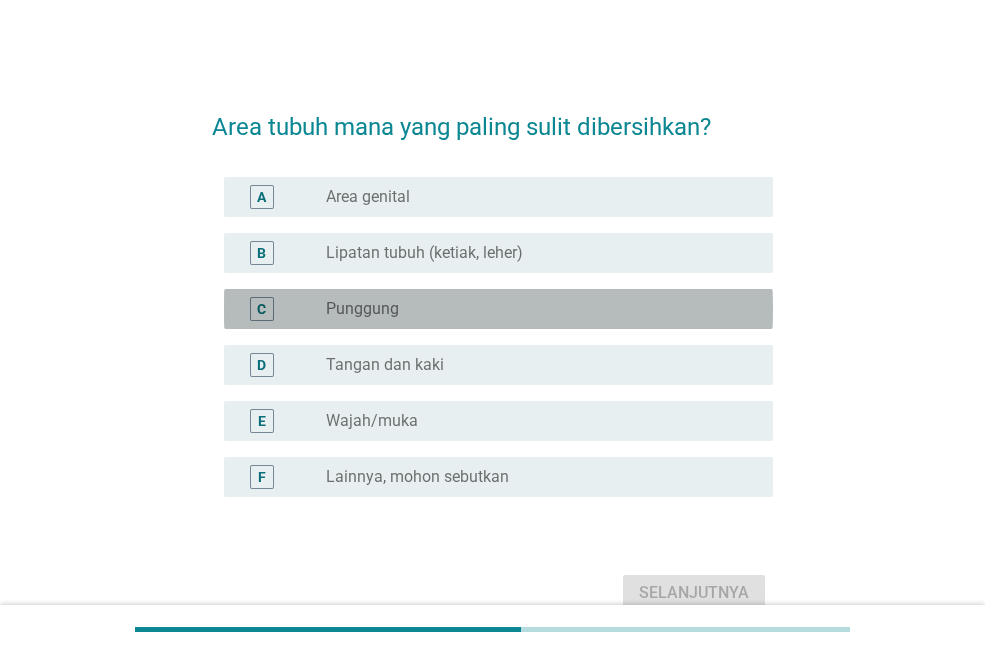 click on "radio_button_unchecked Punggung" at bounding box center [541, 309] 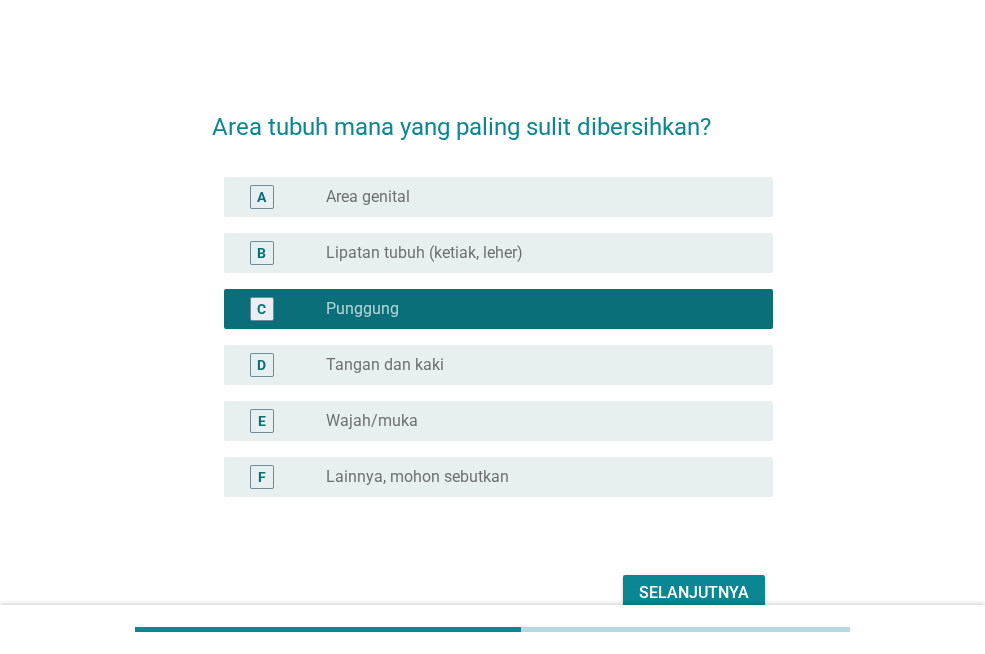 click on "Selanjutnya" at bounding box center [694, 593] 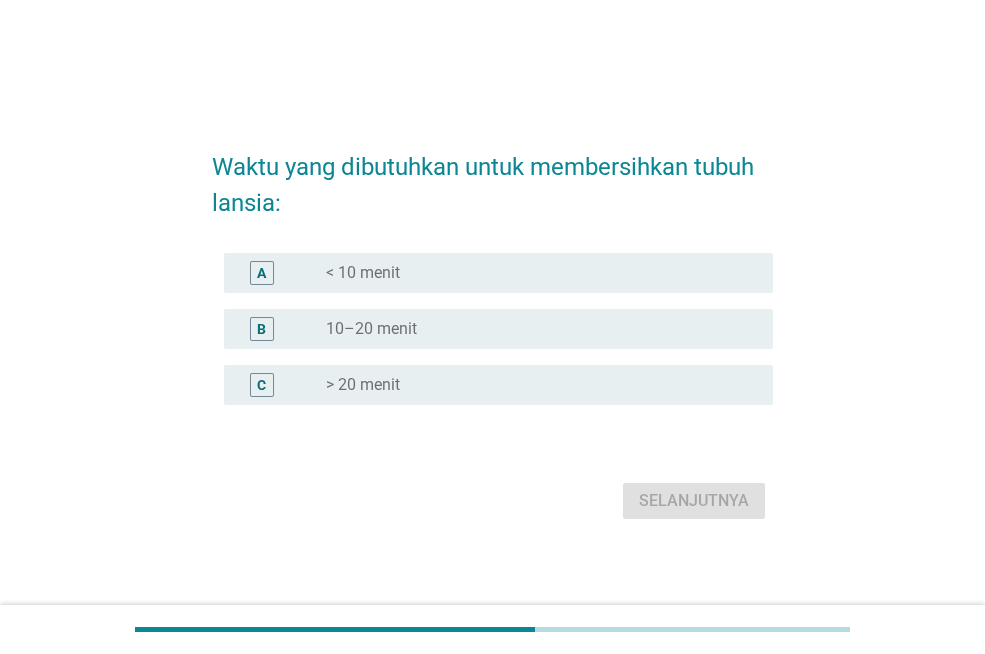 click on "10–20 menit" at bounding box center (371, 329) 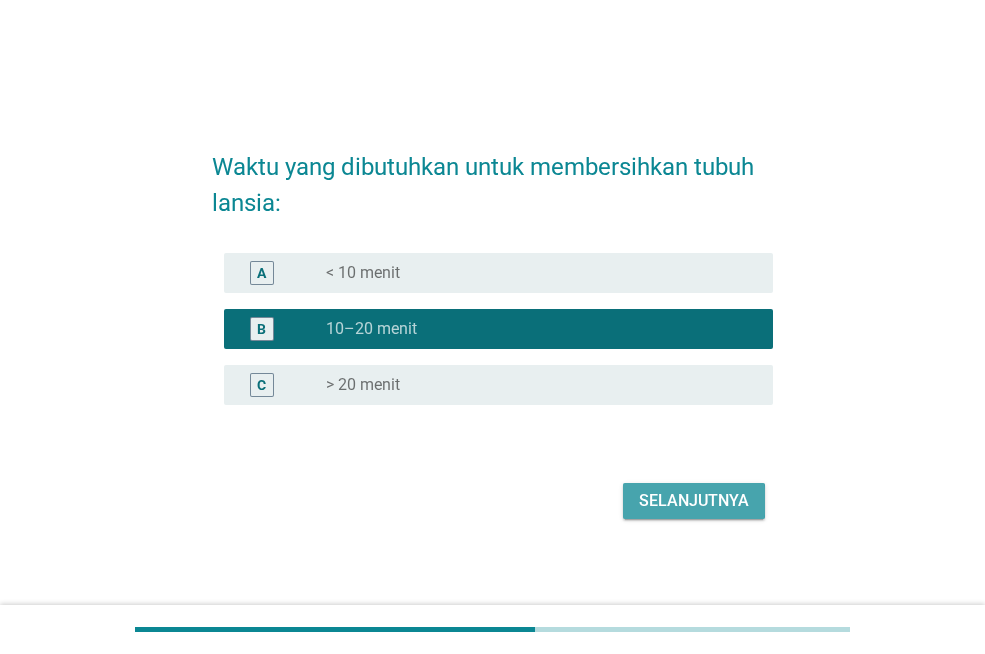 click on "Selanjutnya" at bounding box center [694, 501] 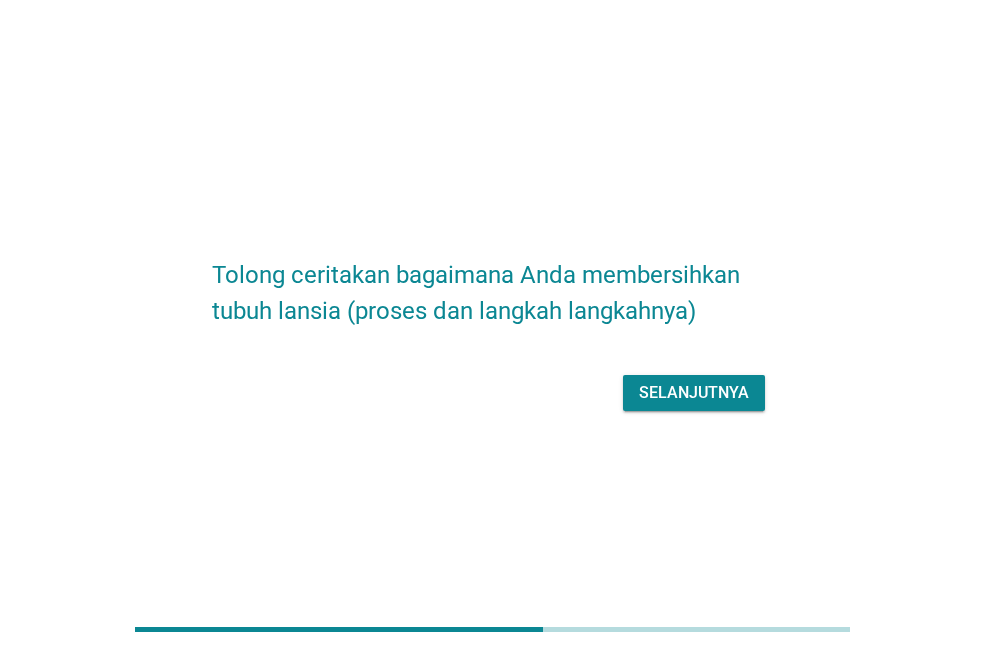 click on "Selanjutnya" at bounding box center [694, 393] 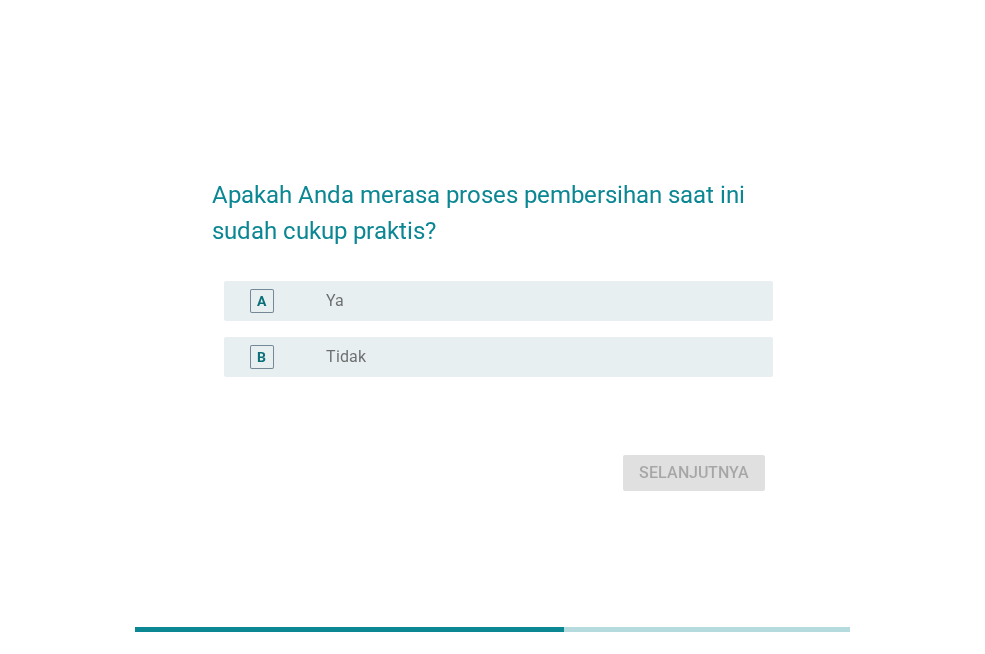 click on "radio_button_unchecked Ya" at bounding box center [533, 301] 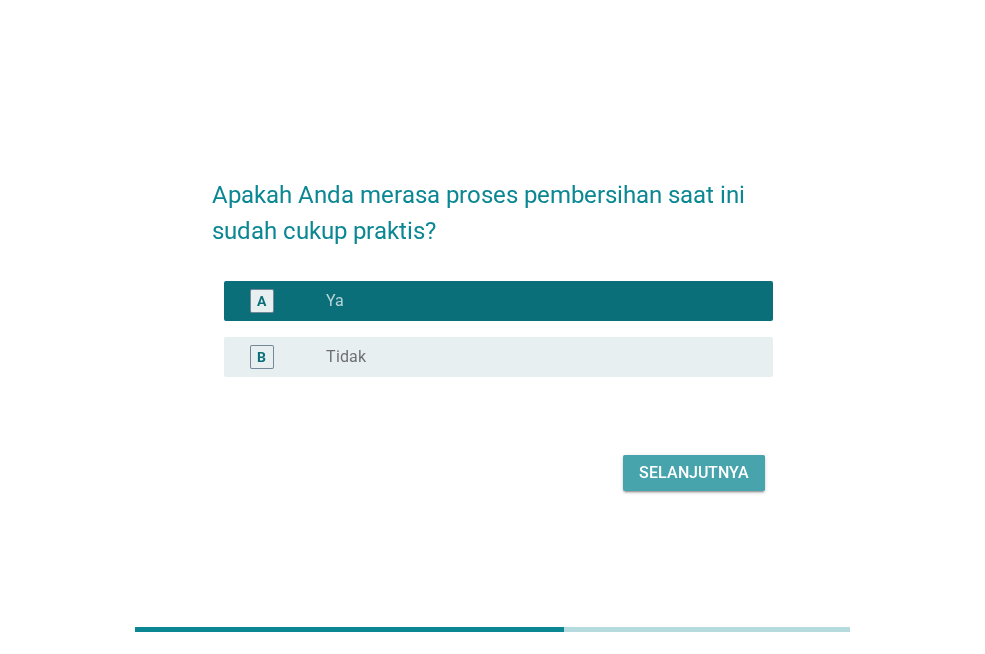 click on "Selanjutnya" at bounding box center (694, 473) 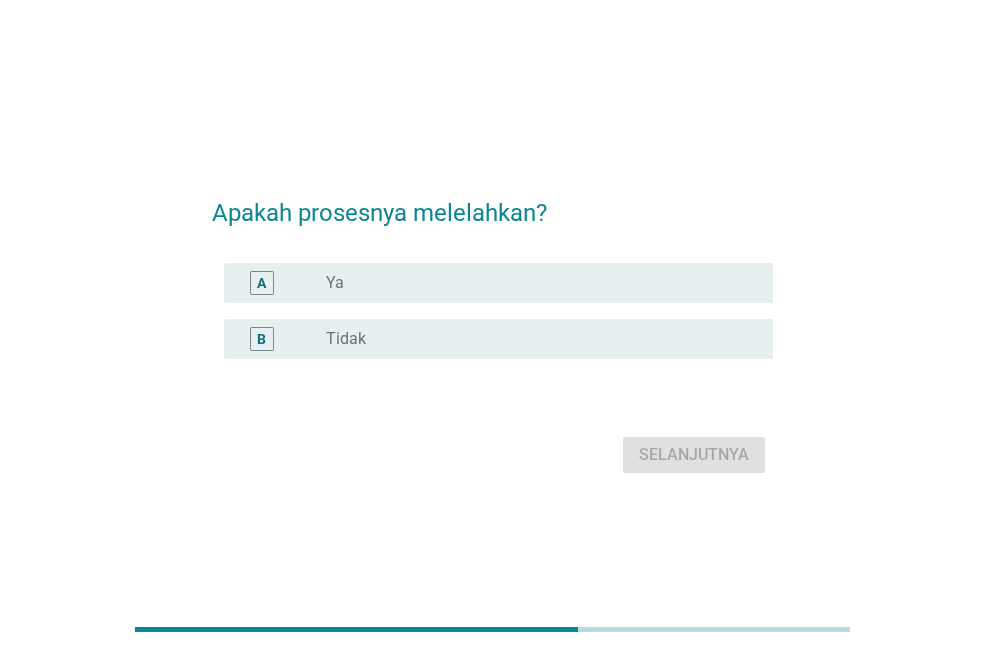 click on "radio_button_unchecked Ya" at bounding box center [533, 283] 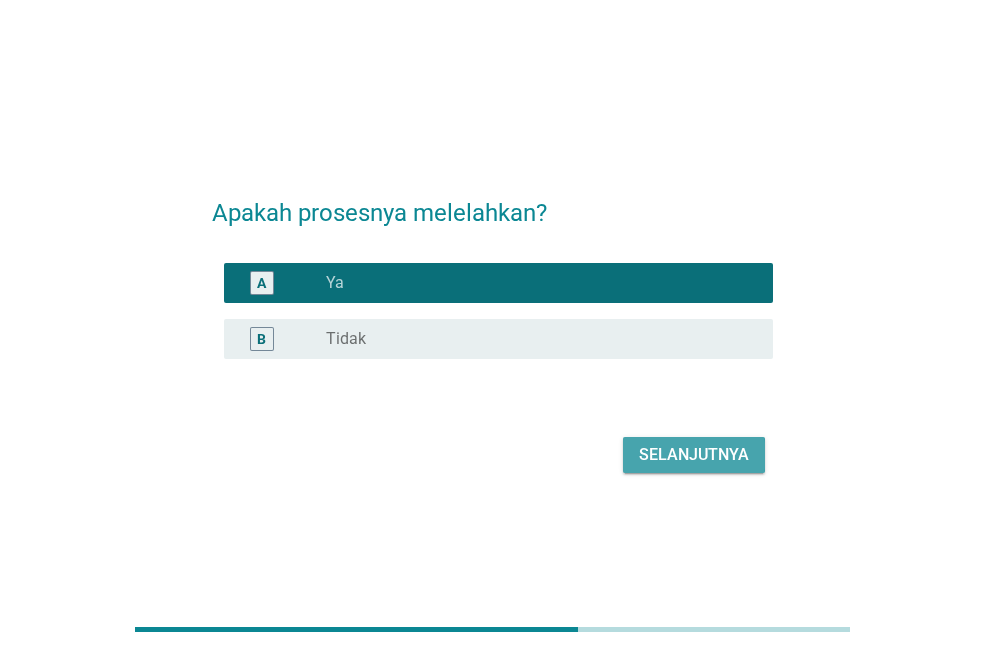 click on "Selanjutnya" at bounding box center (694, 455) 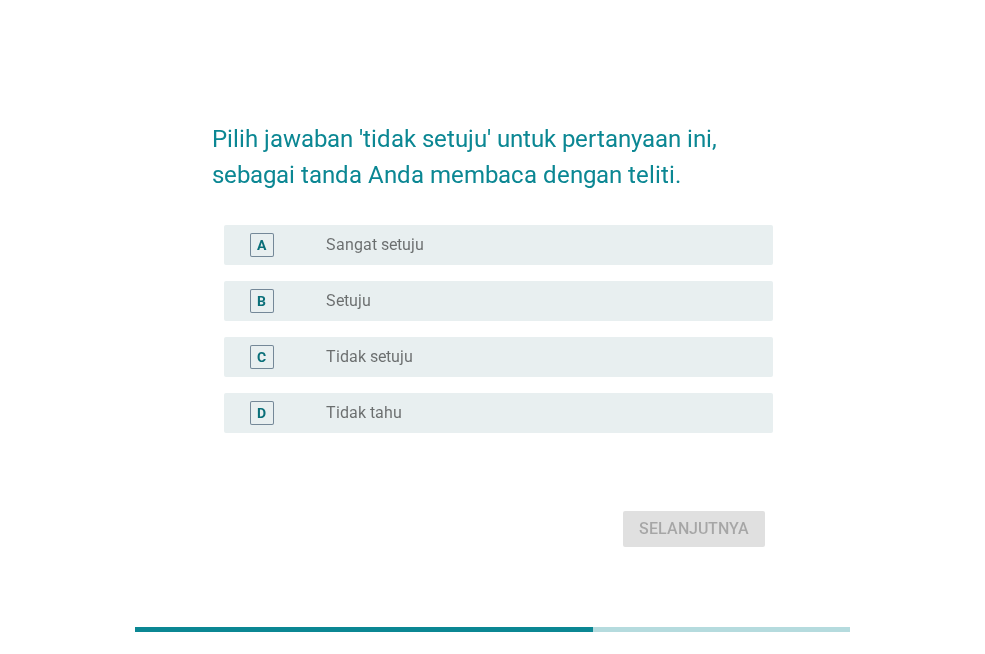click on "Tidak setuju" at bounding box center (369, 357) 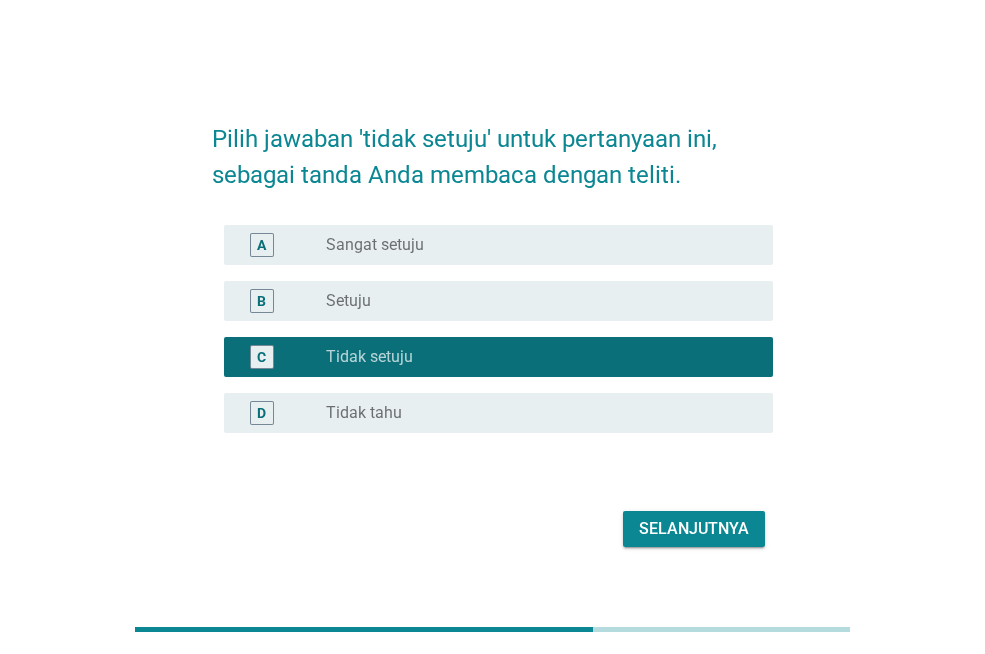 click on "Selanjutnya" at bounding box center [694, 529] 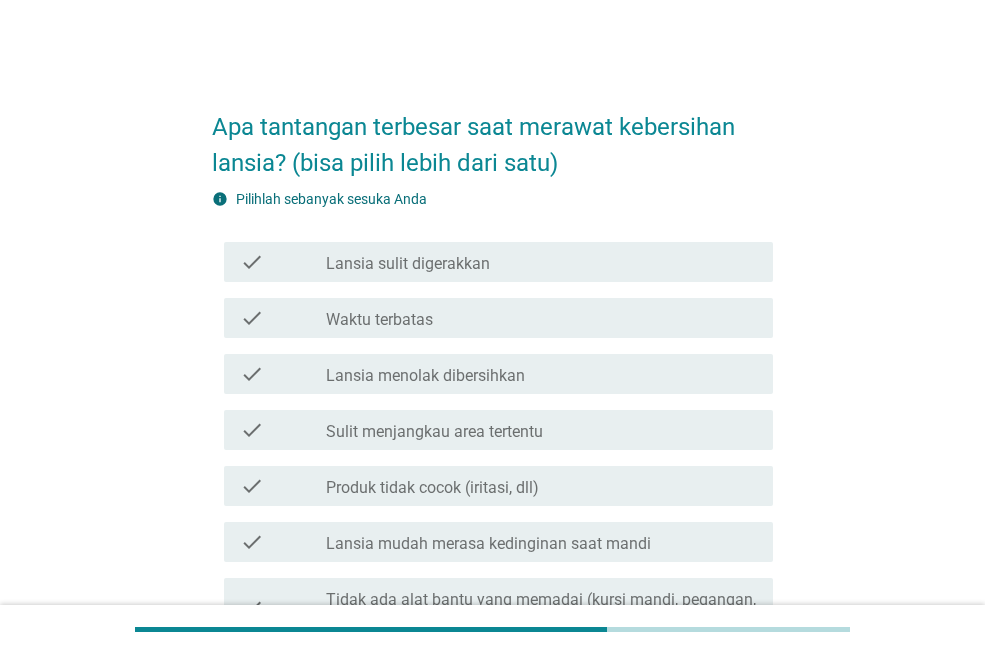 click on "Waktu terbatas" at bounding box center [379, 320] 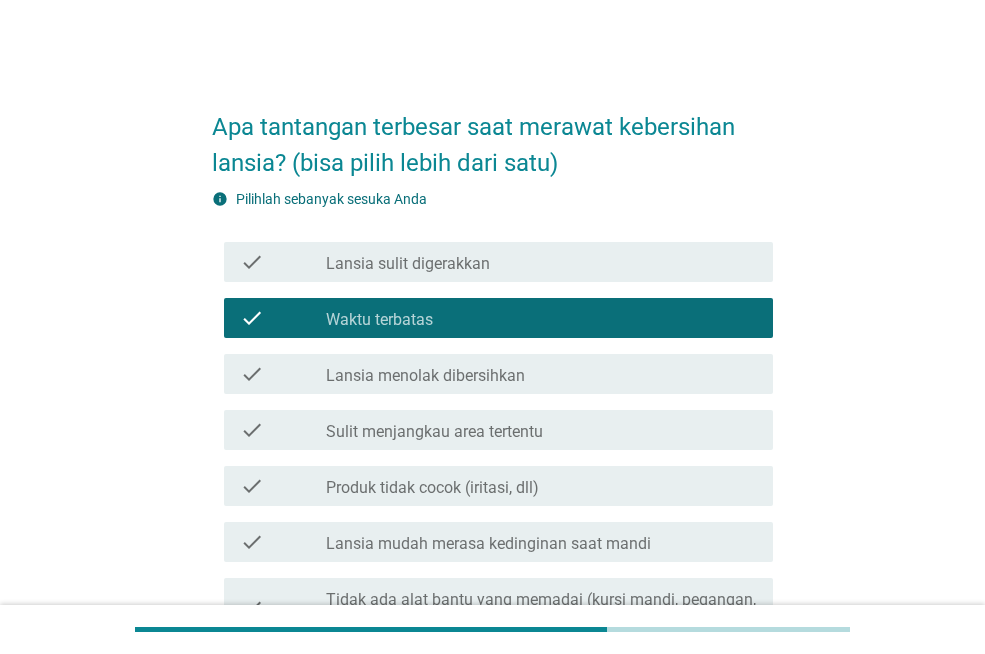 click on "check     check_box_outline_blank Sulit menjangkau area tertentu" at bounding box center [498, 430] 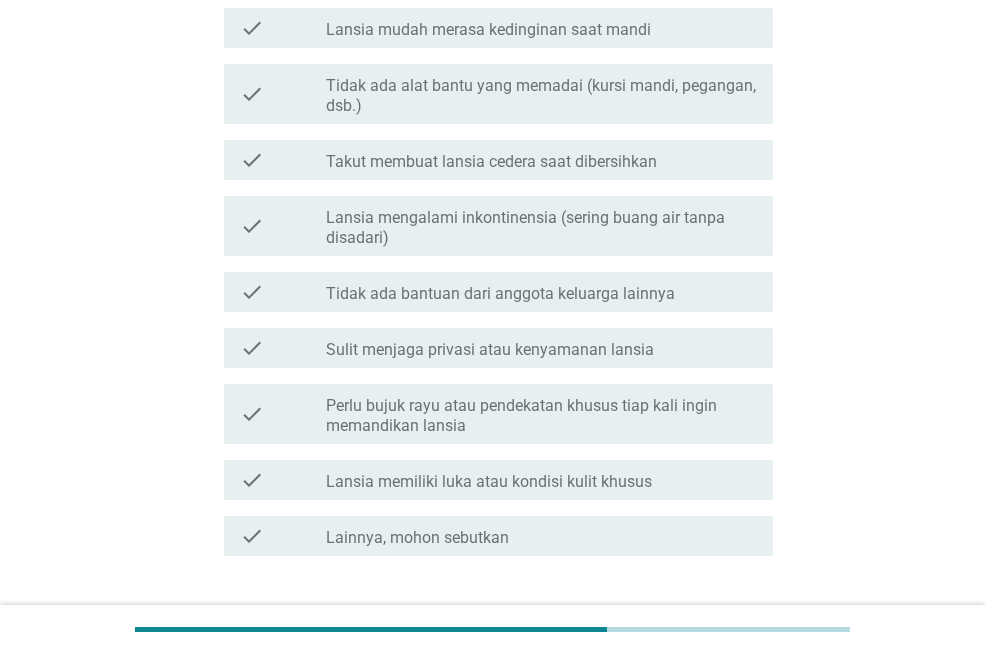 scroll, scrollTop: 649, scrollLeft: 0, axis: vertical 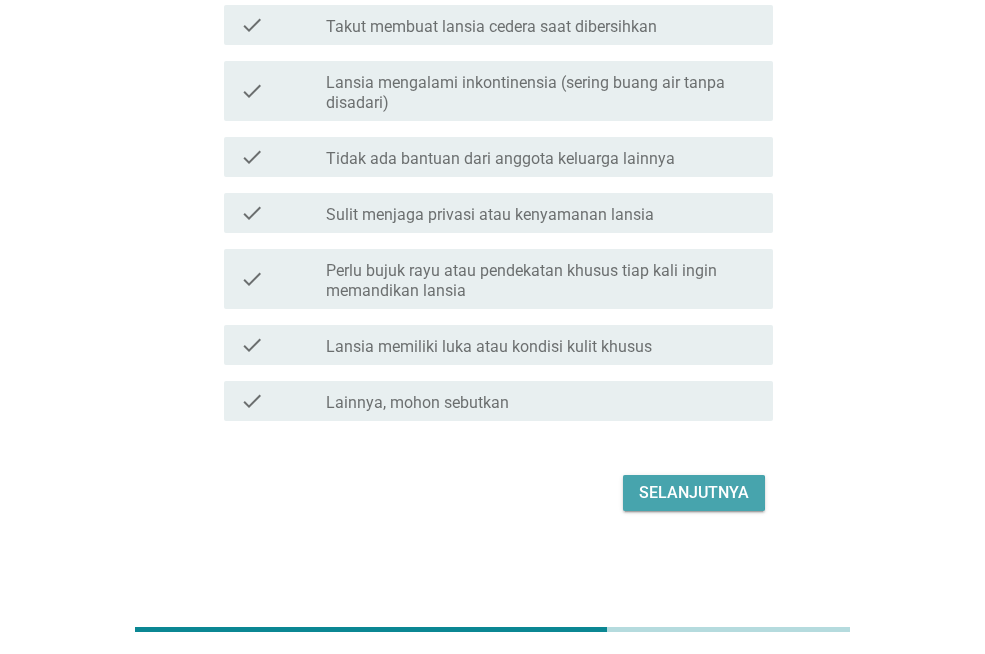 click on "Selanjutnya" at bounding box center (694, 493) 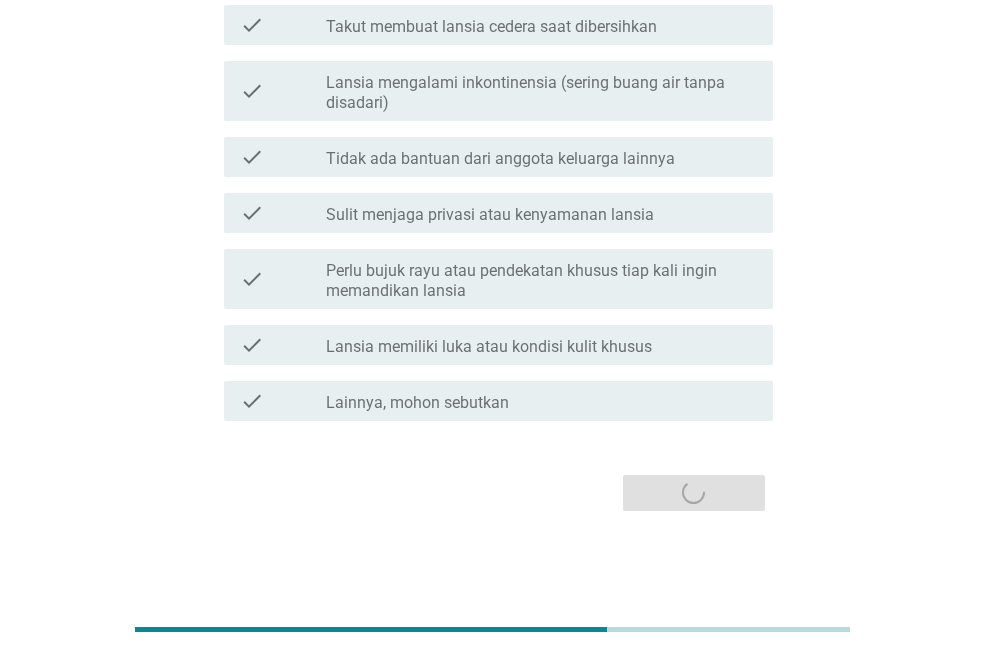 scroll, scrollTop: 0, scrollLeft: 0, axis: both 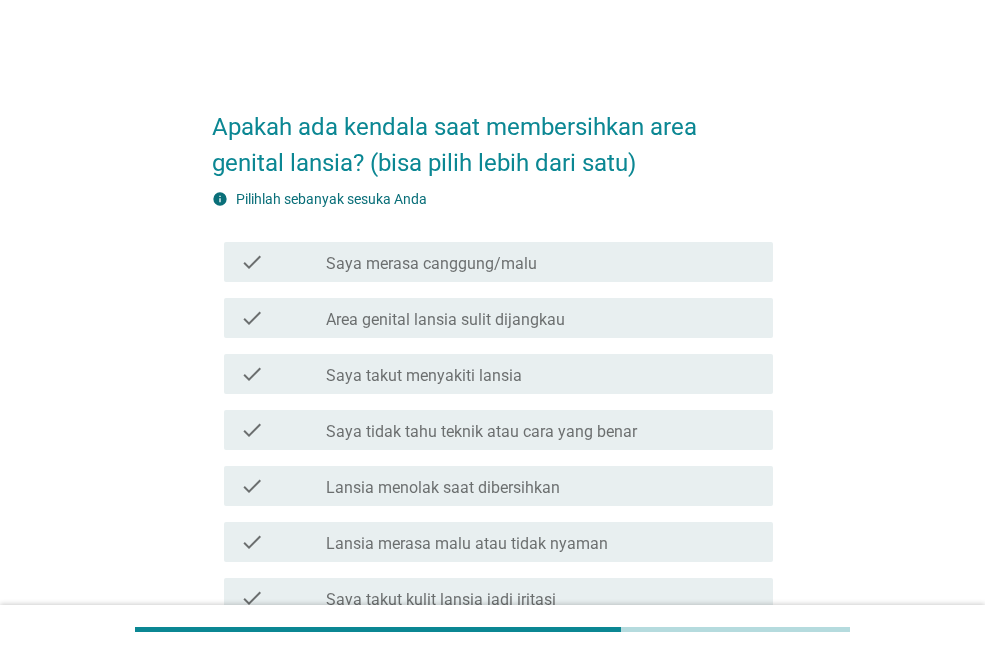 click on "check     check_box_outline_blank Area genital lansia sulit dijangkau" at bounding box center [492, 318] 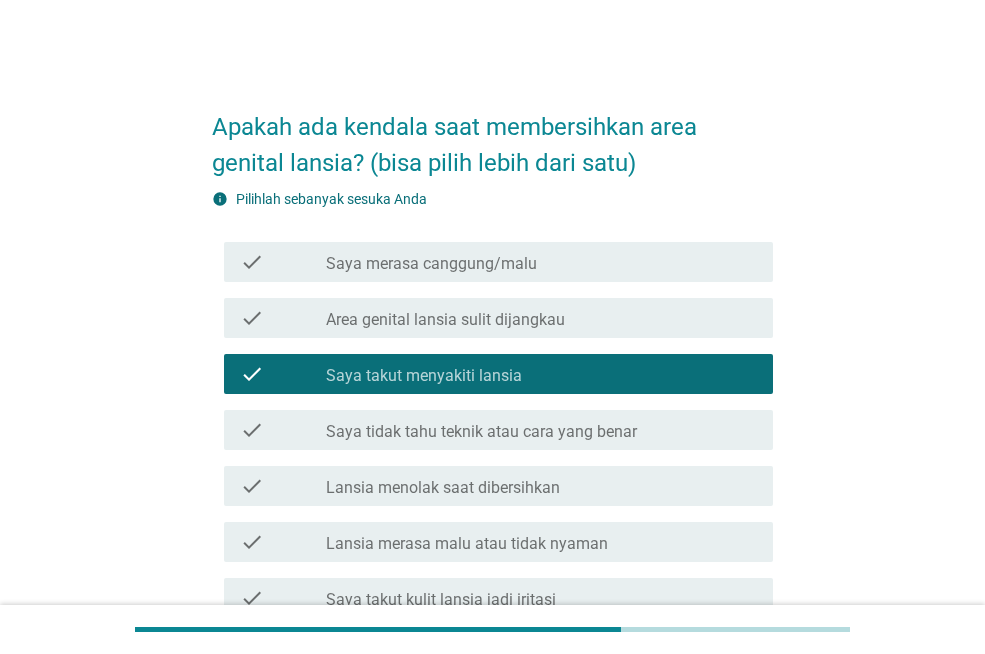 click on "Area genital lansia sulit dijangkau" at bounding box center (445, 320) 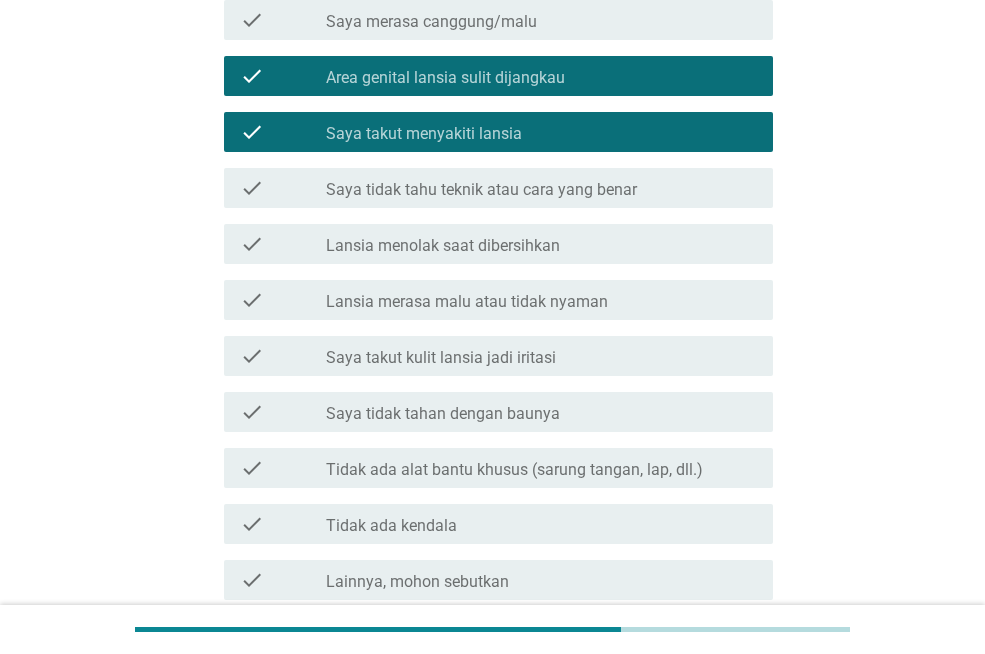 scroll, scrollTop: 421, scrollLeft: 0, axis: vertical 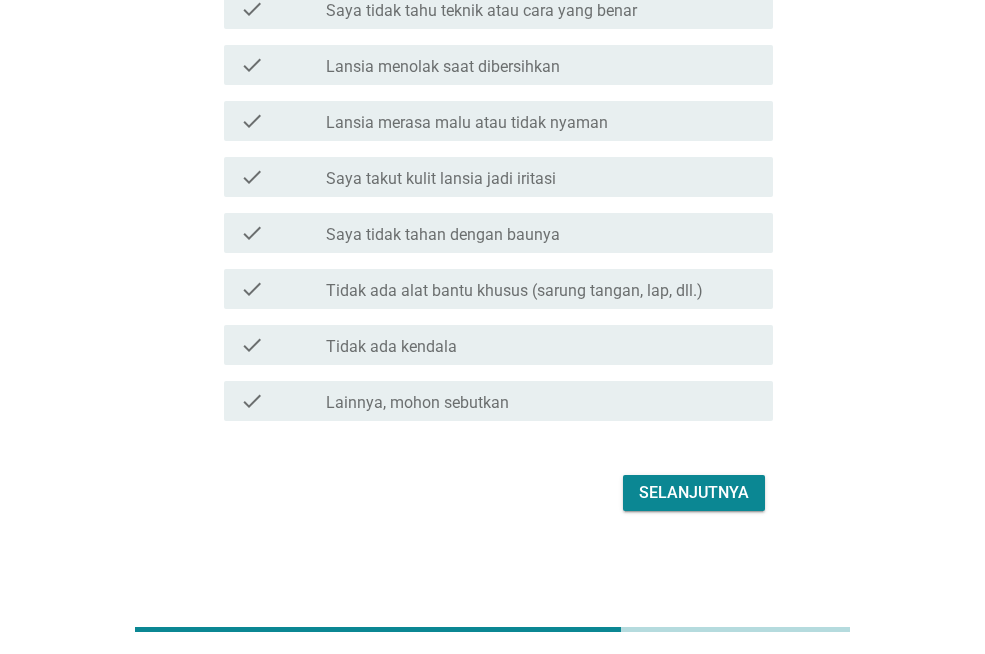 click on "Selanjutnya" at bounding box center (694, 493) 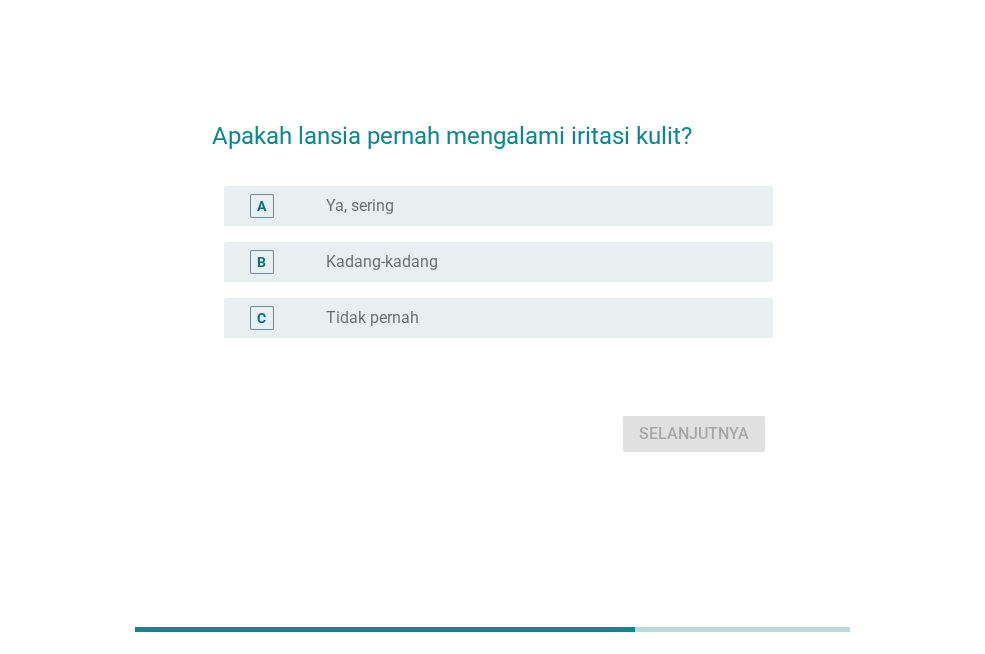scroll, scrollTop: 0, scrollLeft: 0, axis: both 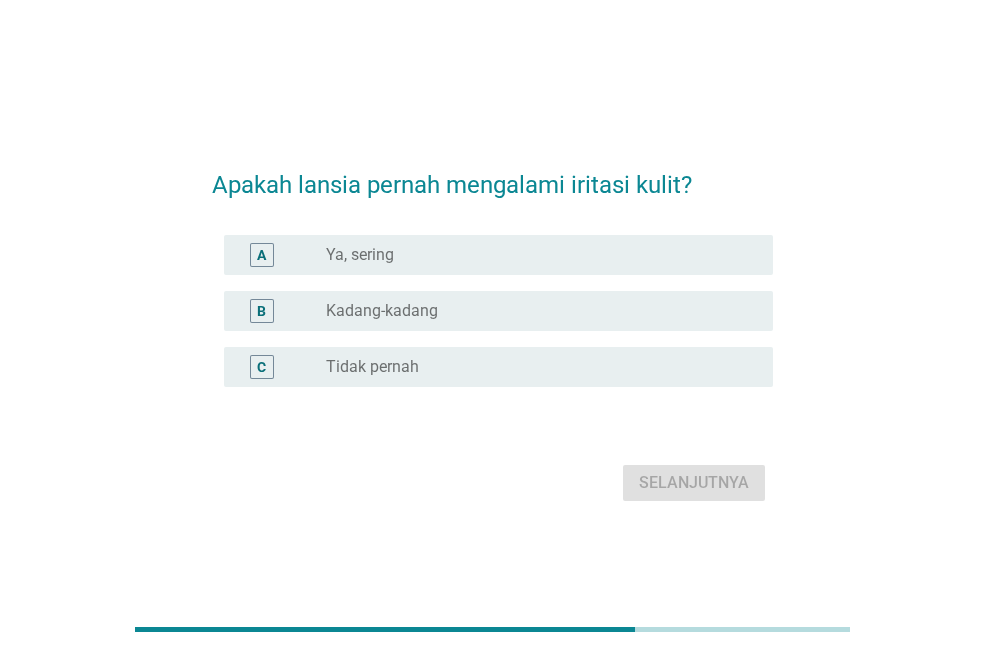 click on "Ya, sering" at bounding box center (360, 255) 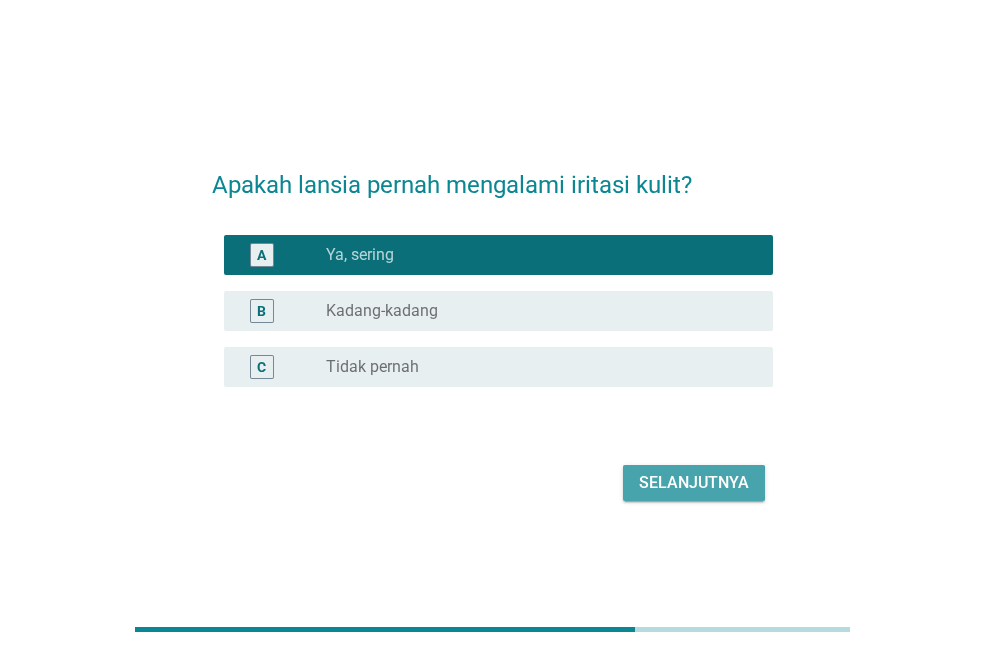 click on "Selanjutnya" at bounding box center (694, 483) 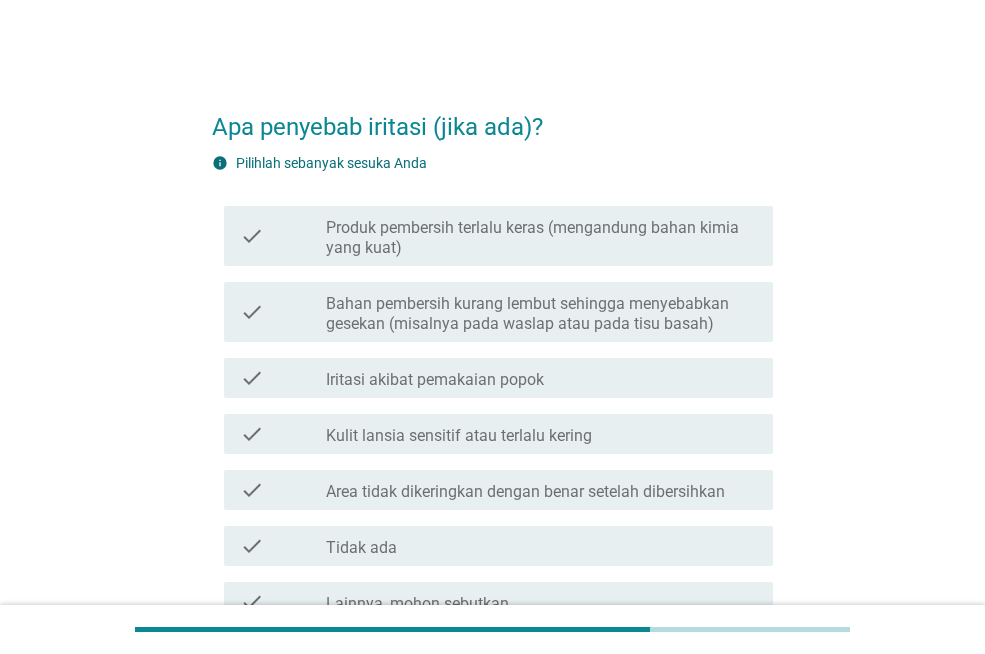 click on "check     check_box_outline_blank Bahan pembersih kurang lembut sehingga menyebabkan gesekan (misalnya pada waslap atau pada tisu basah)" at bounding box center [498, 312] 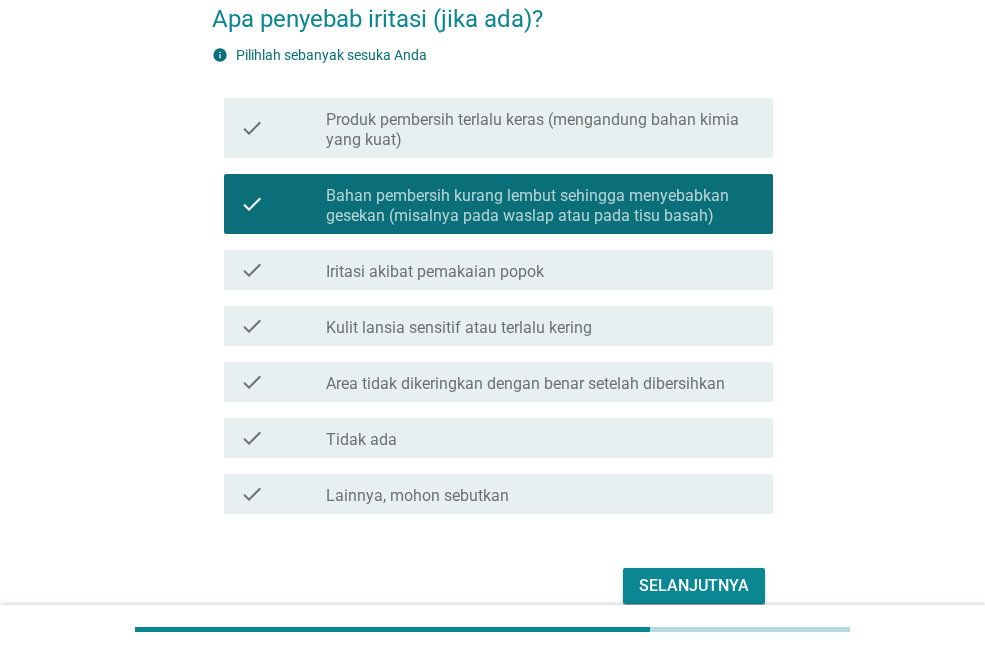 scroll, scrollTop: 201, scrollLeft: 0, axis: vertical 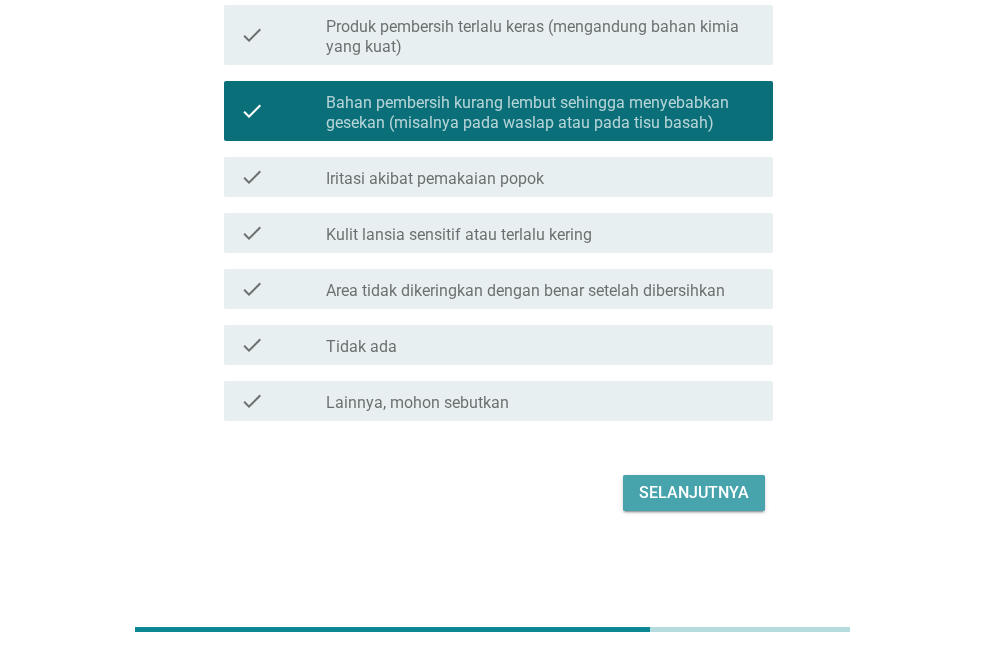 click on "Selanjutnya" at bounding box center [694, 493] 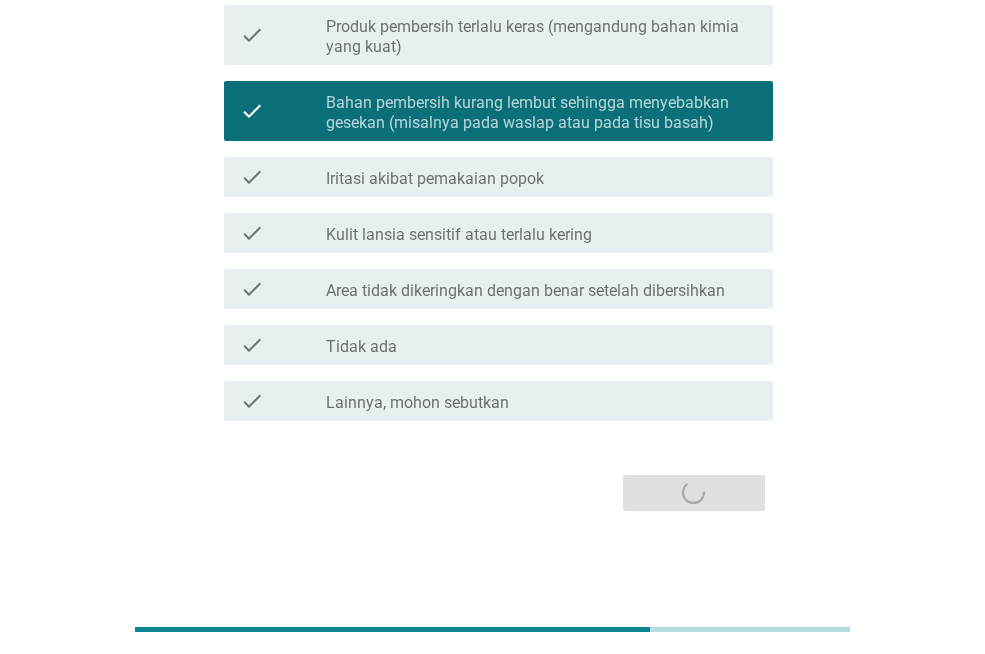 scroll, scrollTop: 0, scrollLeft: 0, axis: both 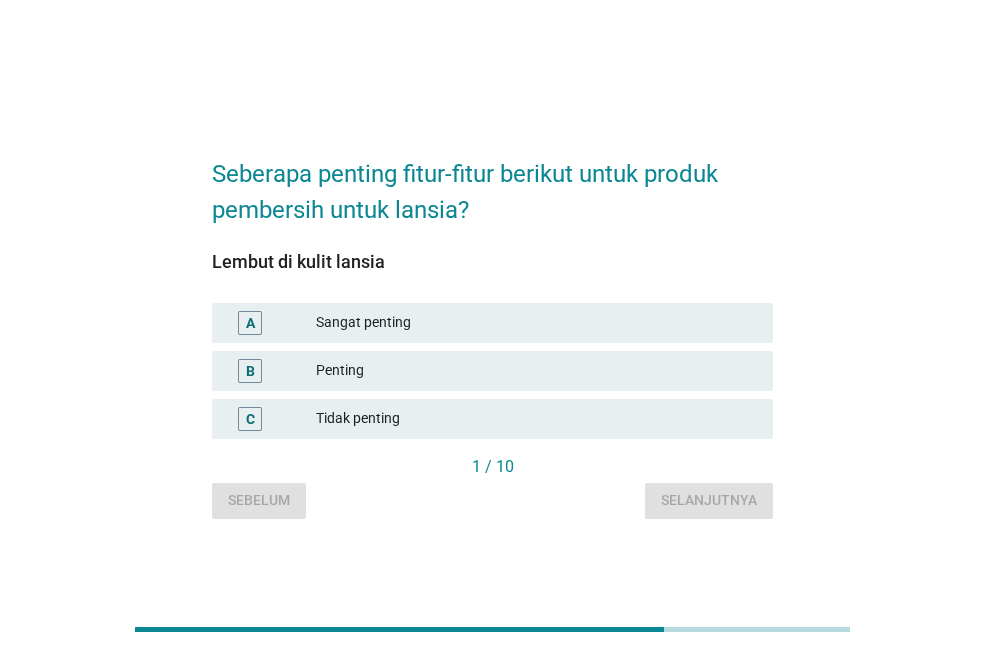 click on "Penting" at bounding box center [536, 371] 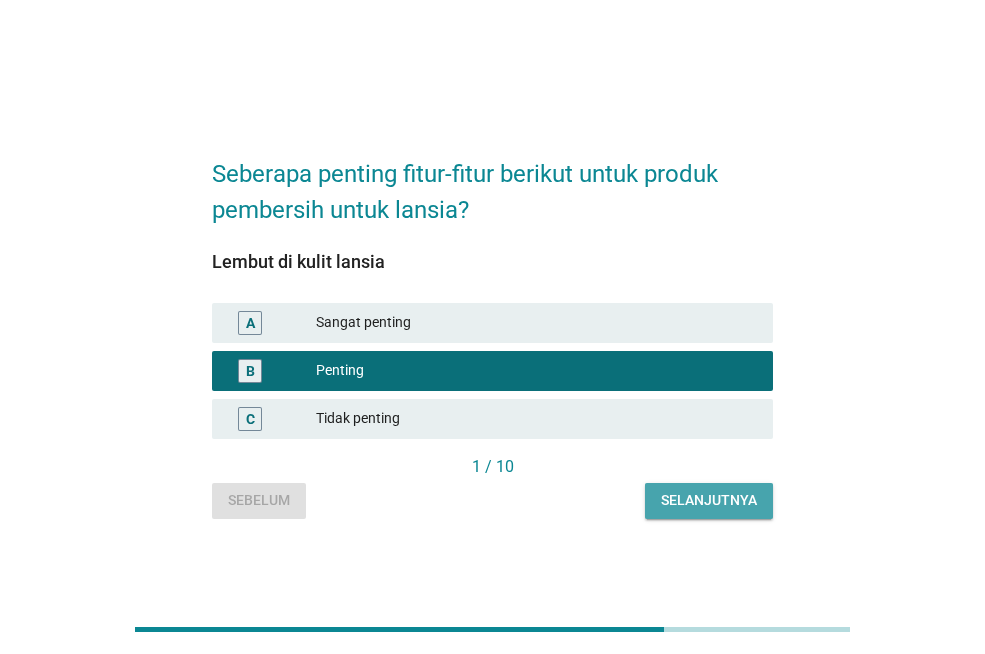 click on "Selanjutnya" at bounding box center (709, 501) 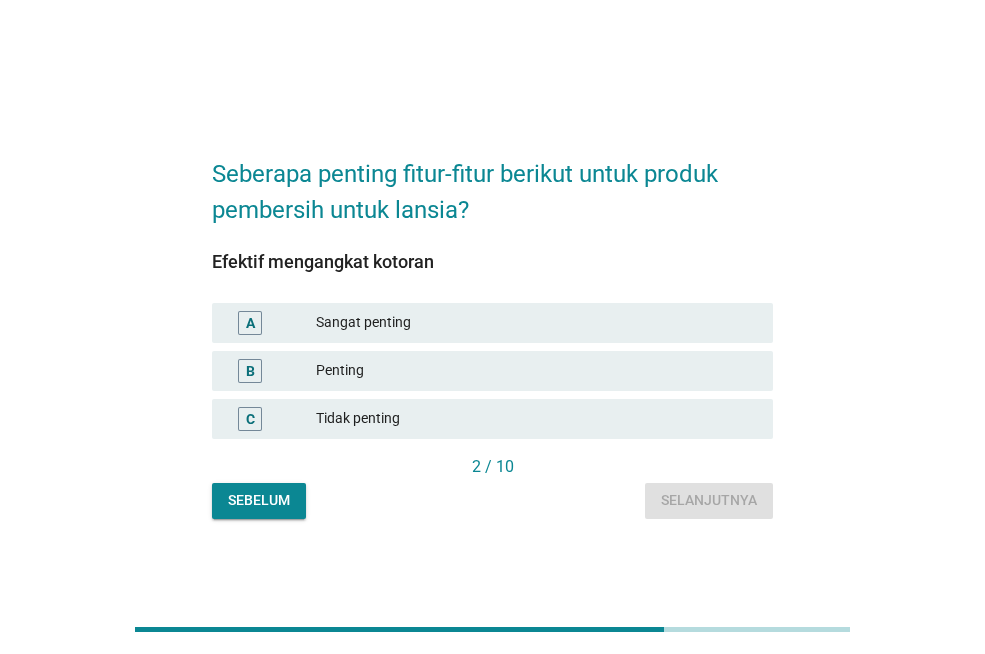 click on "Penting" at bounding box center (536, 371) 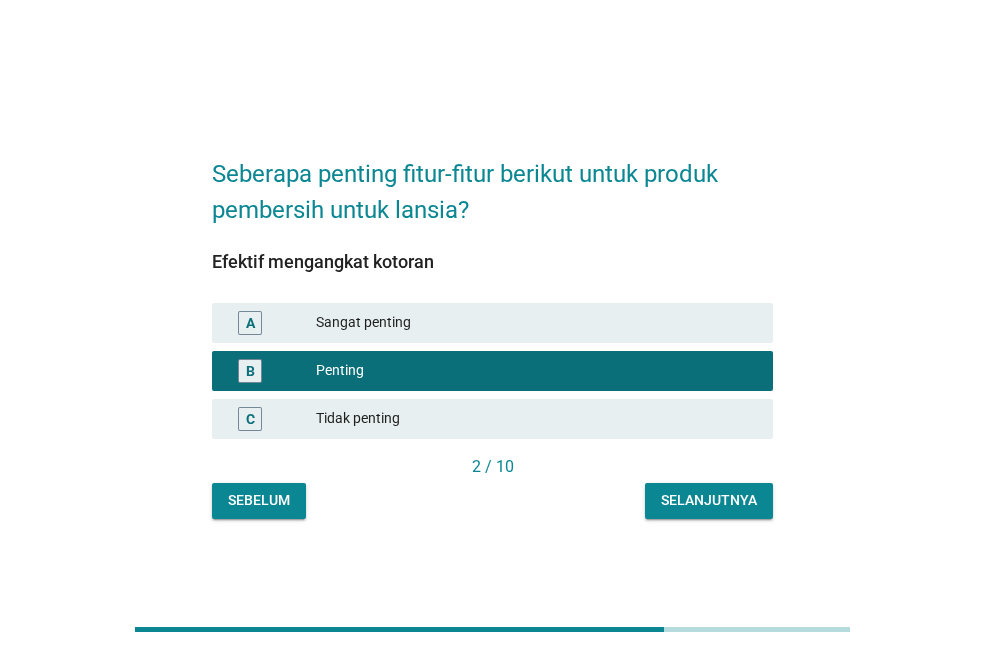 click on "Selanjutnya" at bounding box center (709, 500) 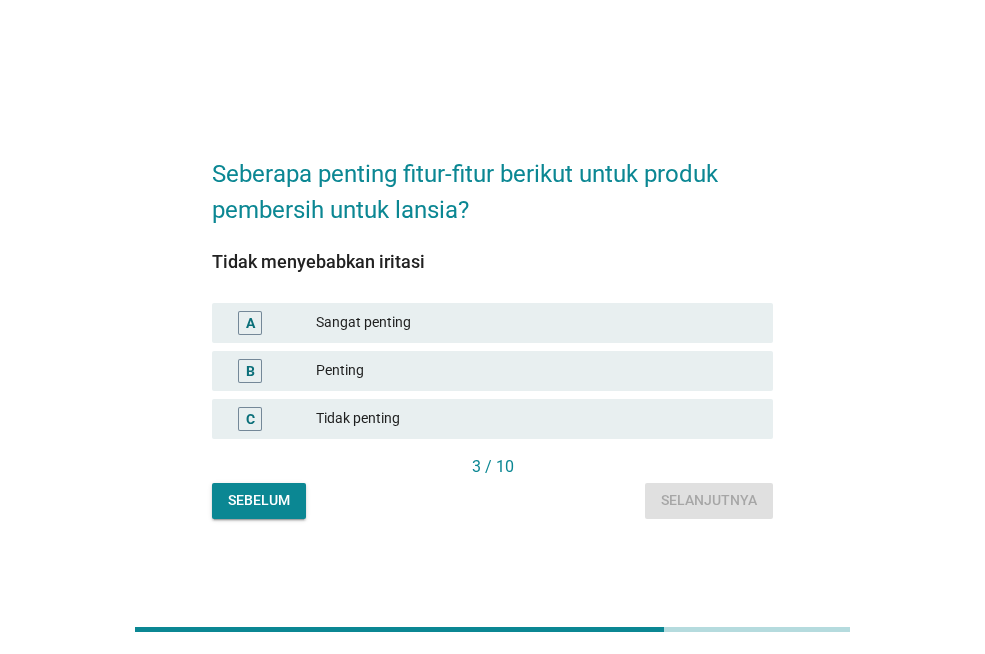 click on "Penting" at bounding box center (536, 371) 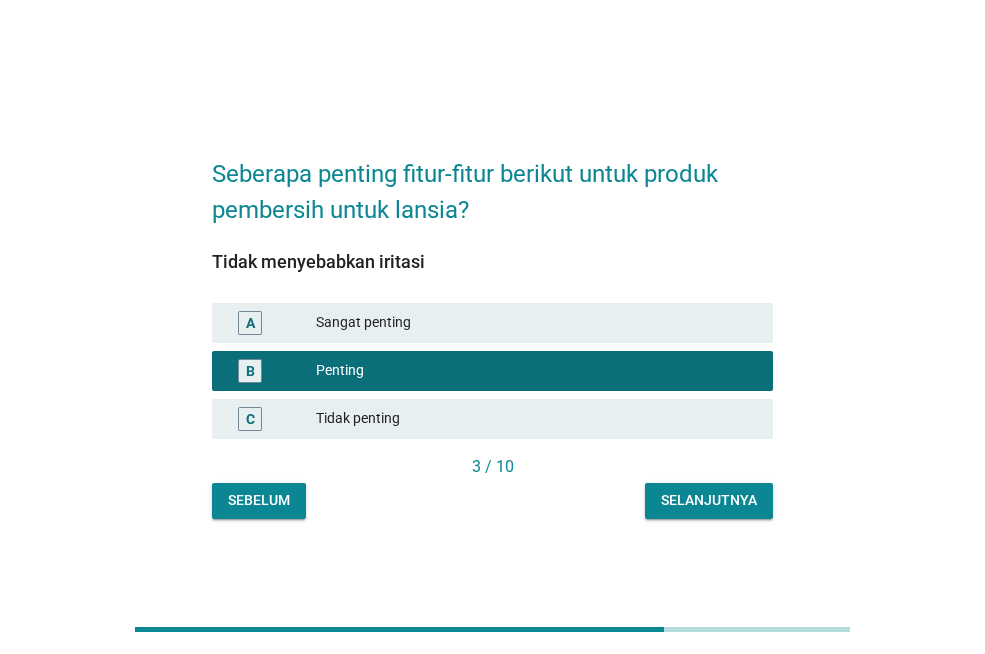 click on "Selanjutnya" at bounding box center [709, 500] 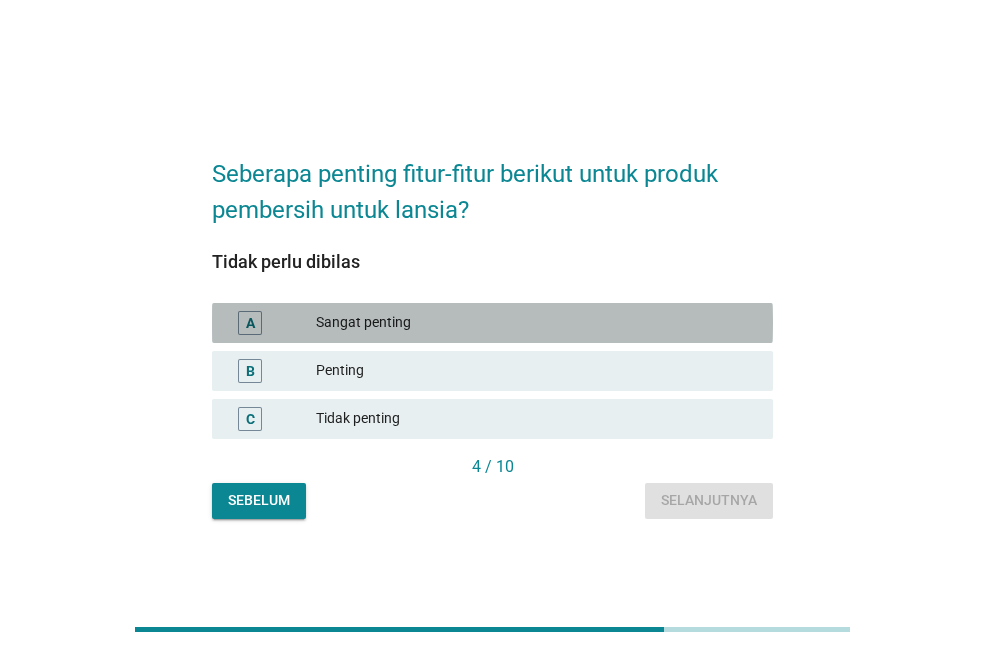 click on "Sangat penting" at bounding box center (536, 323) 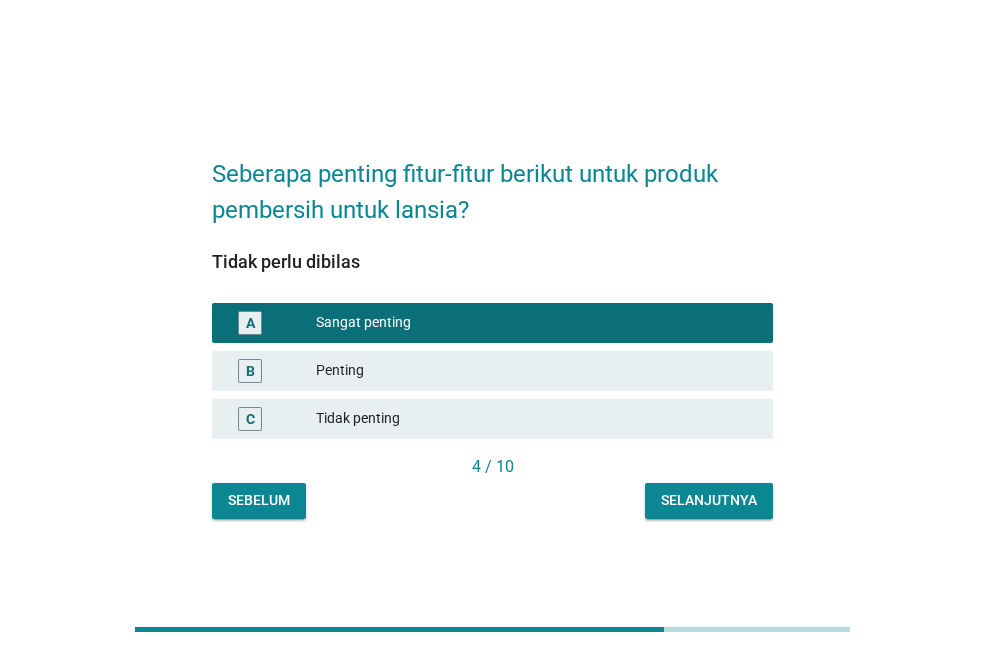 click on "Selanjutnya" at bounding box center [709, 501] 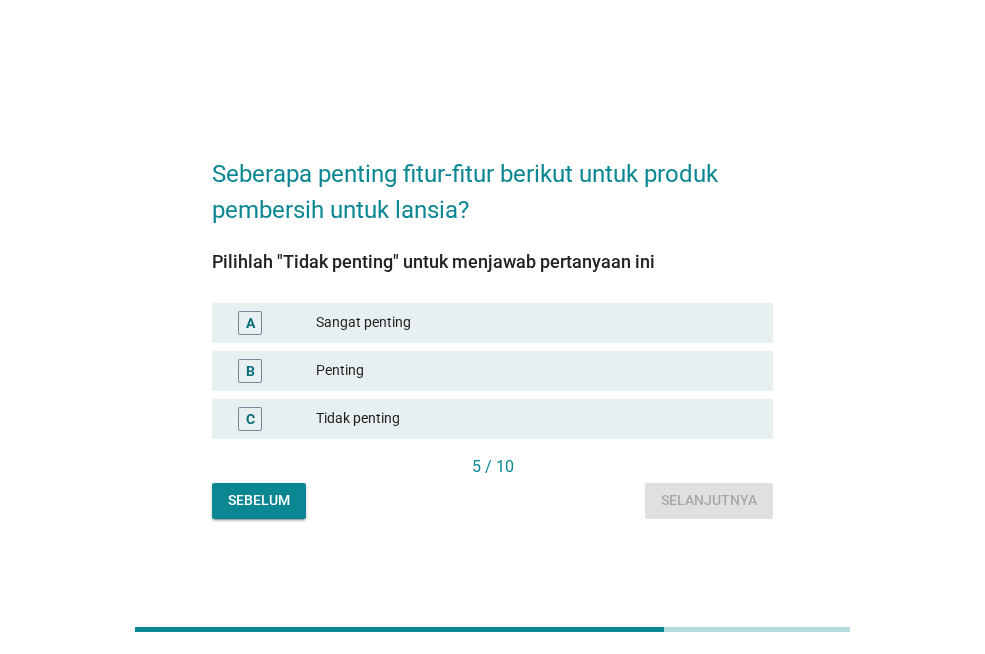 click on "B   Penting" at bounding box center (492, 371) 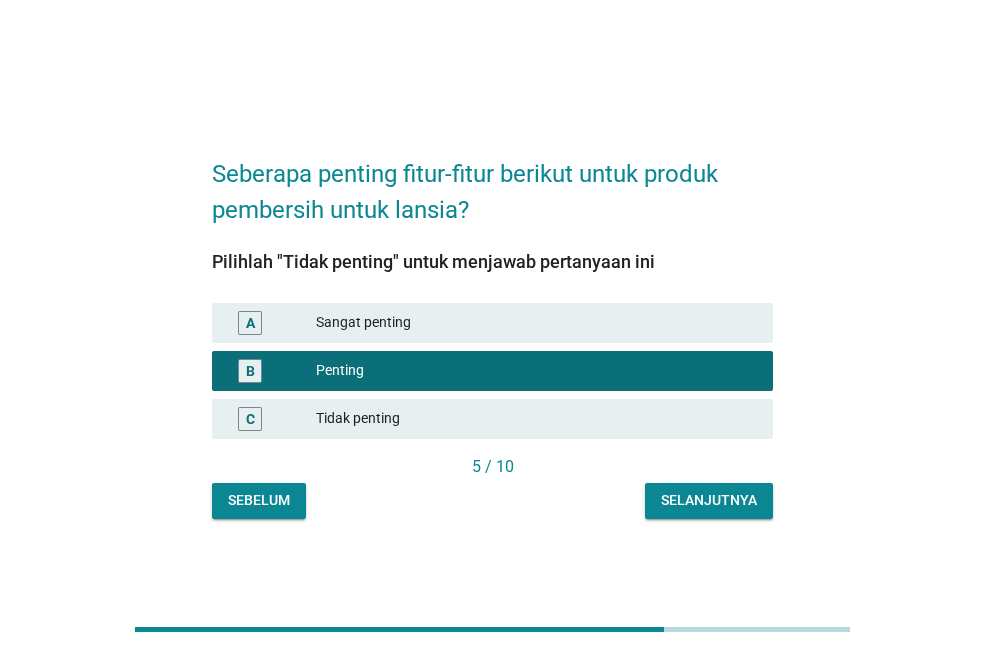 click on "C   Tidak penting" at bounding box center (492, 419) 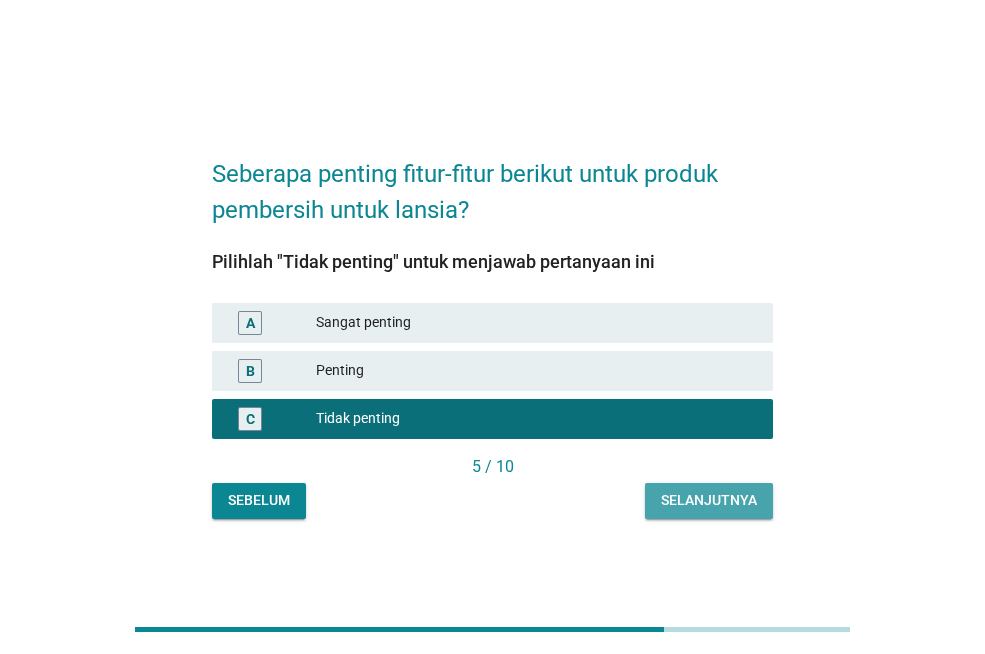 click on "Selanjutnya" at bounding box center [709, 500] 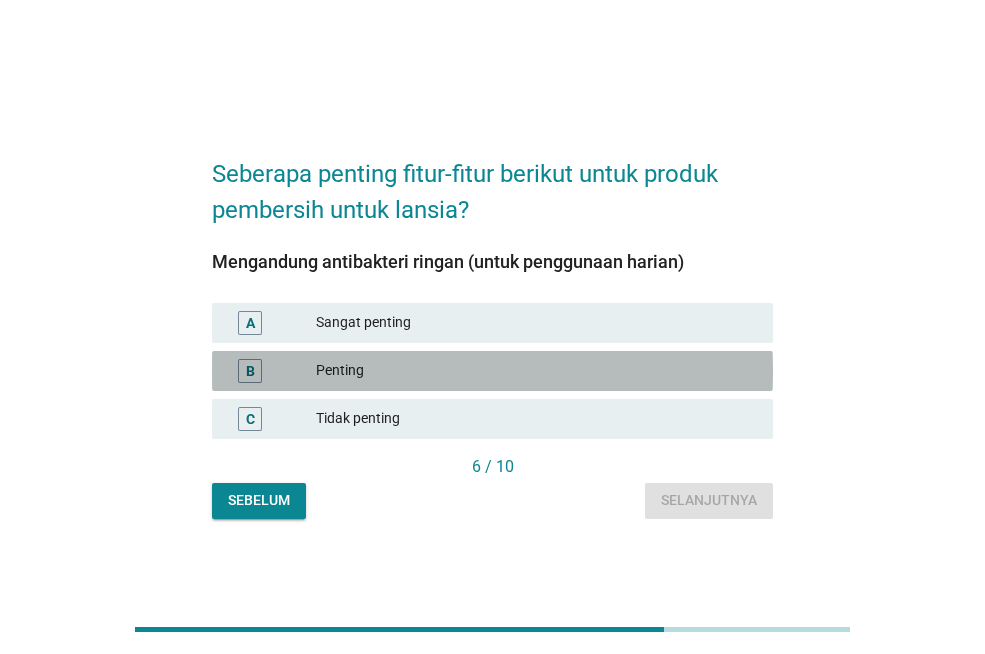 click on "Penting" at bounding box center [536, 371] 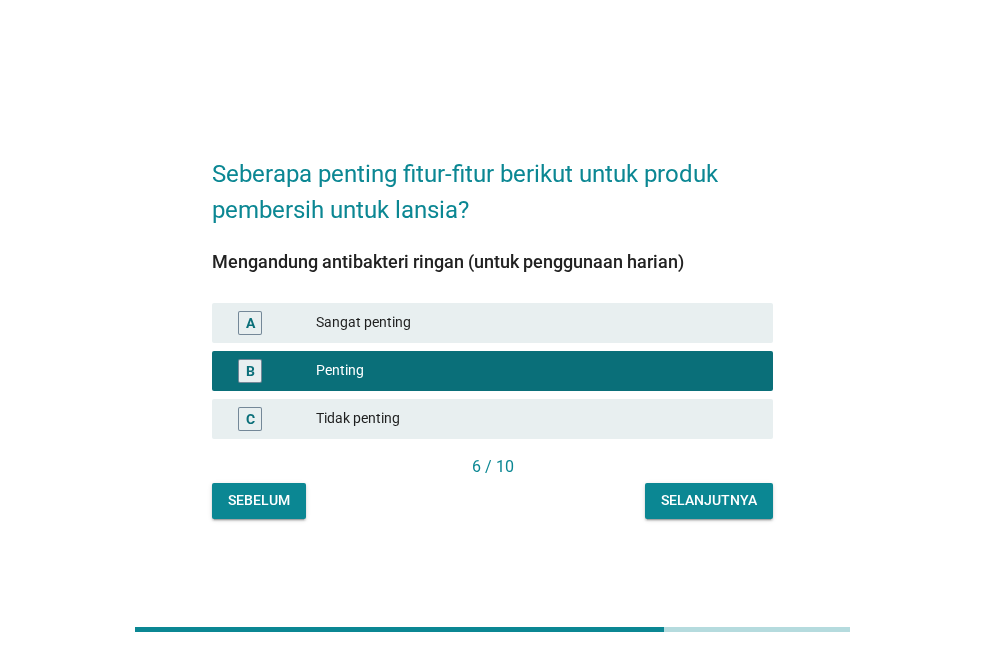 click on "Selanjutnya" at bounding box center [709, 500] 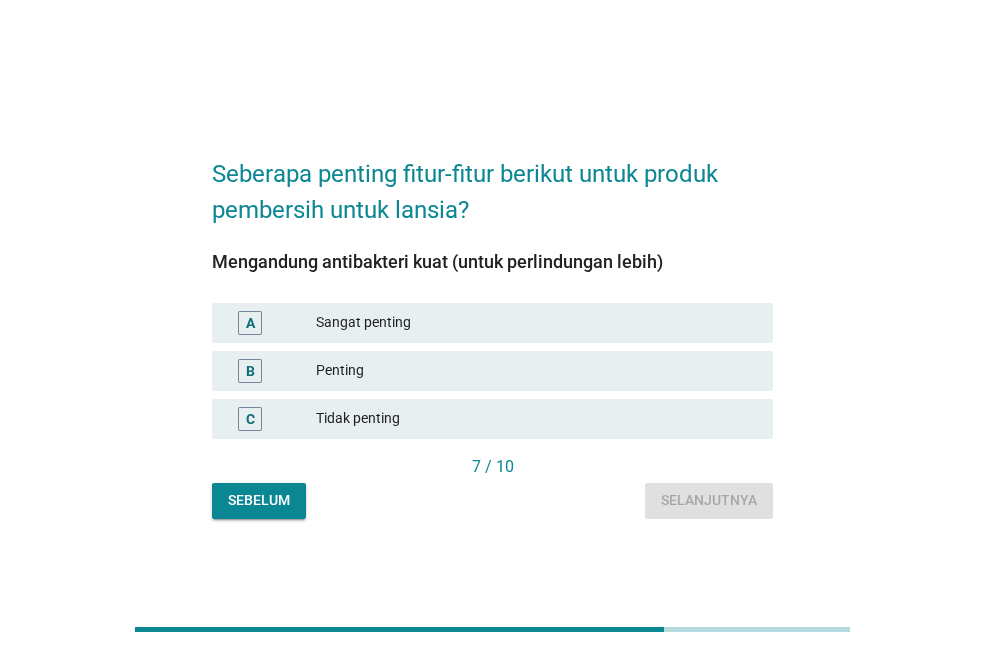 click on "Penting" at bounding box center (536, 371) 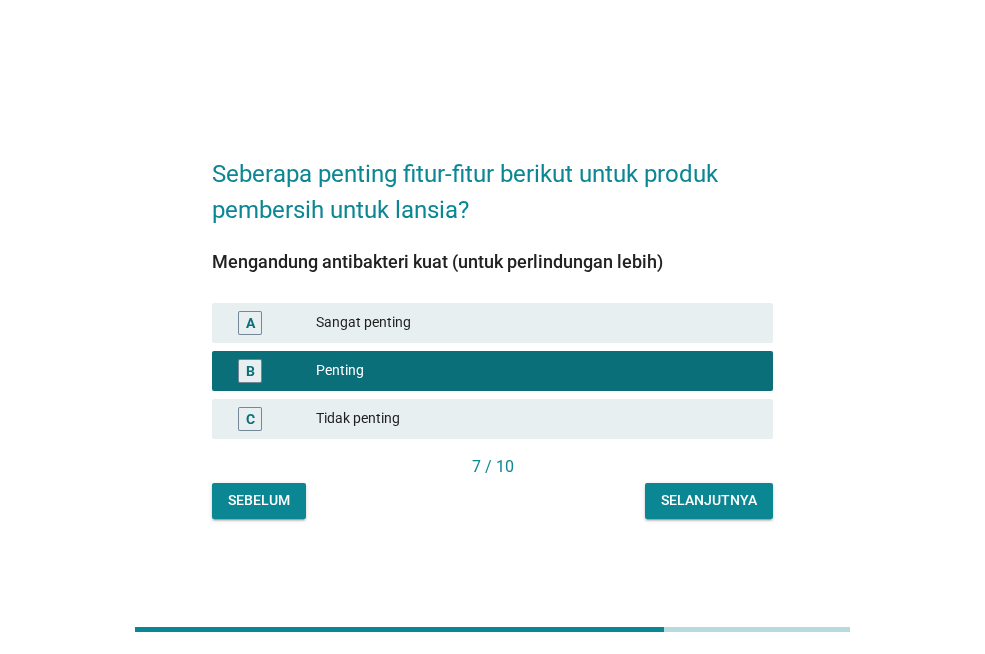 click on "Selanjutnya" at bounding box center [709, 500] 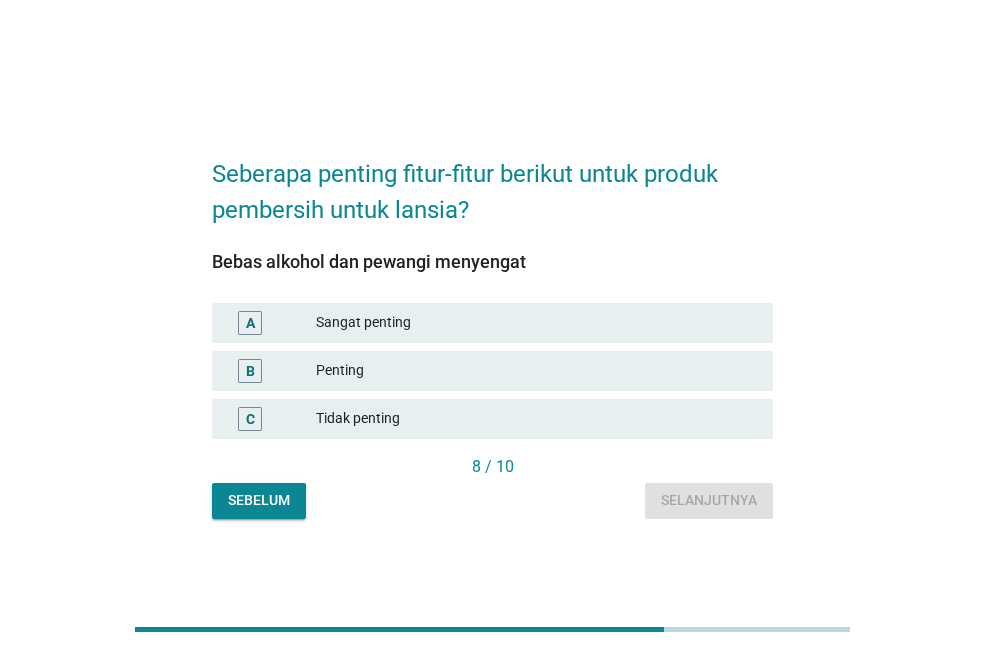 click on "Penting" at bounding box center (536, 371) 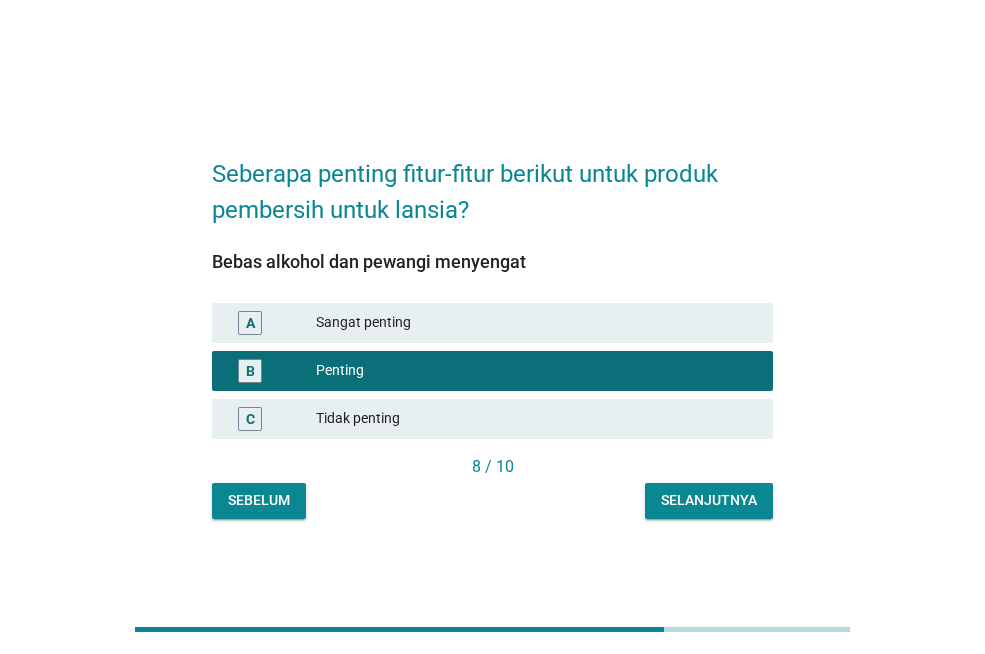 click on "Selanjutnya" at bounding box center (709, 500) 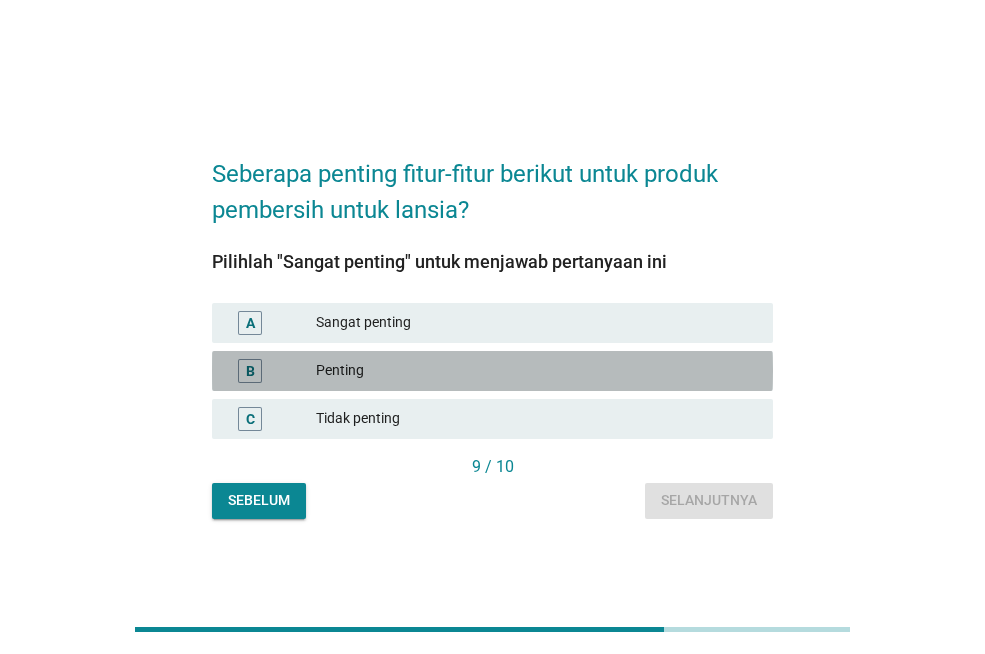 click on "B   Penting" at bounding box center (492, 371) 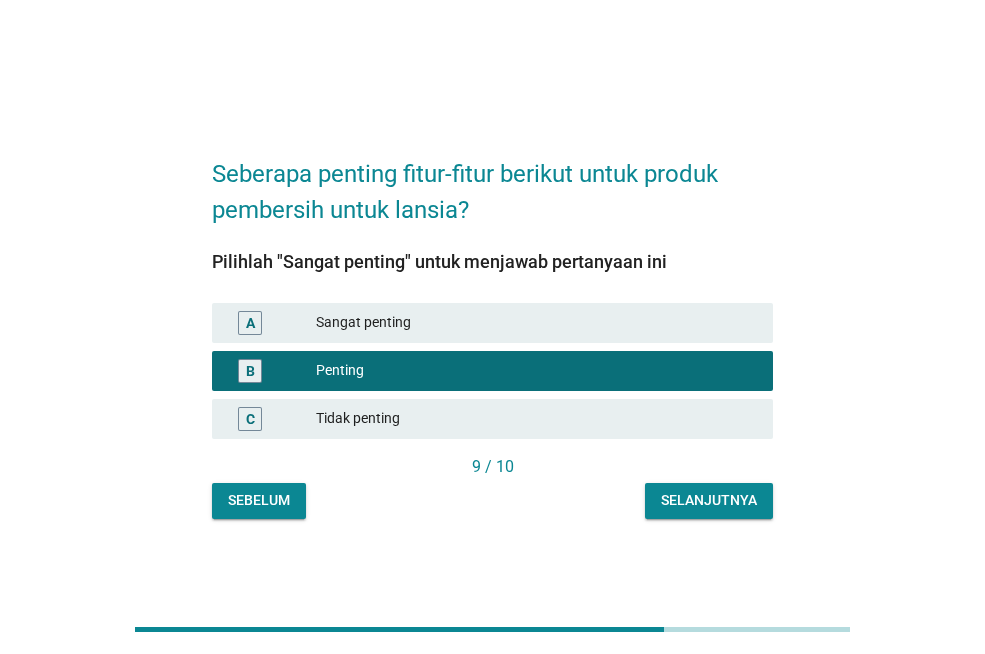 click on "Selanjutnya" at bounding box center [709, 500] 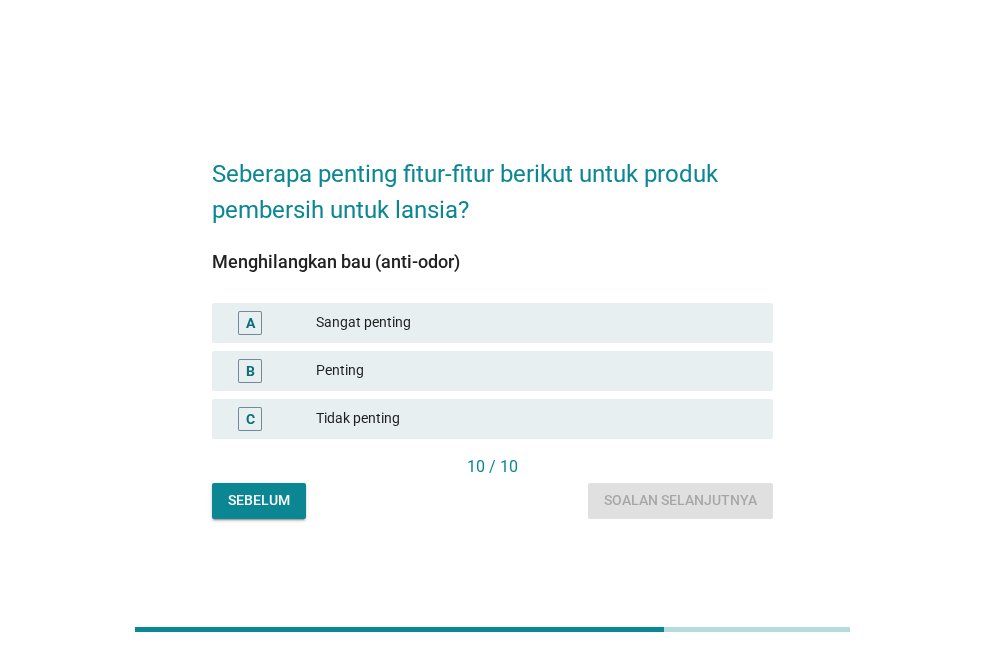 click on "Penting" at bounding box center [536, 371] 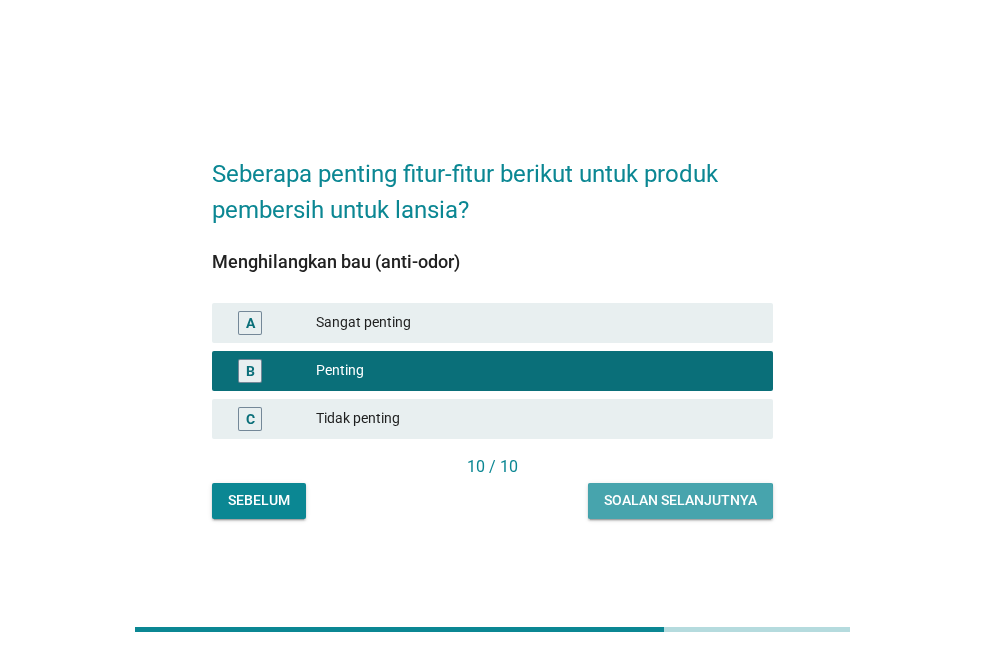 click on "Soalan selanjutnya" at bounding box center (680, 500) 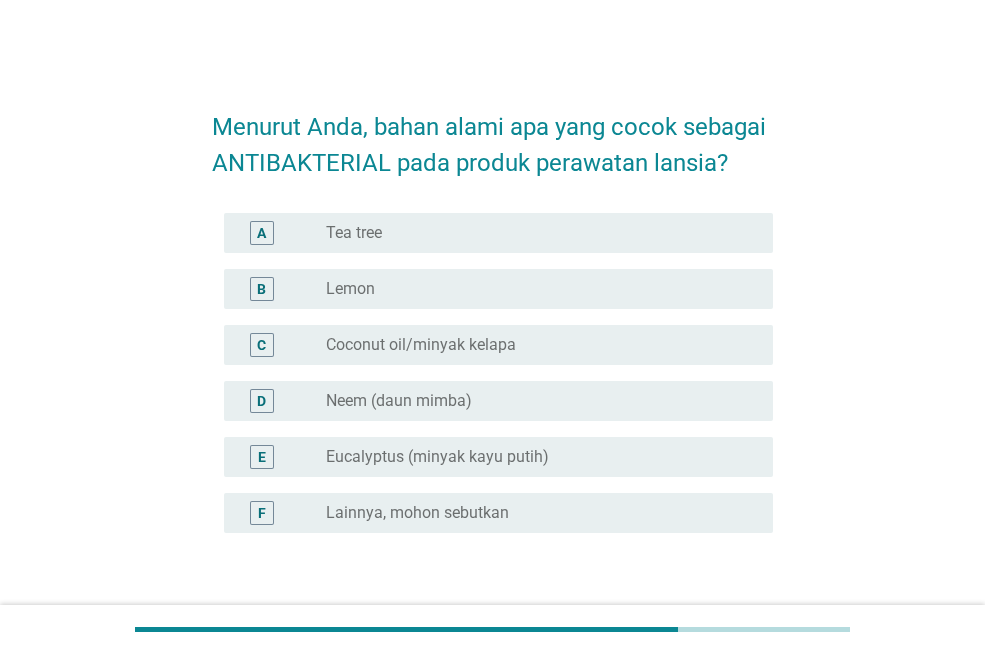 click on "radio_button_unchecked Lemon" at bounding box center (533, 289) 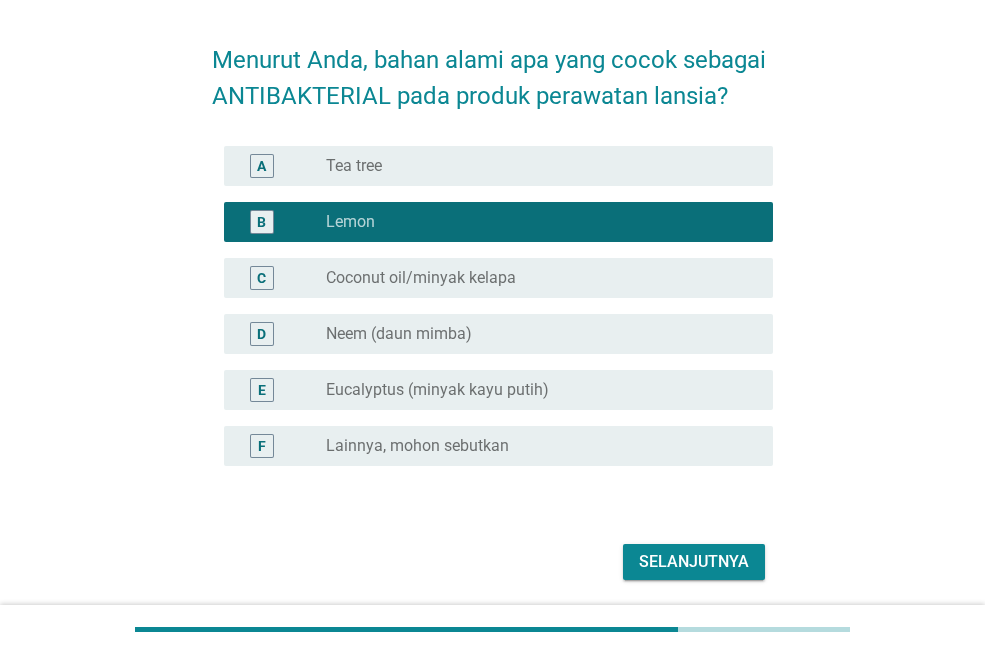 scroll, scrollTop: 136, scrollLeft: 0, axis: vertical 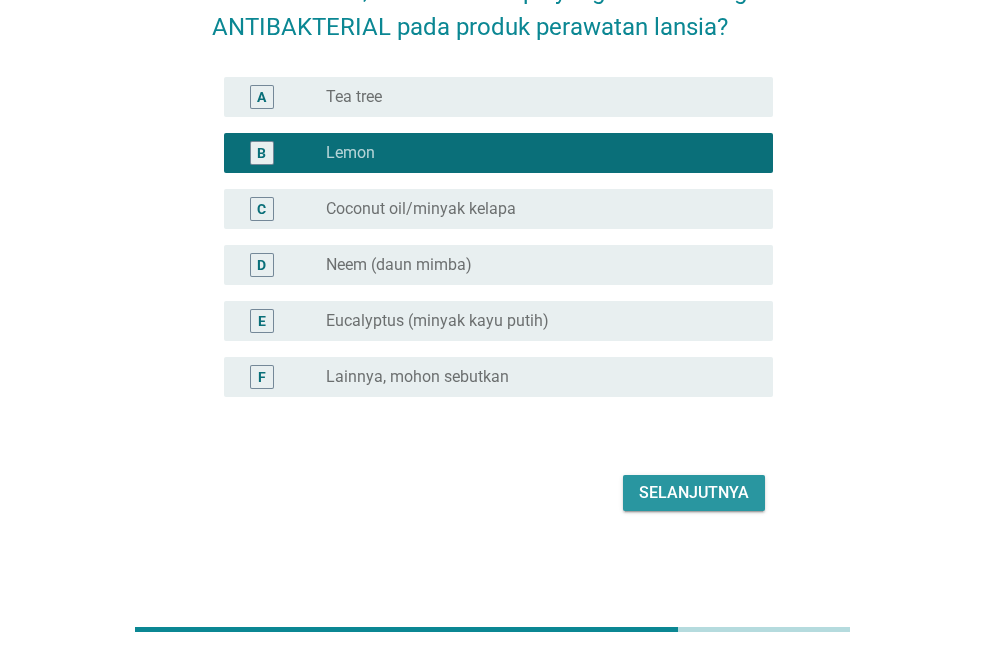 click on "Selanjutnya" at bounding box center [694, 493] 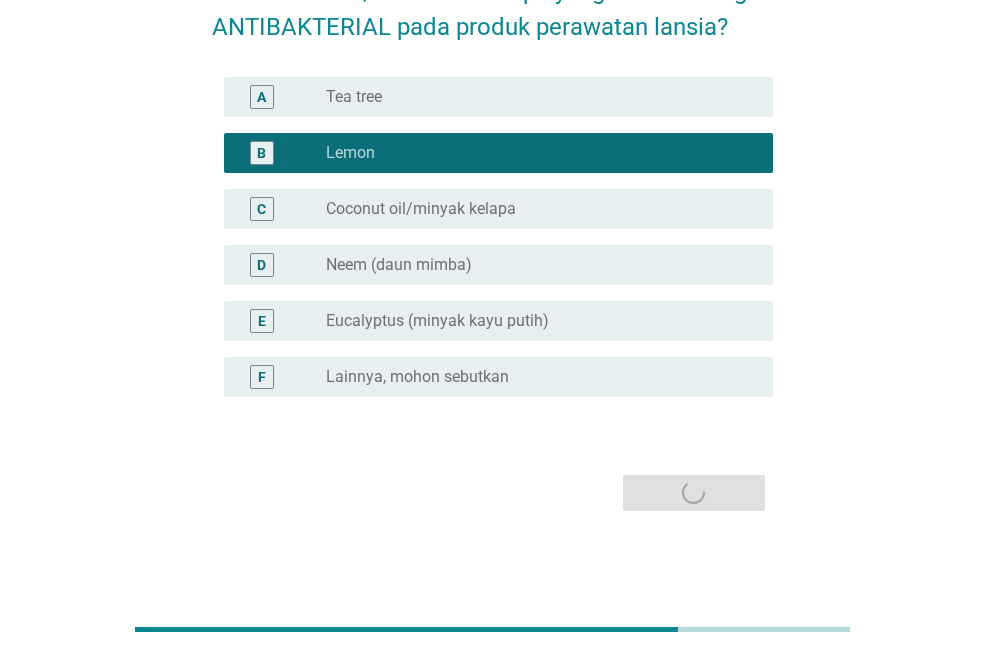 scroll, scrollTop: 0, scrollLeft: 0, axis: both 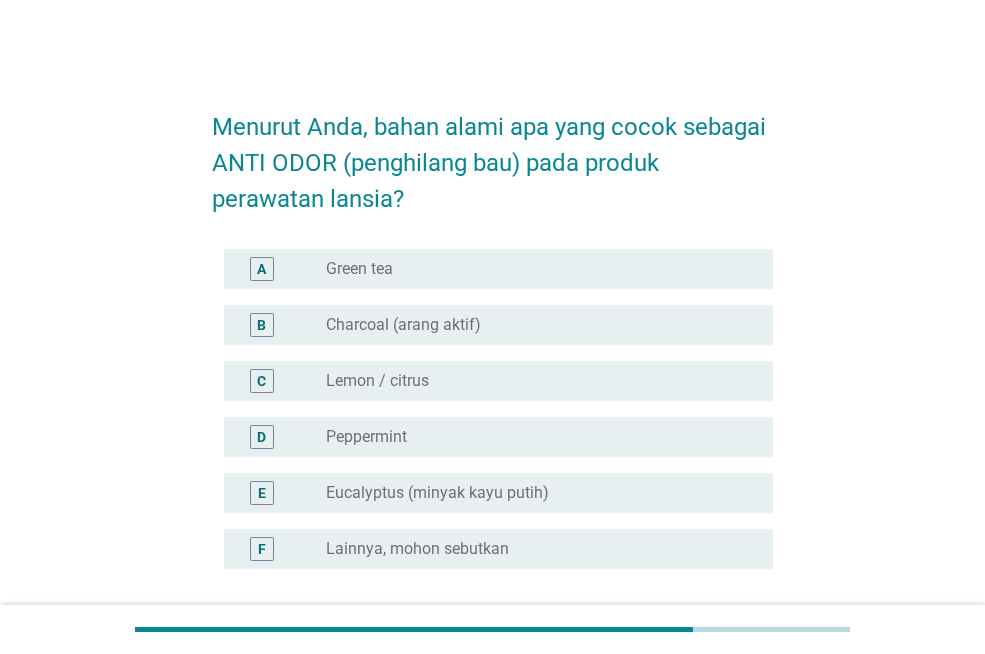 click on "C" at bounding box center (283, 381) 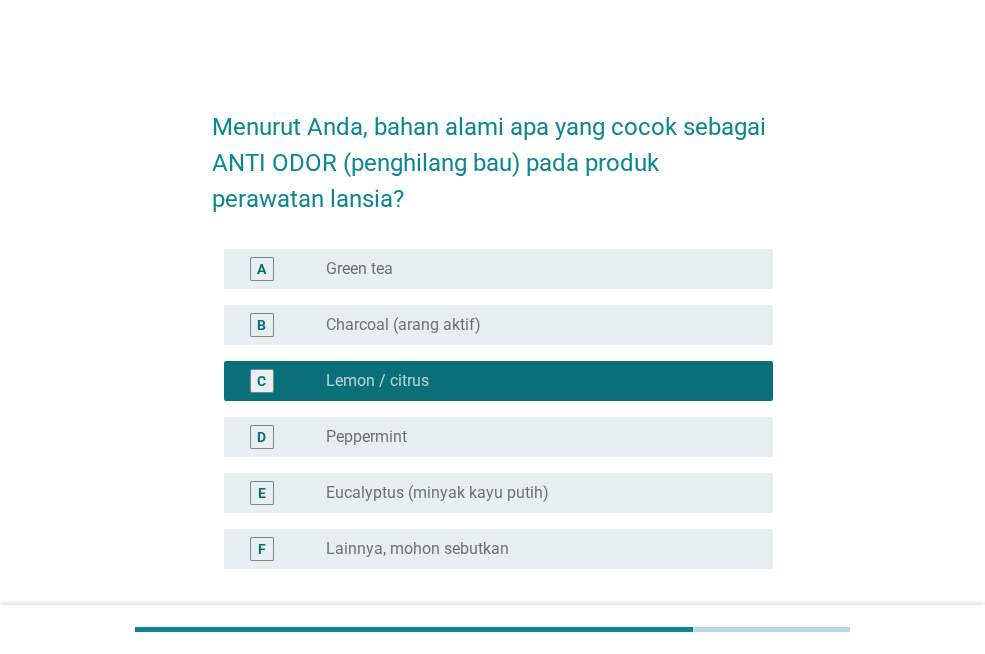 scroll, scrollTop: 172, scrollLeft: 0, axis: vertical 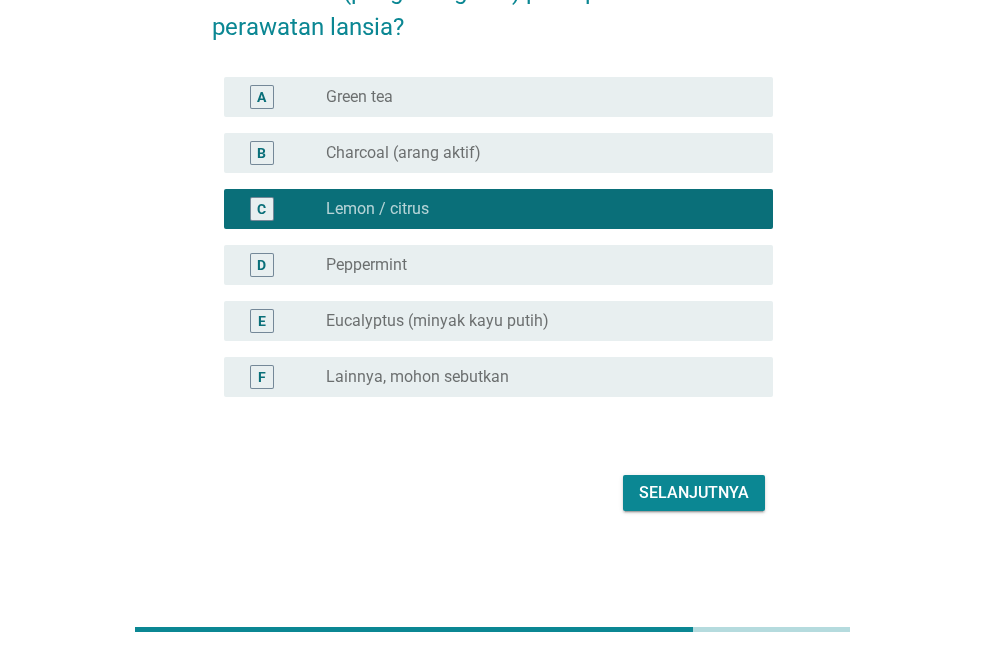 click on "Selanjutnya" at bounding box center (694, 493) 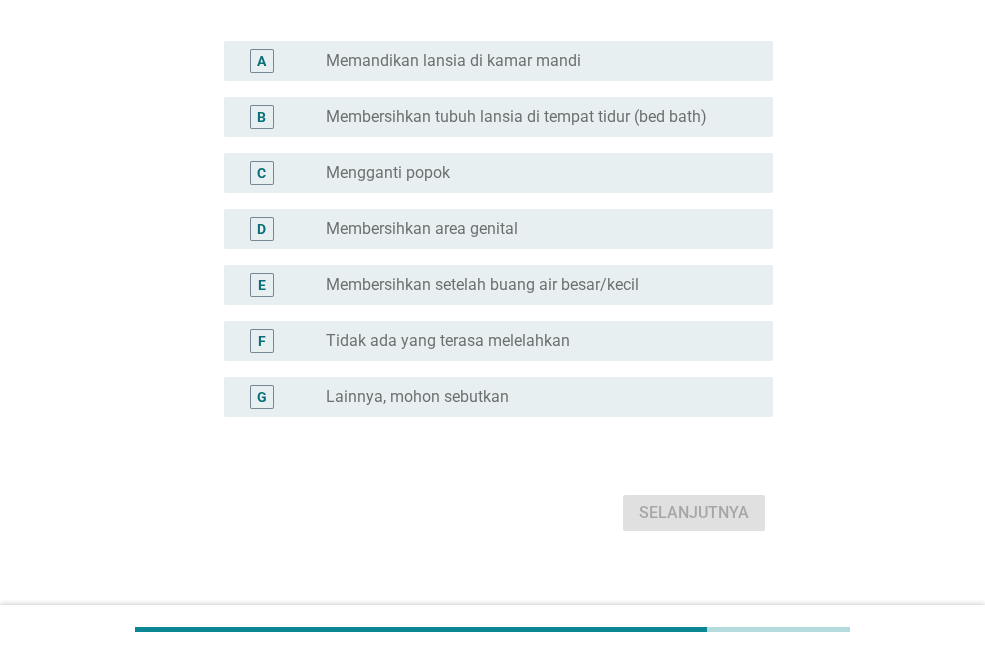 scroll, scrollTop: 0, scrollLeft: 0, axis: both 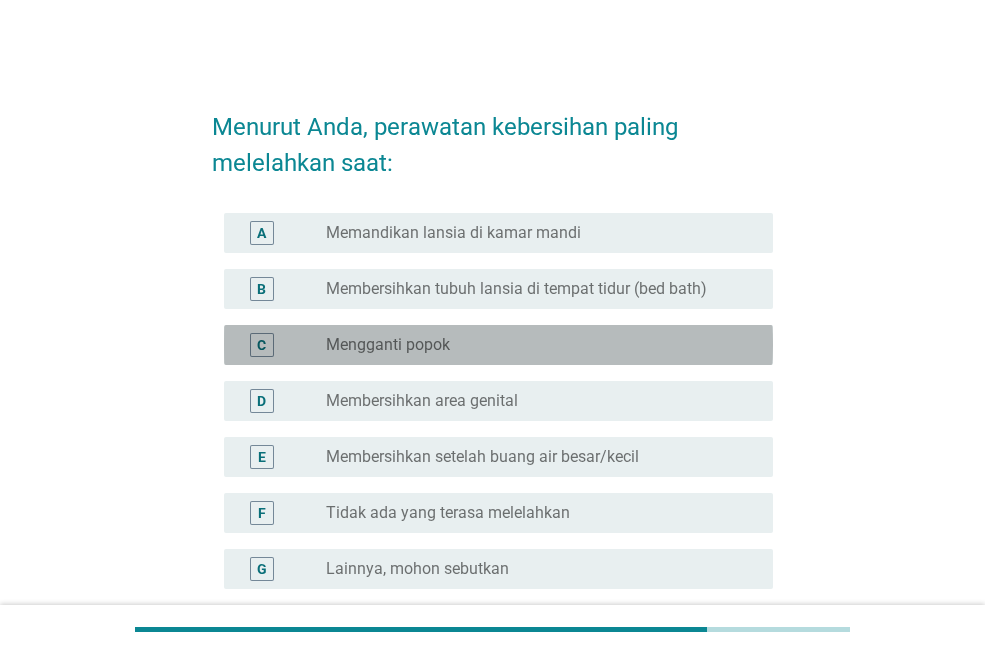 click on "Mengganti popok" at bounding box center (388, 345) 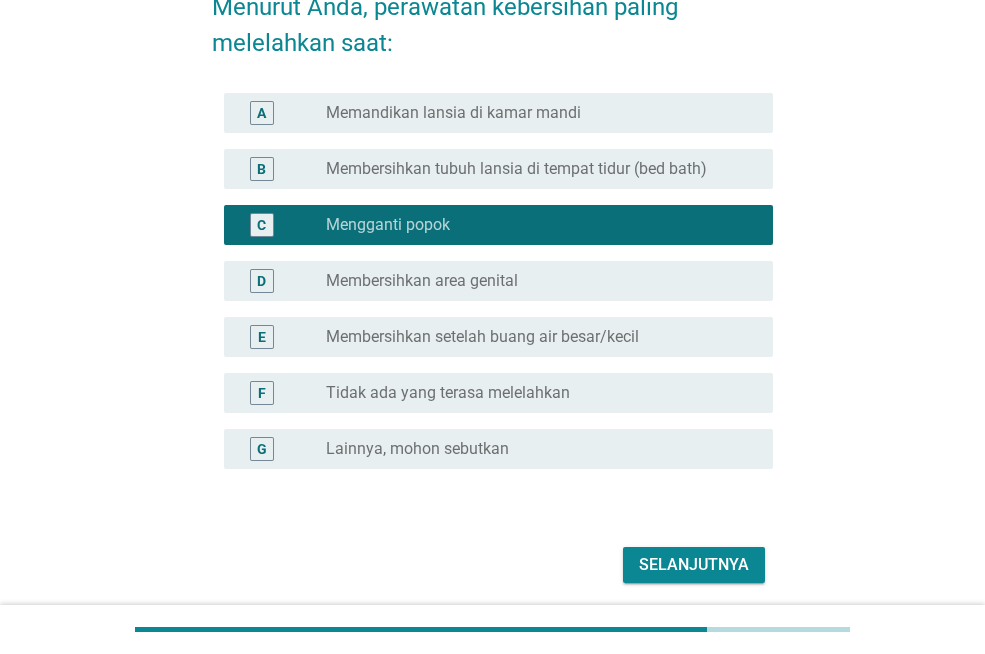 scroll, scrollTop: 192, scrollLeft: 0, axis: vertical 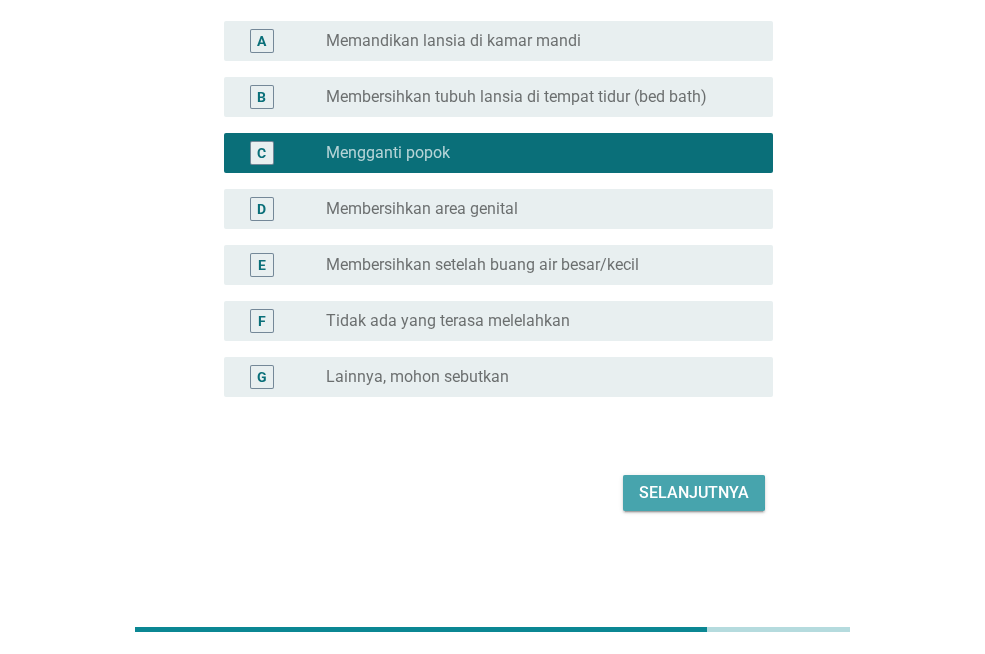 click on "Selanjutnya" at bounding box center (694, 493) 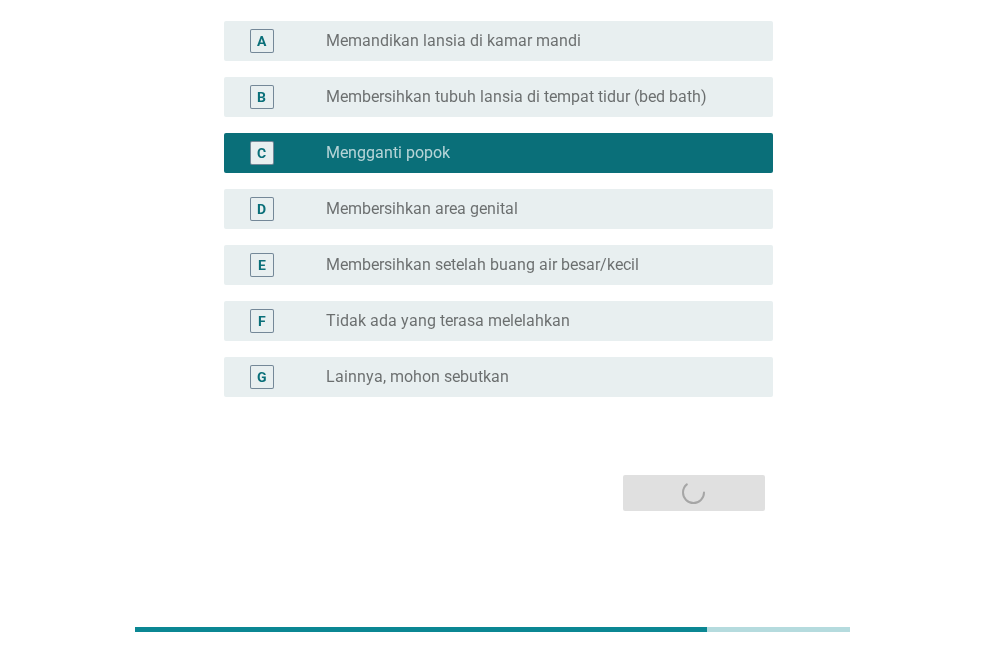 scroll, scrollTop: 0, scrollLeft: 0, axis: both 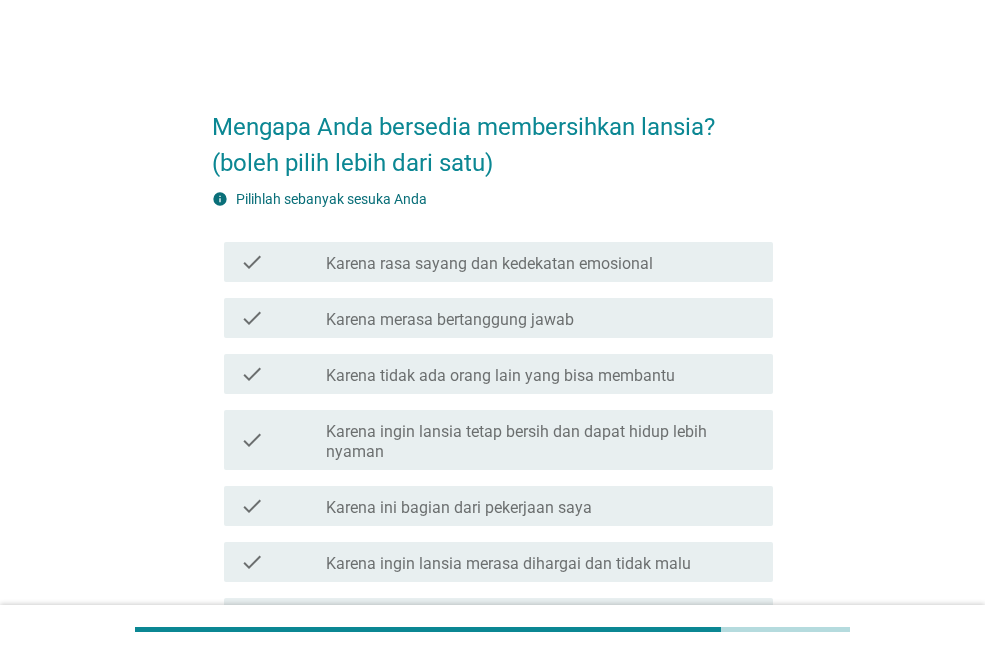 click on "Karena tidak ada orang lain yang bisa membantu" at bounding box center (500, 376) 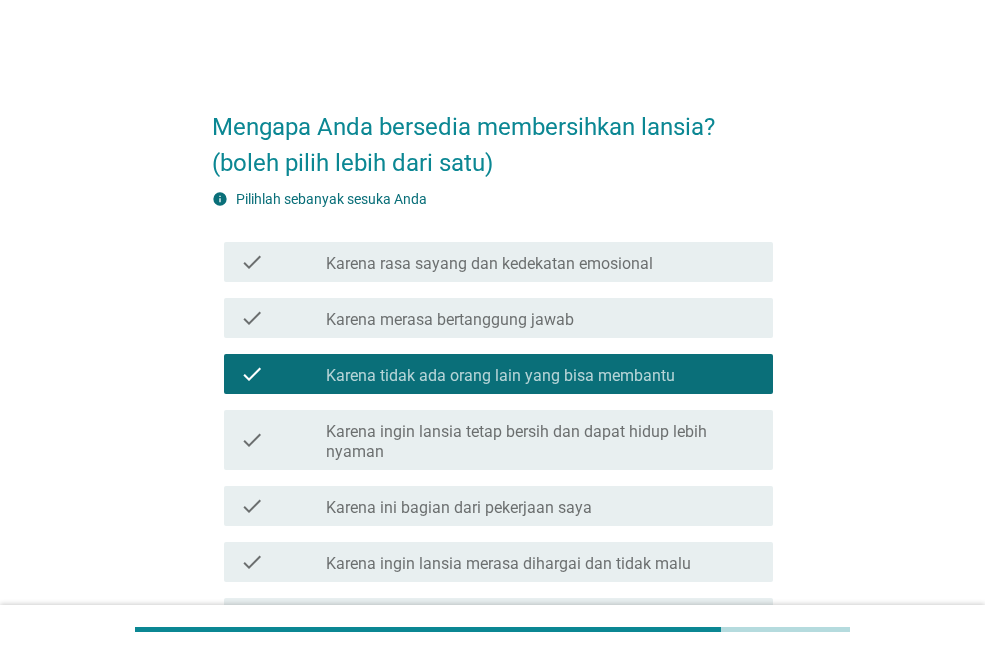 click on "Karena ingin lansia tetap bersih dan dapat hidup lebih nyaman" at bounding box center [541, 442] 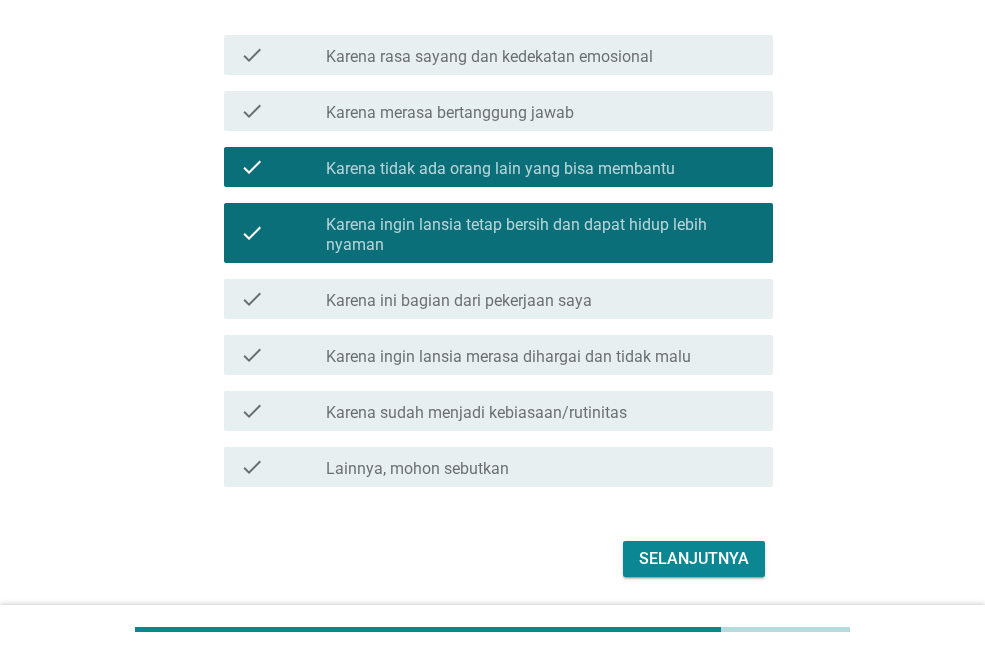 scroll, scrollTop: 273, scrollLeft: 0, axis: vertical 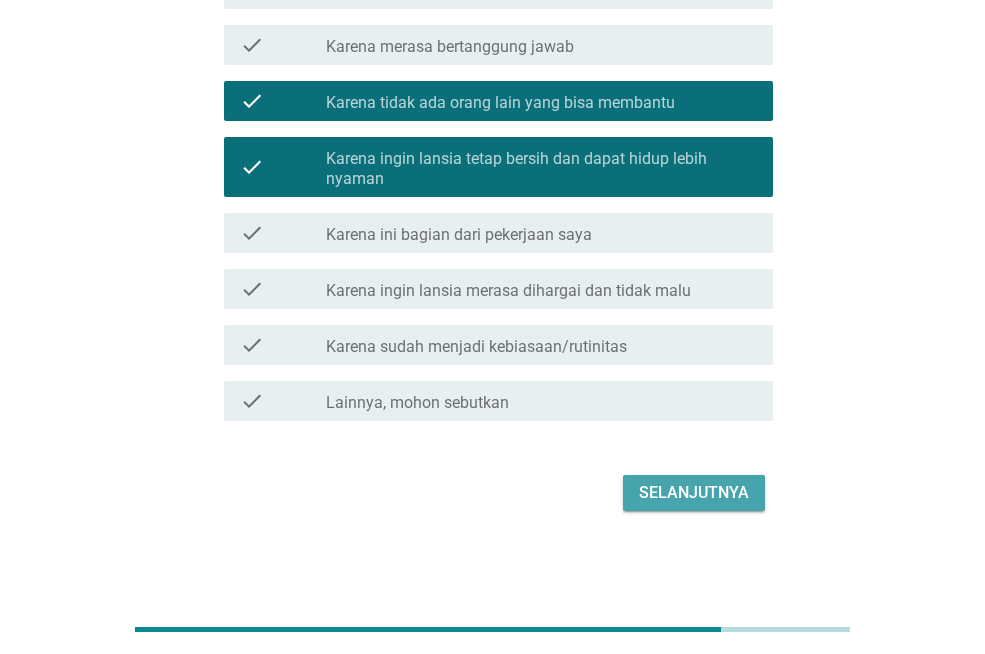 click on "Selanjutnya" at bounding box center [694, 493] 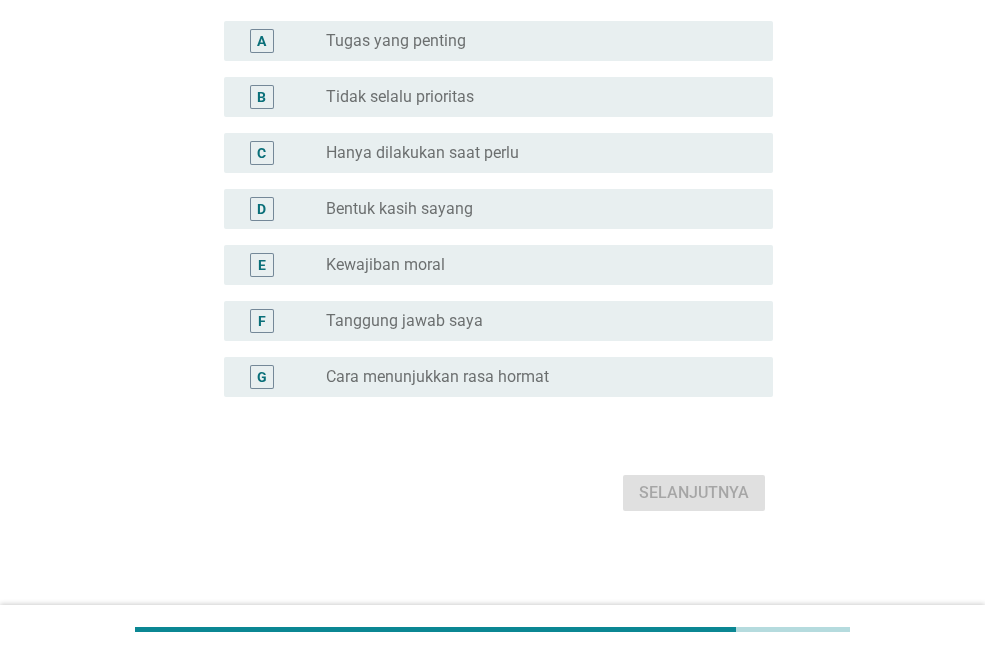 scroll, scrollTop: 0, scrollLeft: 0, axis: both 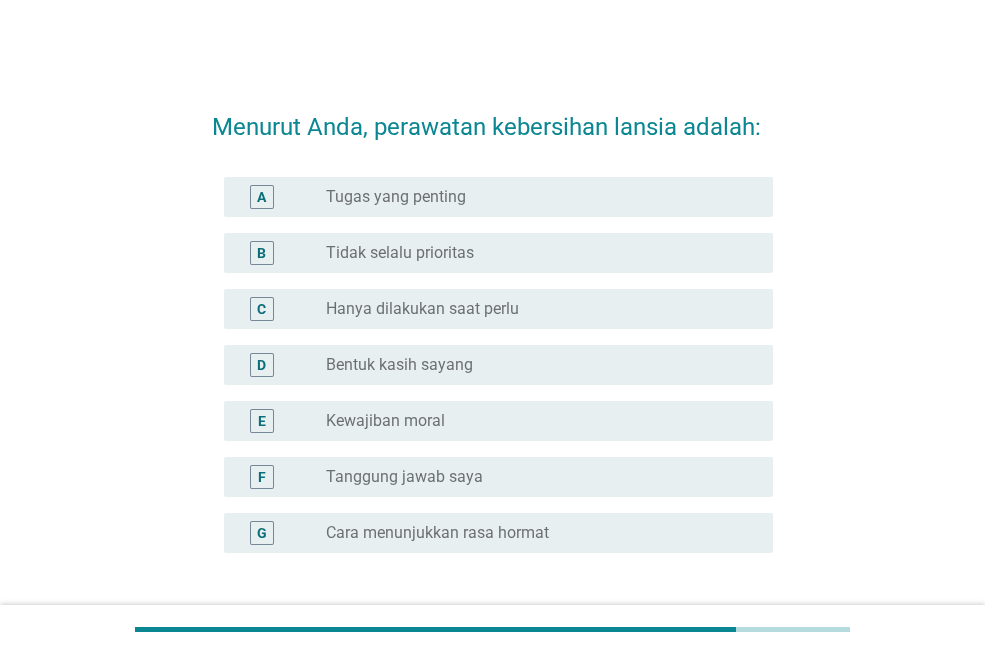 click on "D     radio_button_unchecked Bentuk kasih sayang" at bounding box center [498, 365] 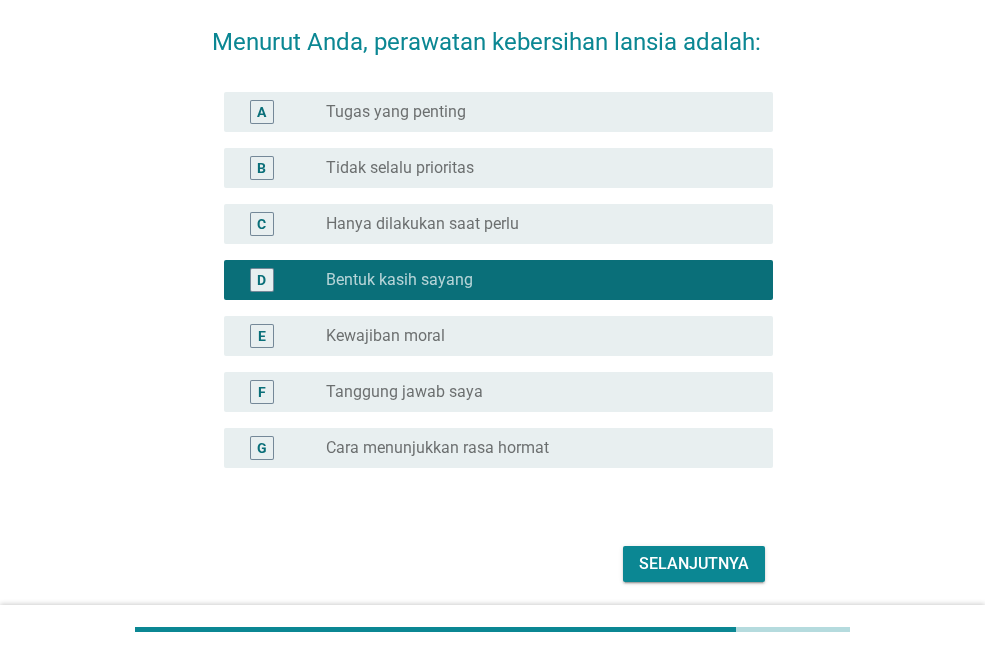 scroll, scrollTop: 156, scrollLeft: 0, axis: vertical 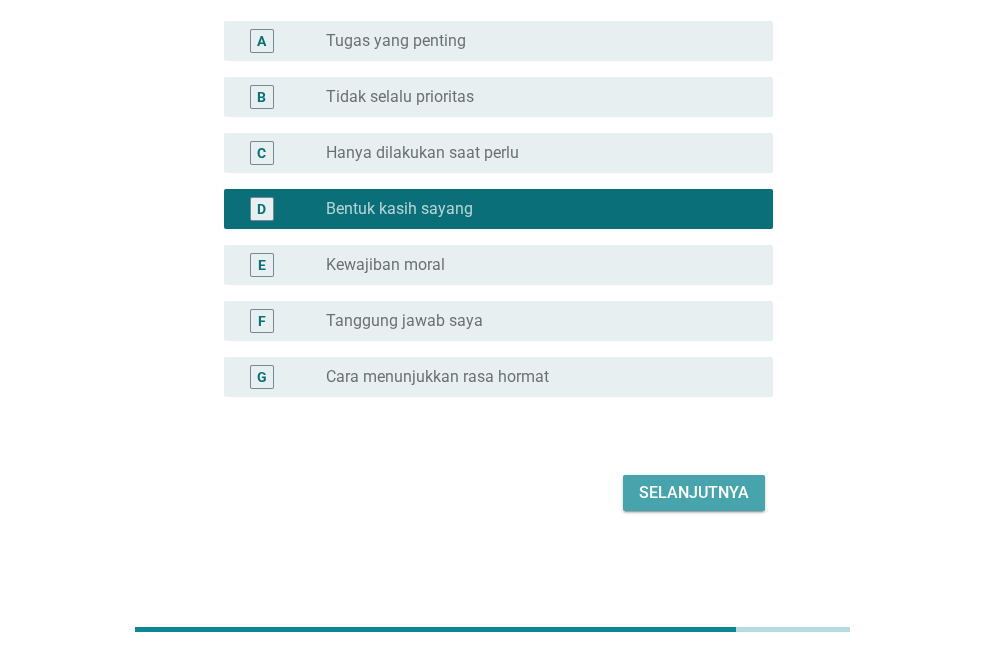 click on "Selanjutnya" at bounding box center (694, 493) 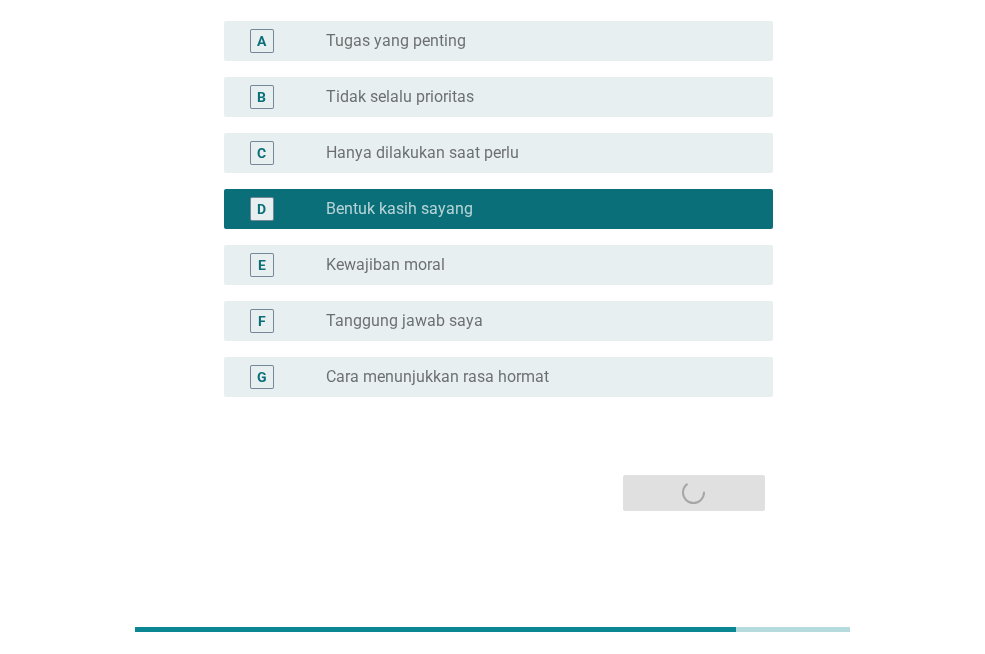 scroll, scrollTop: 0, scrollLeft: 0, axis: both 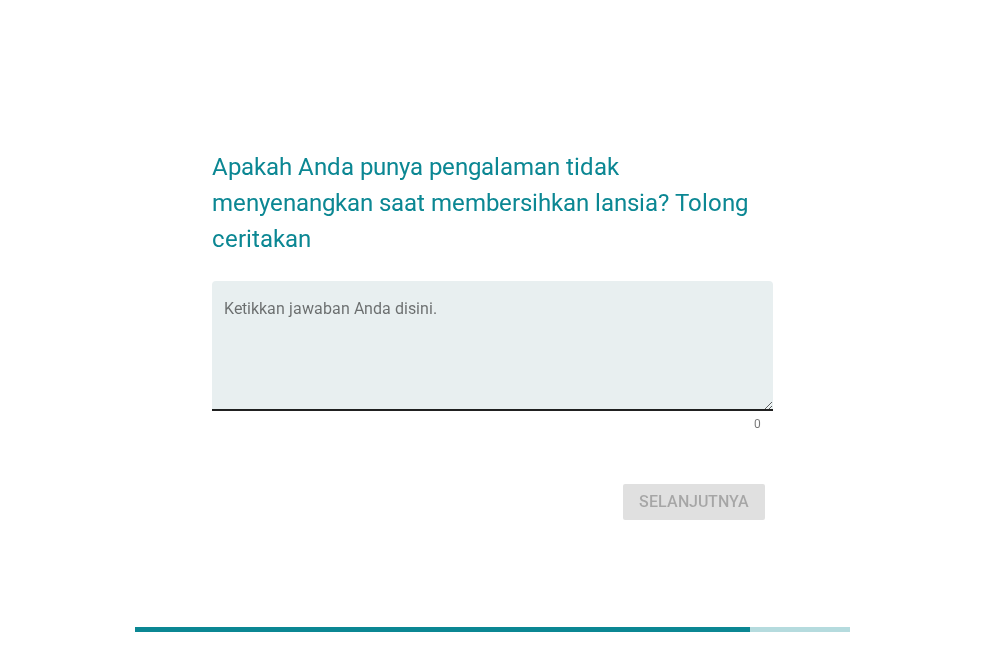 click at bounding box center [498, 357] 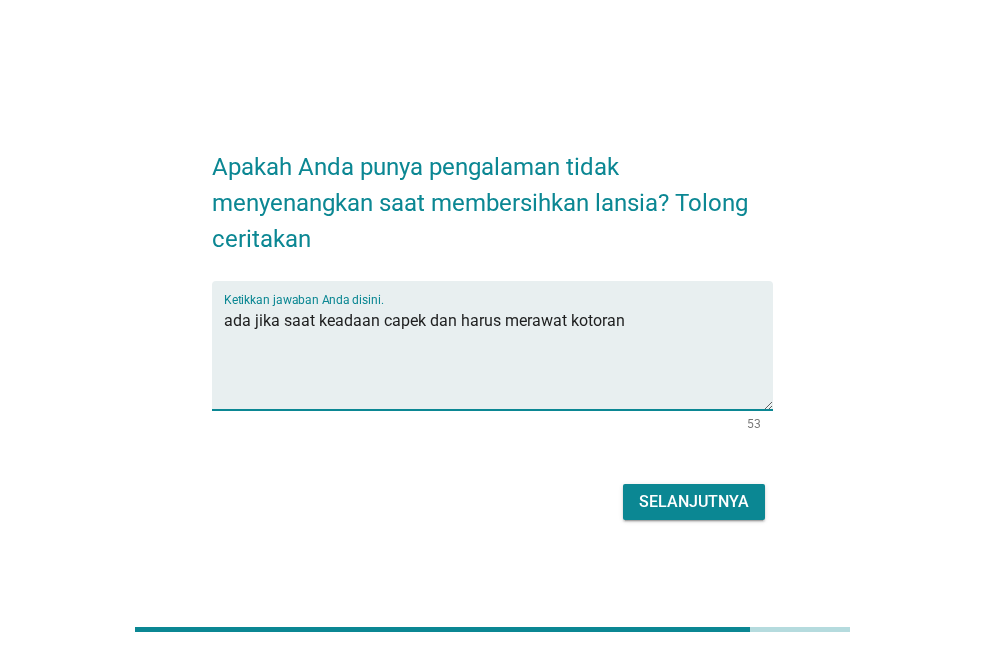 type on "ada jika saat keadaan capek dan harus merawat kotoran" 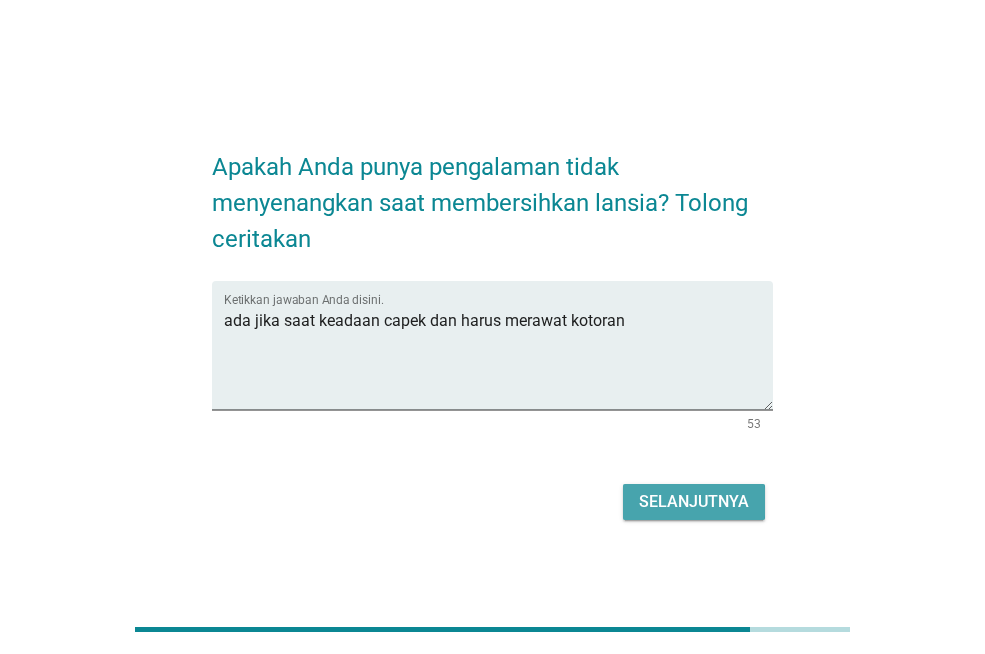 click on "Selanjutnya" at bounding box center [694, 502] 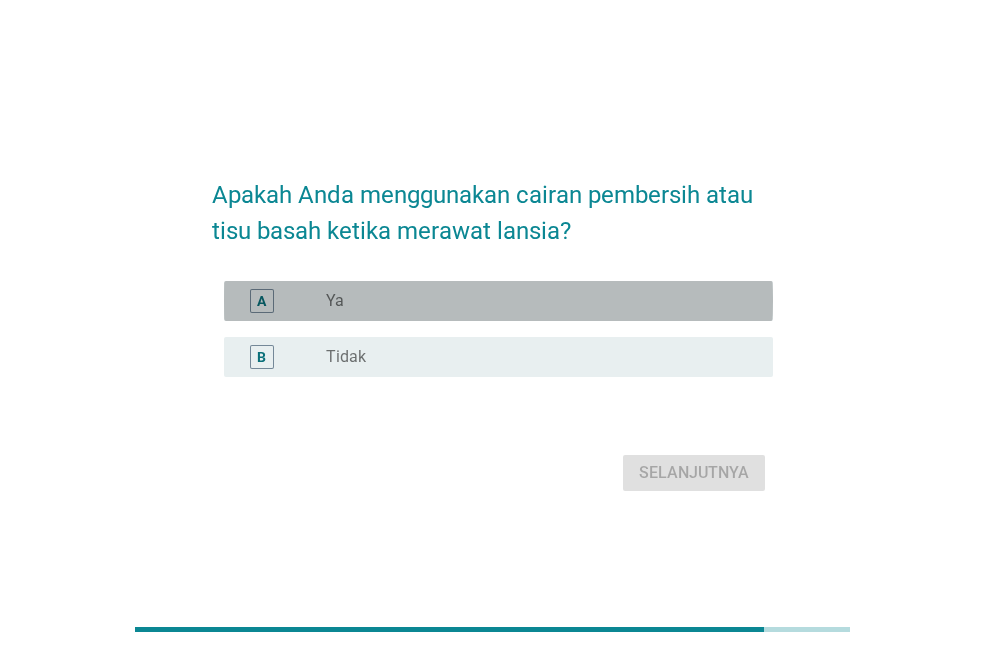 click on "A     radio_button_unchecked Ya" at bounding box center (498, 301) 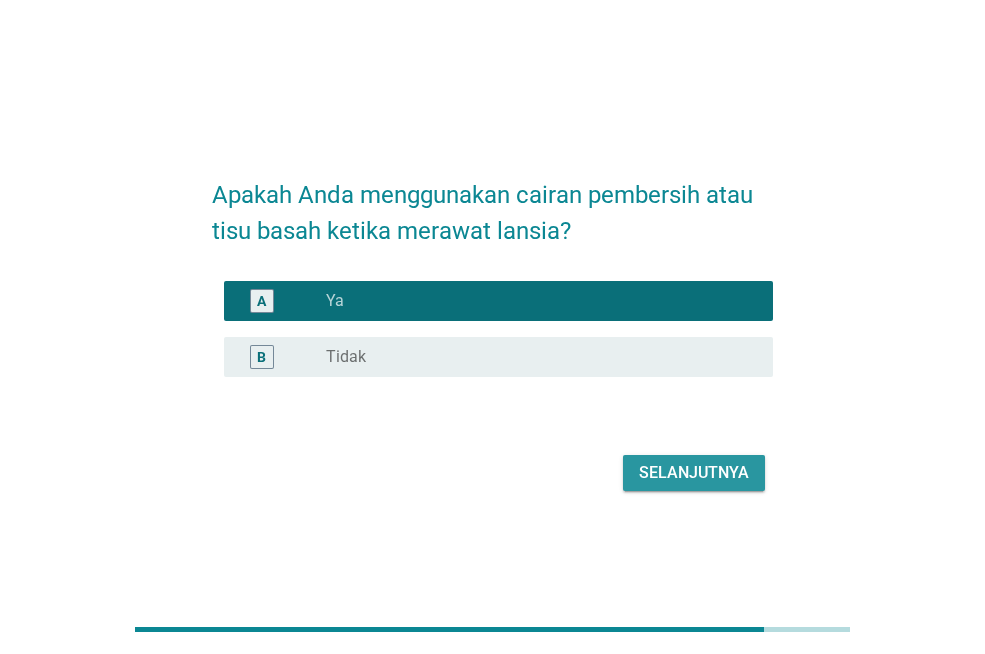 click on "Selanjutnya" at bounding box center (694, 473) 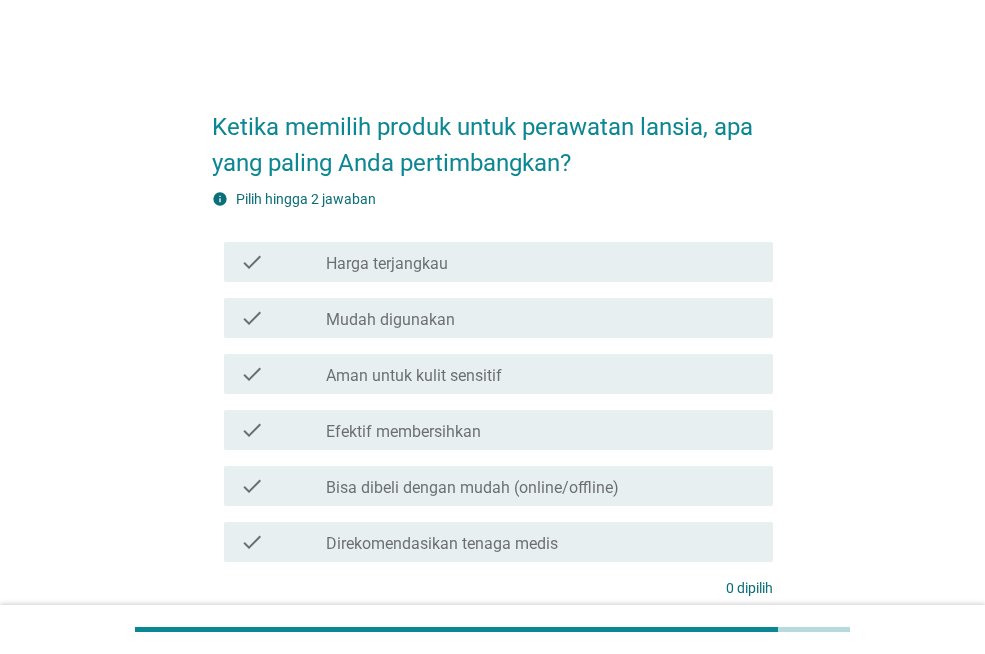 drag, startPoint x: 415, startPoint y: 308, endPoint x: 420, endPoint y: 341, distance: 33.37664 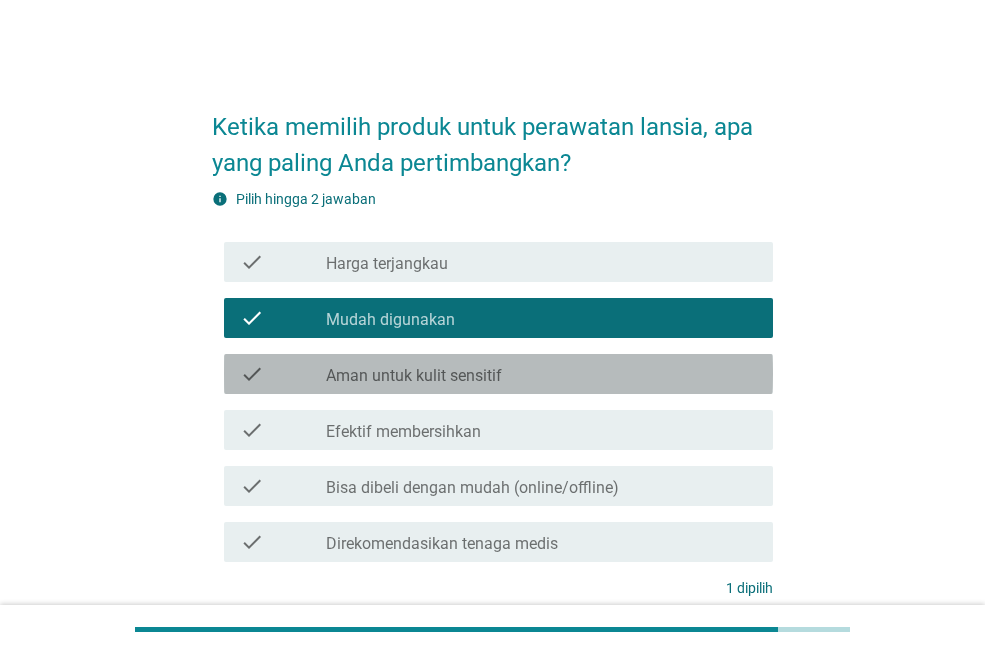 click on "Aman untuk kulit sensitif" at bounding box center (414, 376) 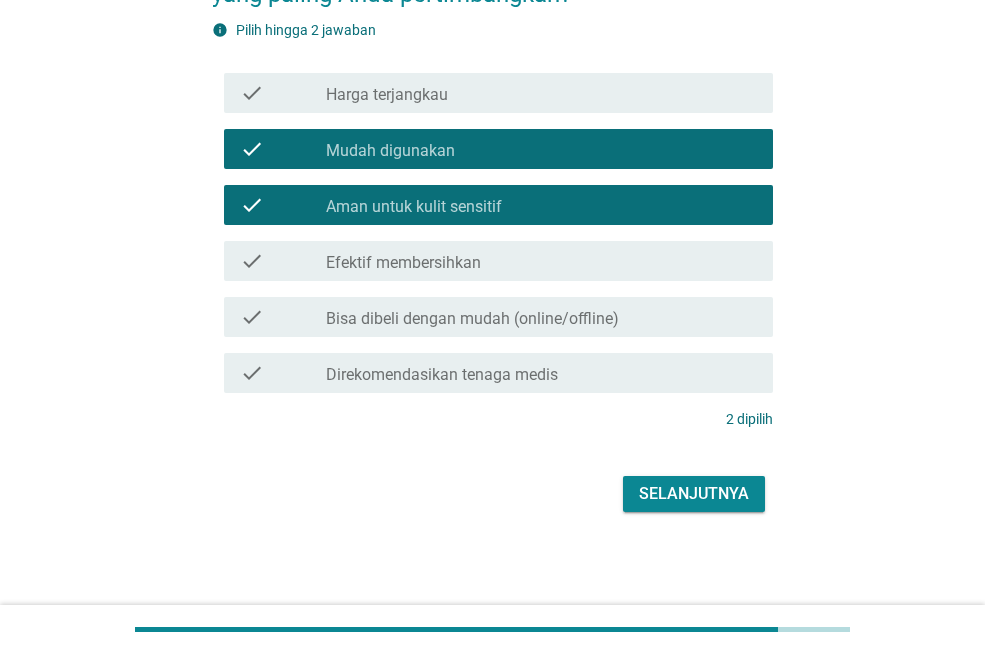 scroll, scrollTop: 170, scrollLeft: 0, axis: vertical 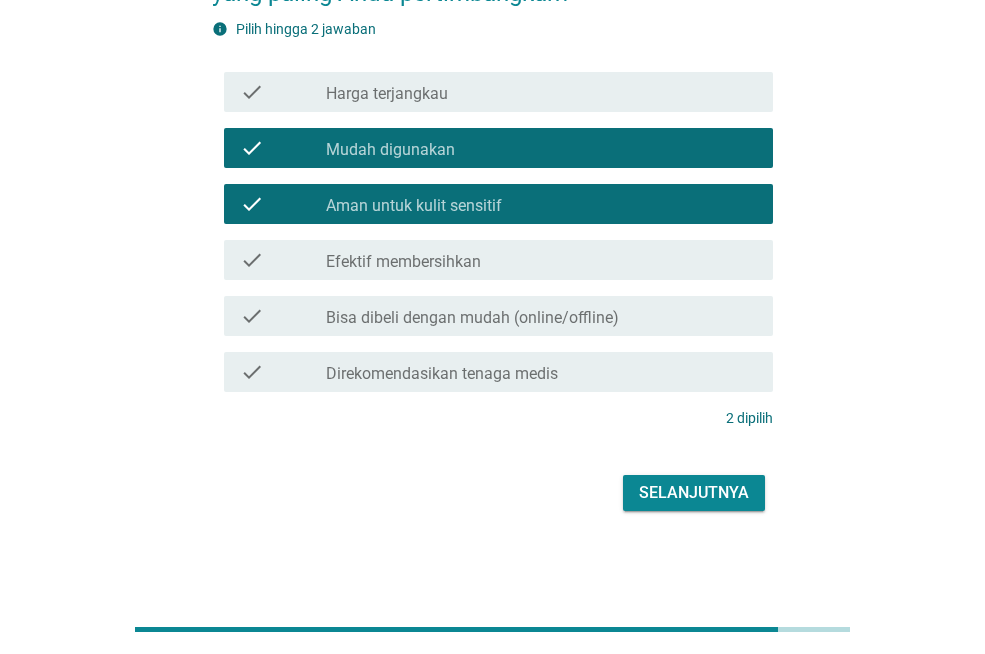 click on "Selanjutnya" at bounding box center [694, 493] 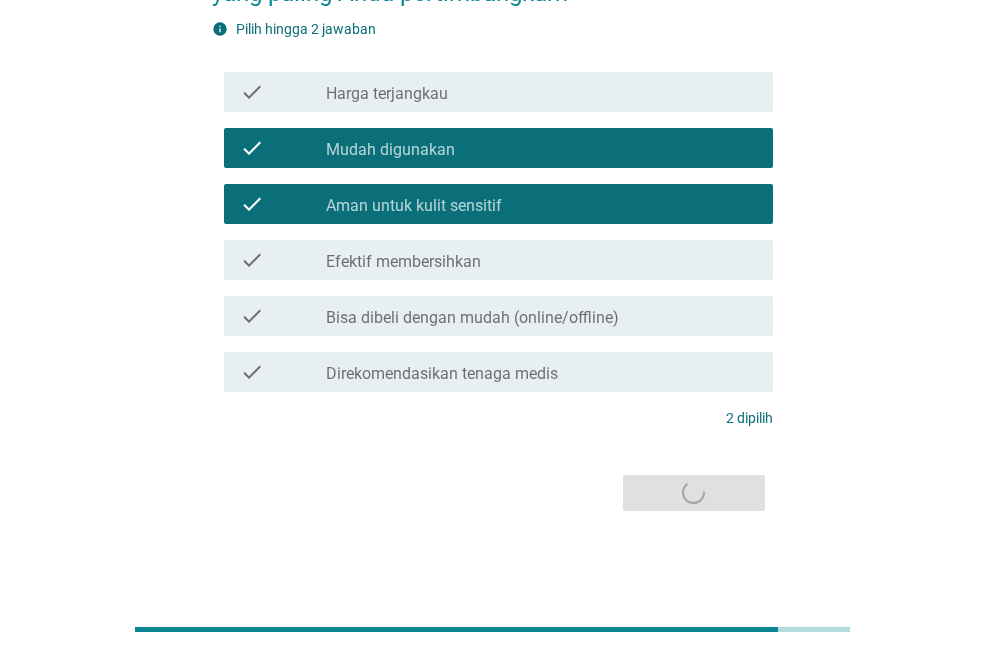 scroll, scrollTop: 0, scrollLeft: 0, axis: both 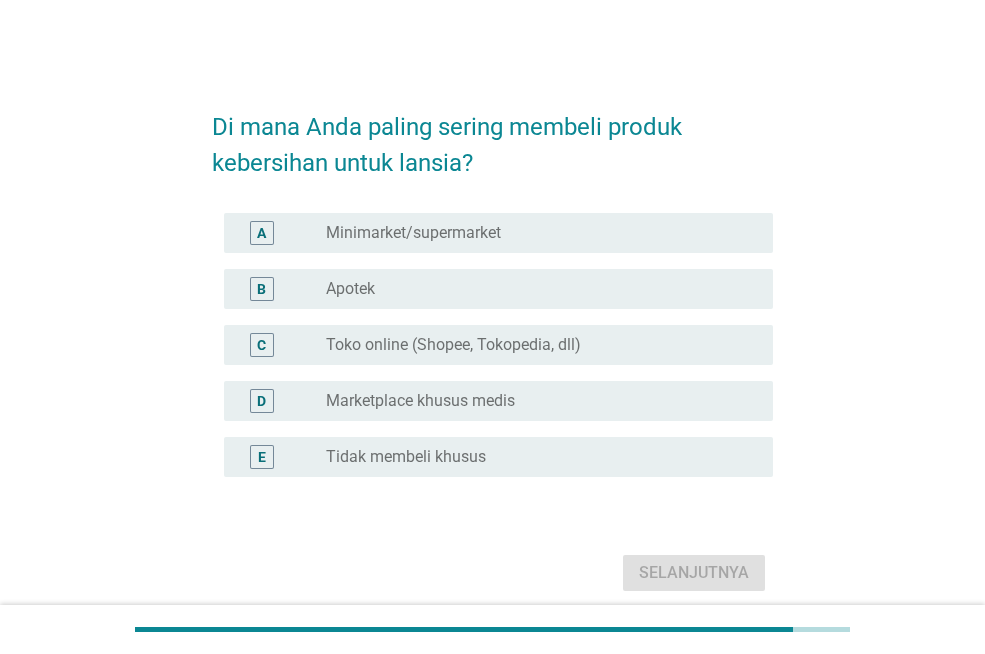 click on "radio_button_unchecked Apotek" at bounding box center (533, 289) 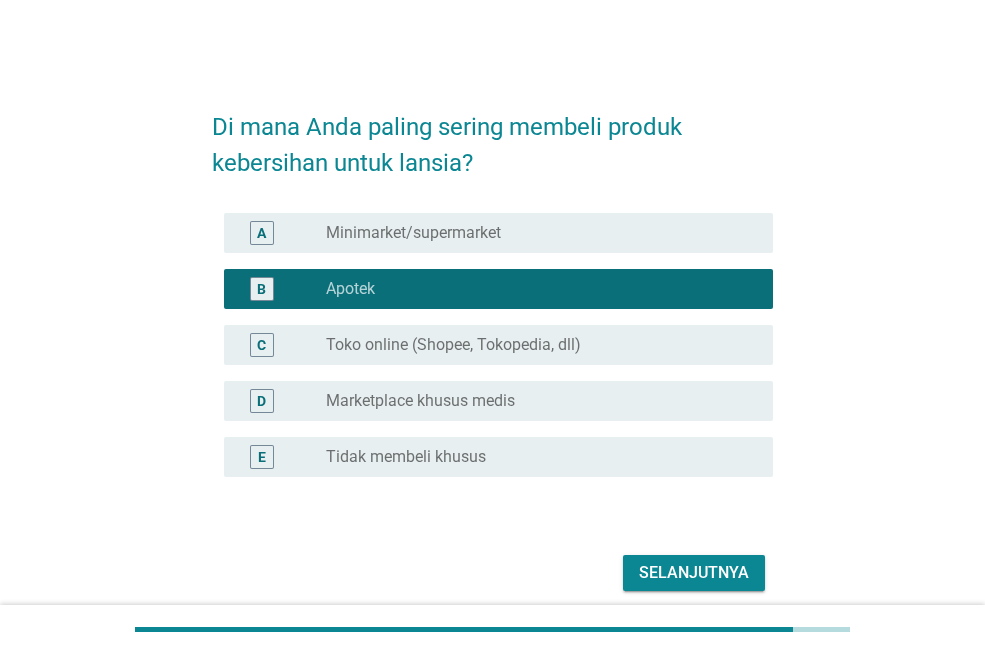 drag, startPoint x: 420, startPoint y: 339, endPoint x: 469, endPoint y: 363, distance: 54.56189 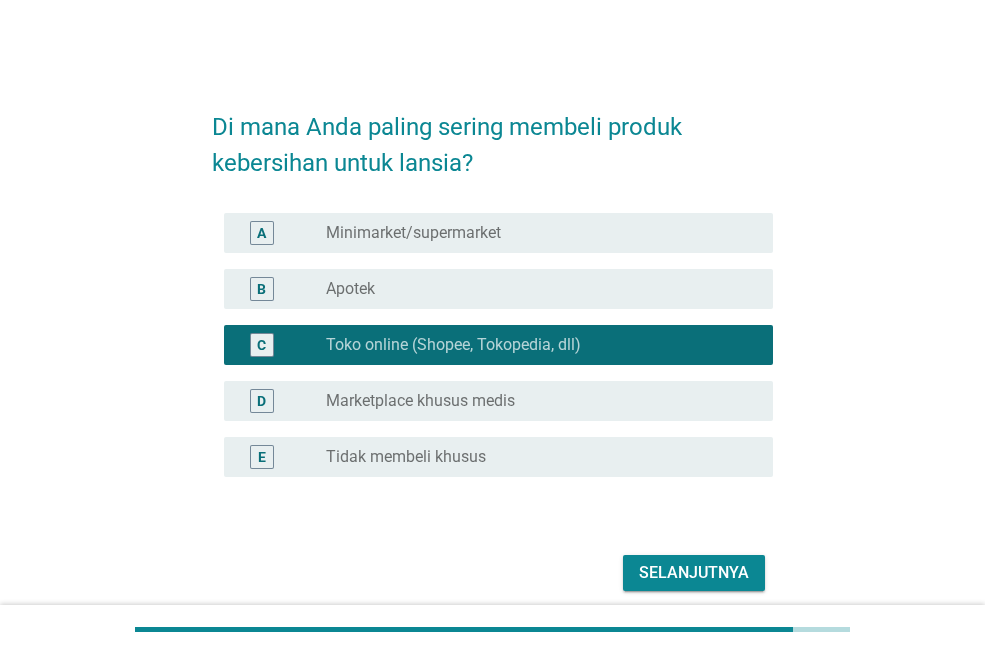 click on "Selanjutnya" at bounding box center (694, 573) 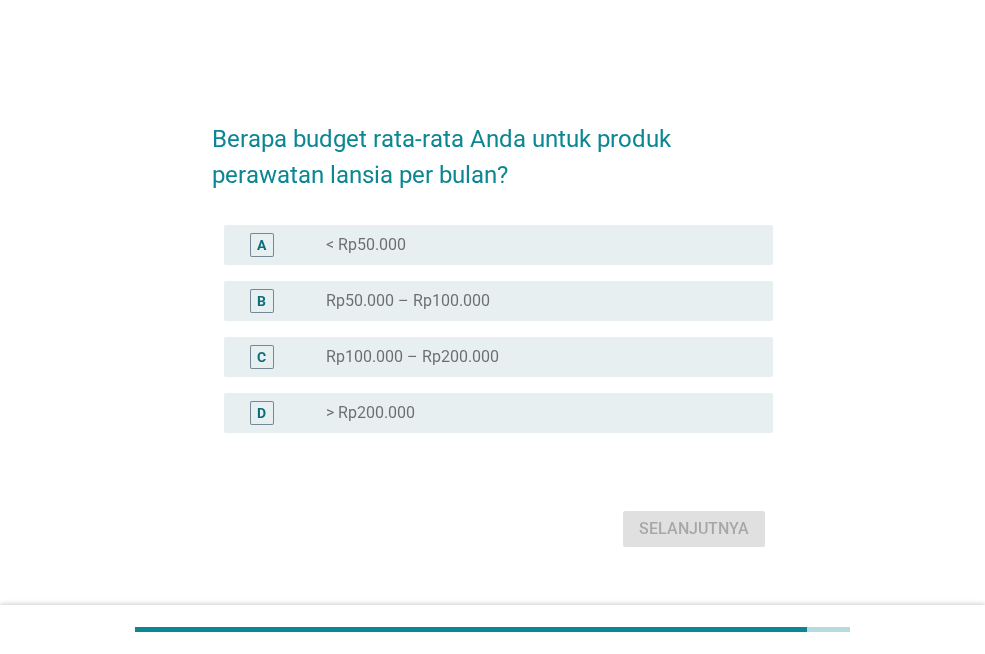 click on "Rp50.000 – Rp100.000" at bounding box center [408, 301] 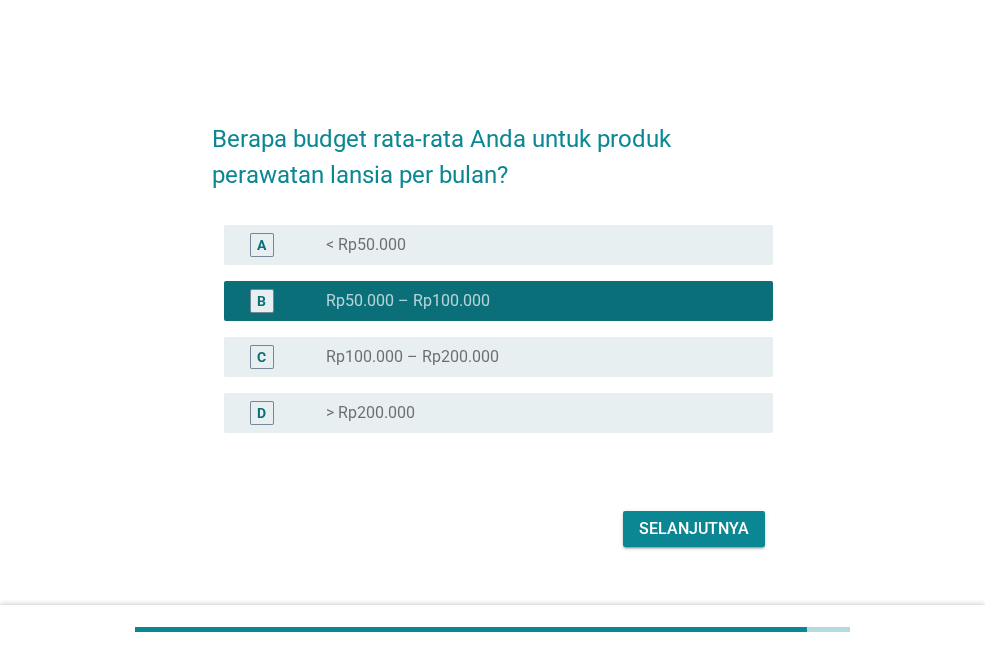click on "Rp100.000 – Rp200.000" at bounding box center [412, 357] 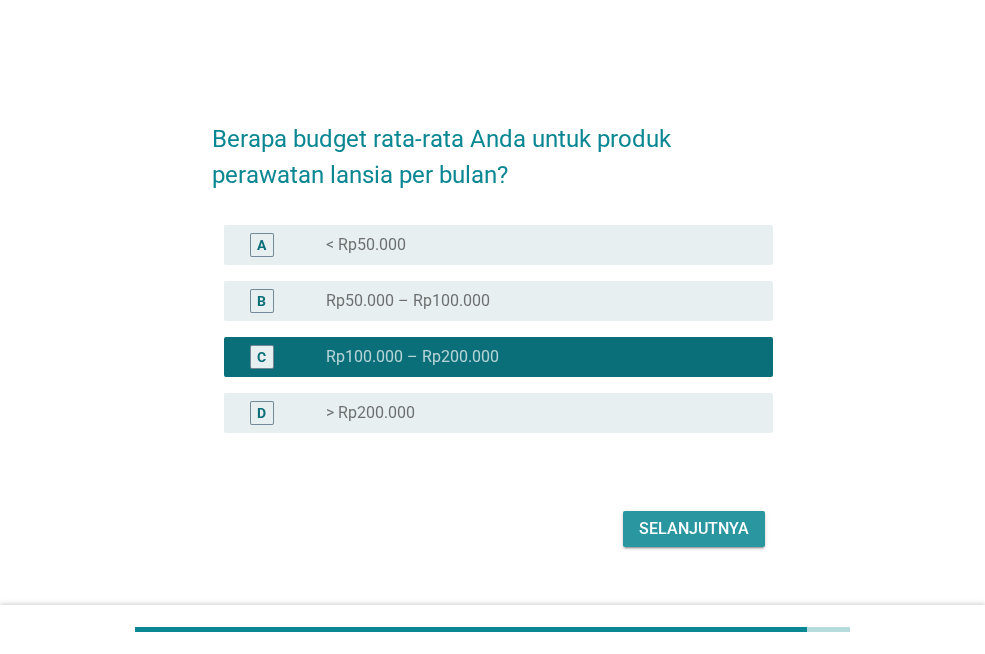 click on "Selanjutnya" at bounding box center [694, 529] 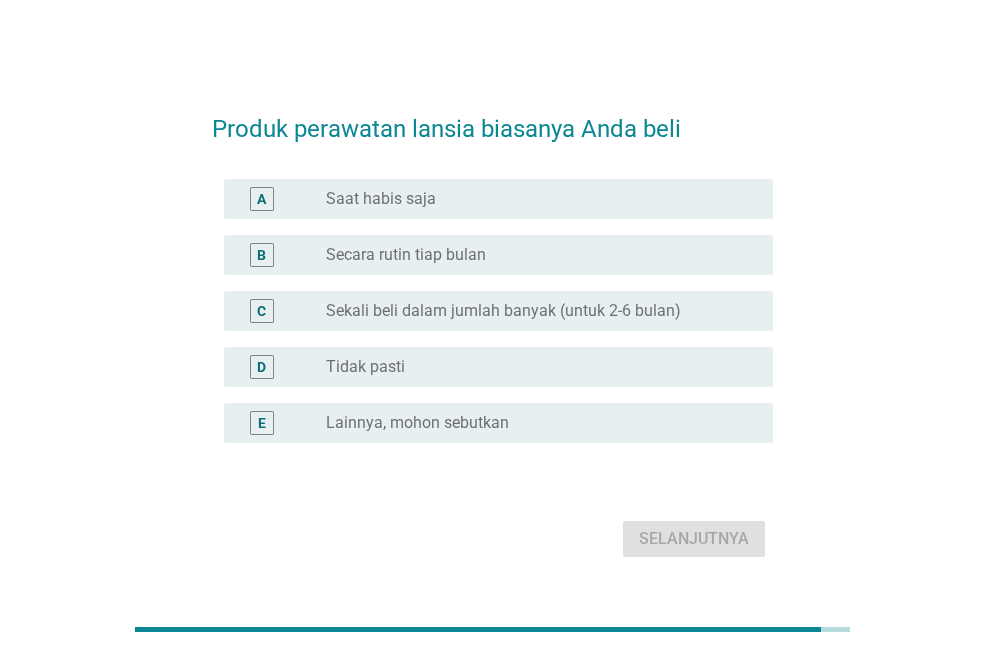 click on "Secara rutin tiap bulan" at bounding box center [406, 255] 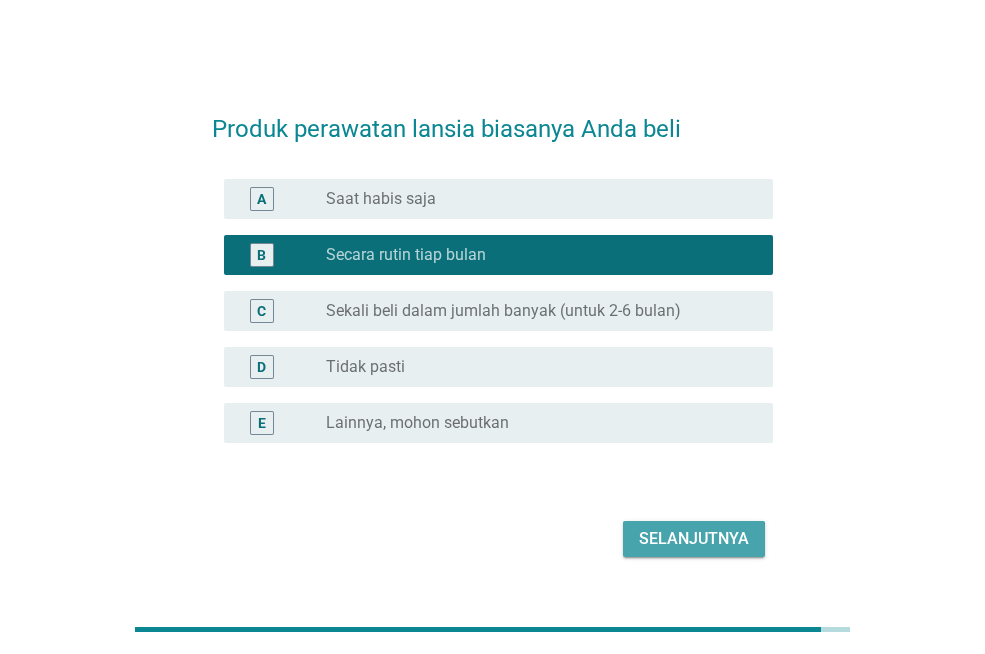 click on "Selanjutnya" at bounding box center (694, 539) 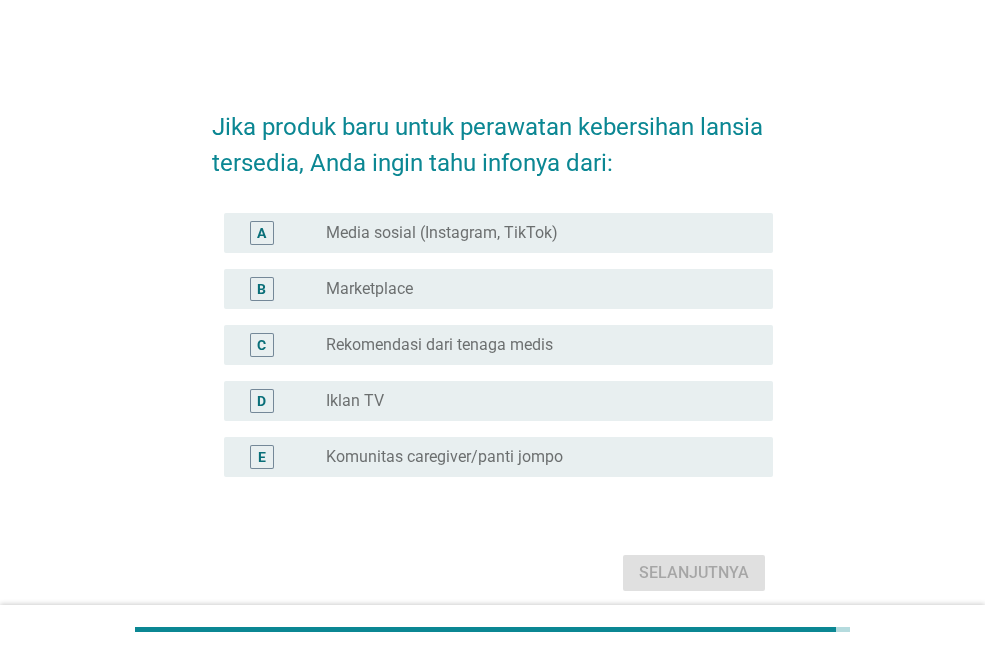 click on "Marketplace" at bounding box center (369, 289) 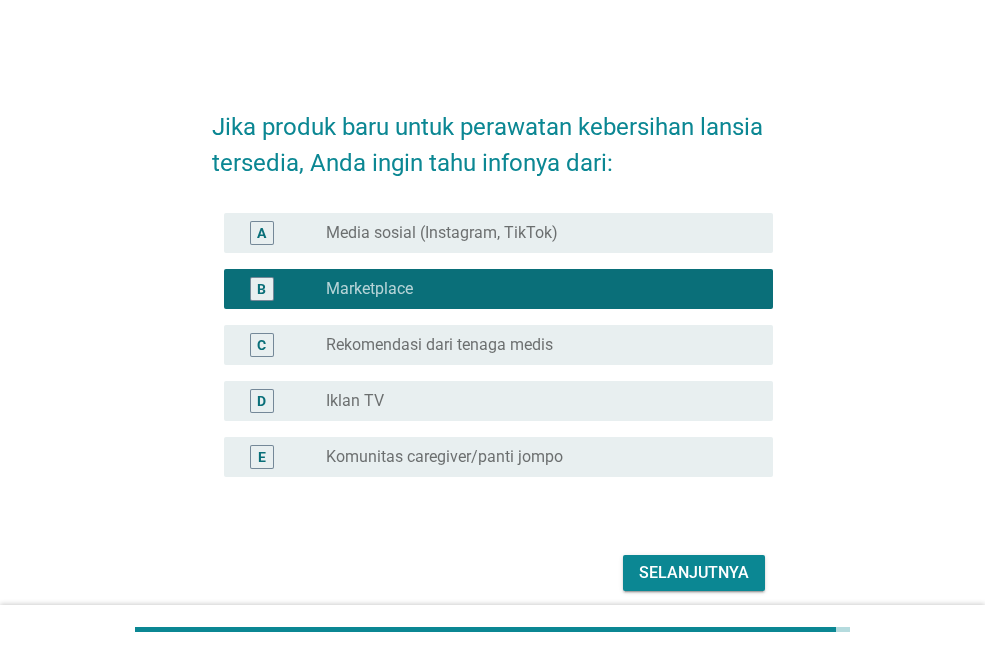 click on "Selanjutnya" at bounding box center [694, 573] 